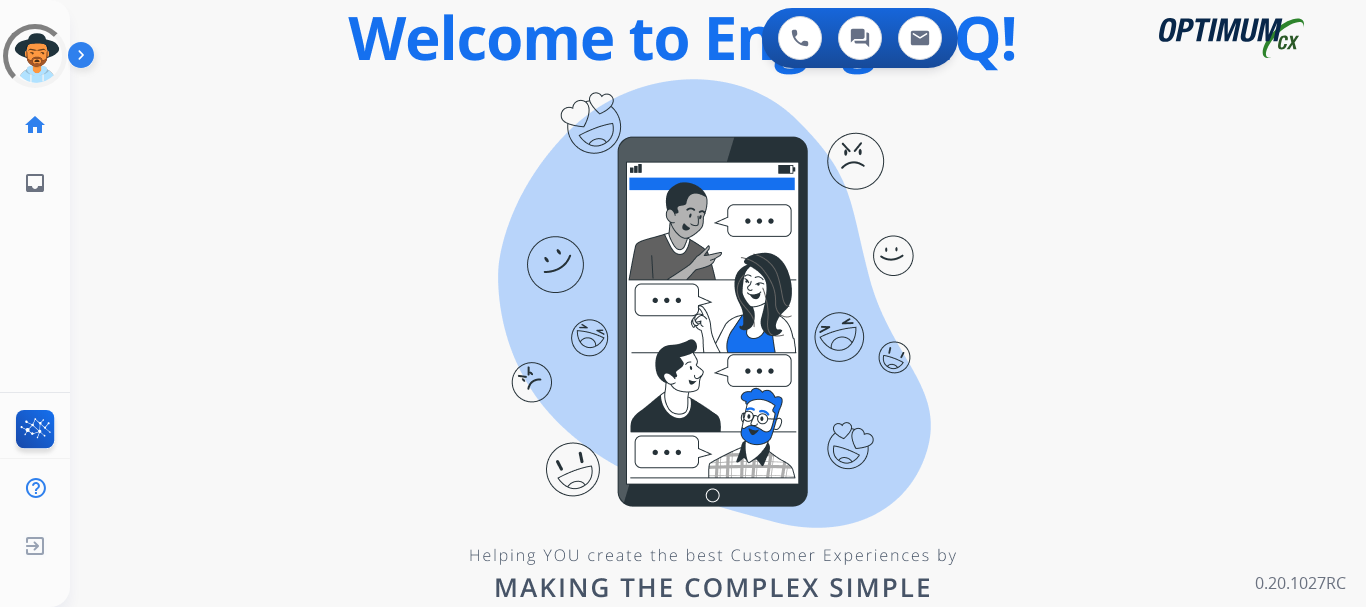 scroll, scrollTop: 0, scrollLeft: 0, axis: both 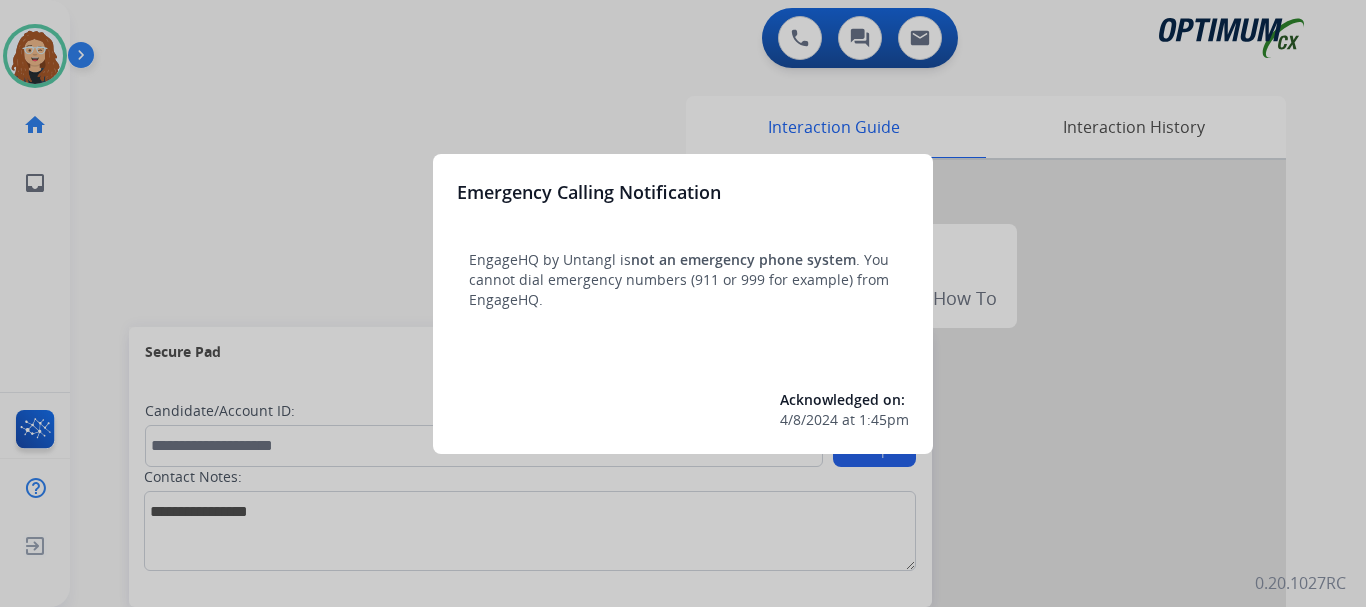 click at bounding box center (683, 303) 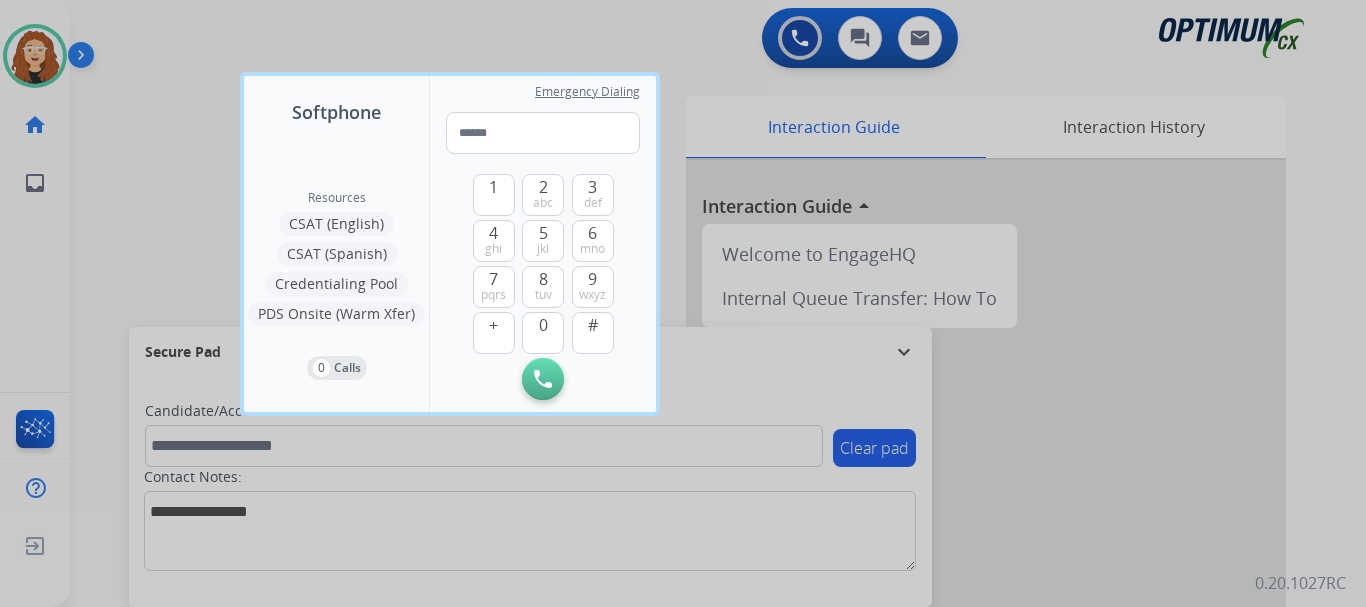 click at bounding box center [683, 303] 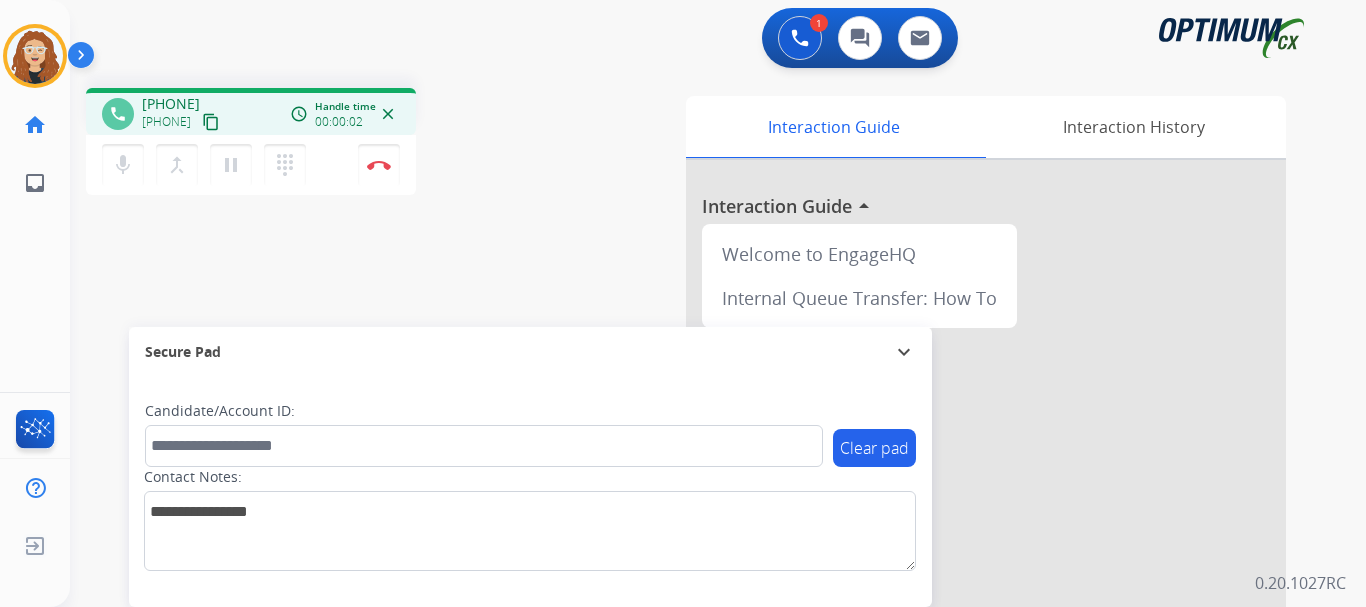 drag, startPoint x: 159, startPoint y: 103, endPoint x: 242, endPoint y: 99, distance: 83.09633 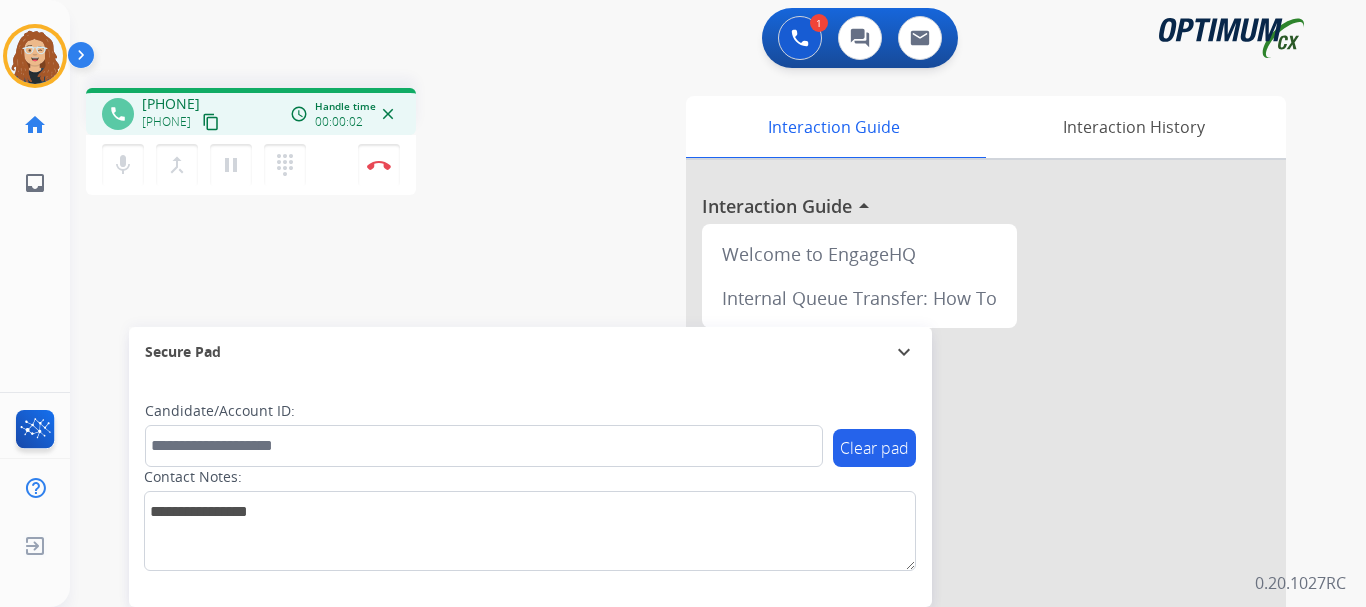 click on "[PHONE] [PHONE] content_copy" at bounding box center (182, 114) 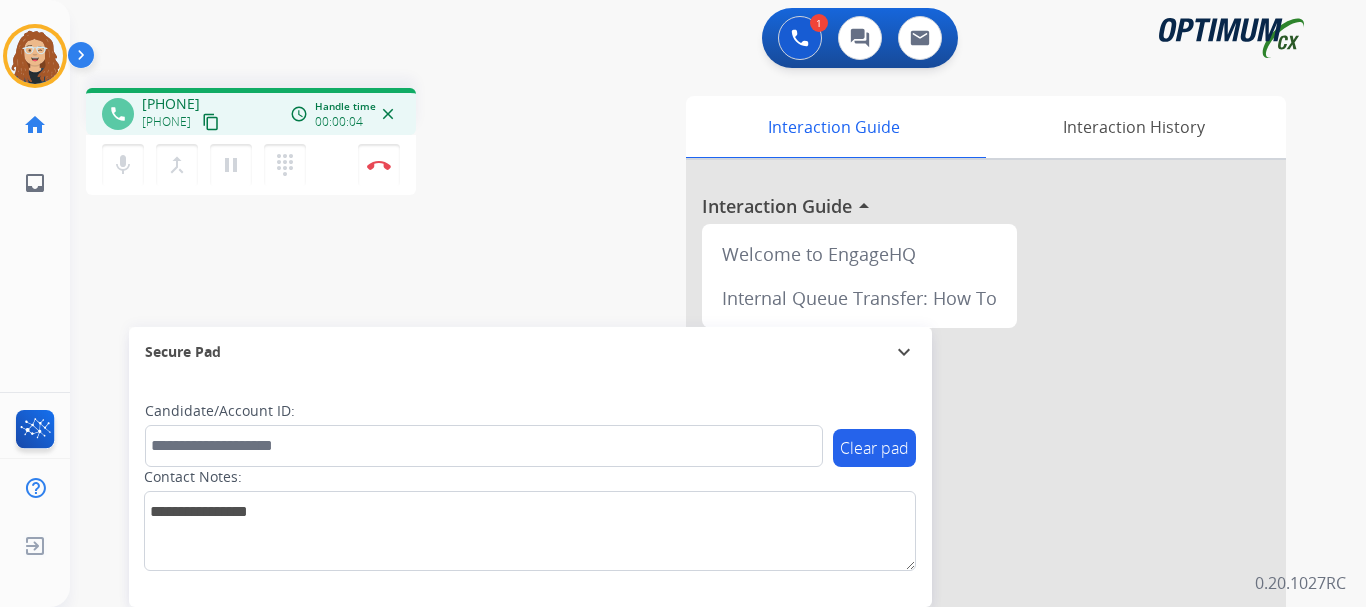 copy on "[PHONE]" 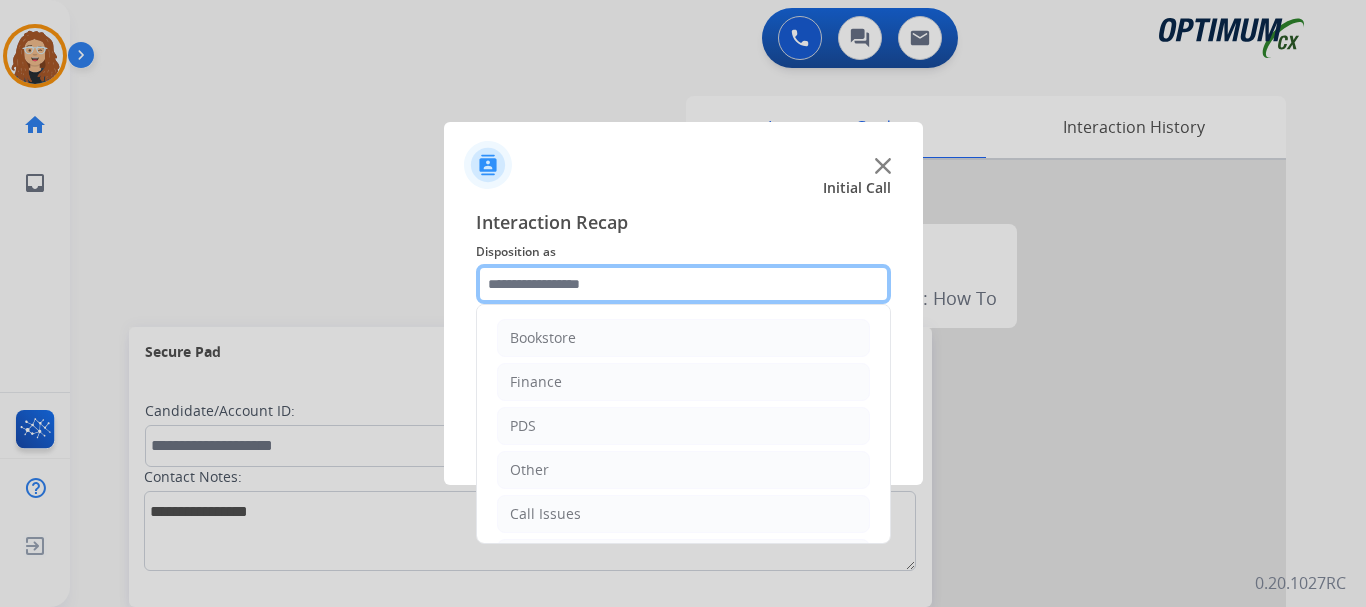 click 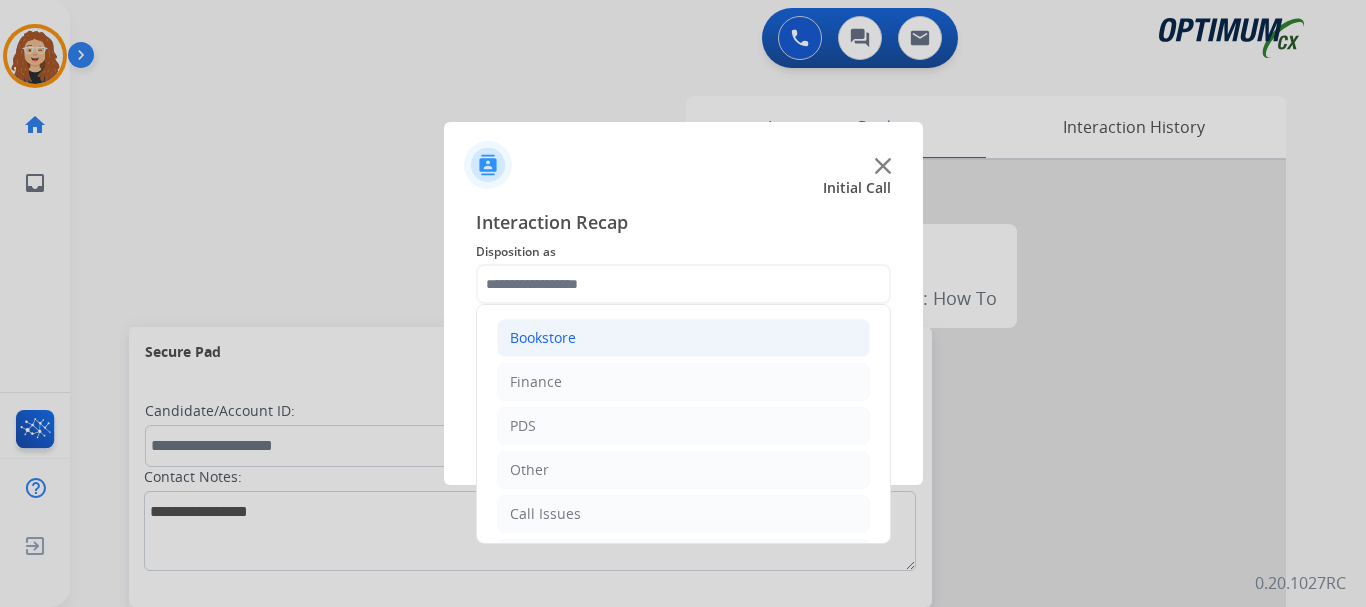 click on "Bookstore" 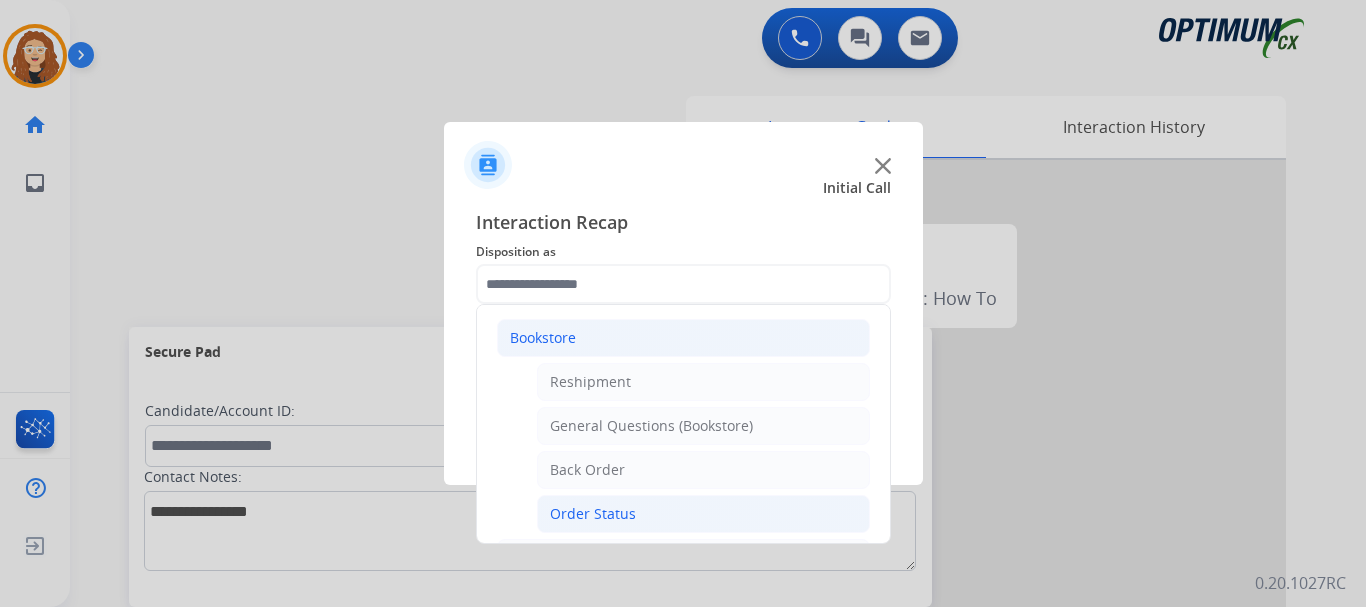 click on "Order Status" 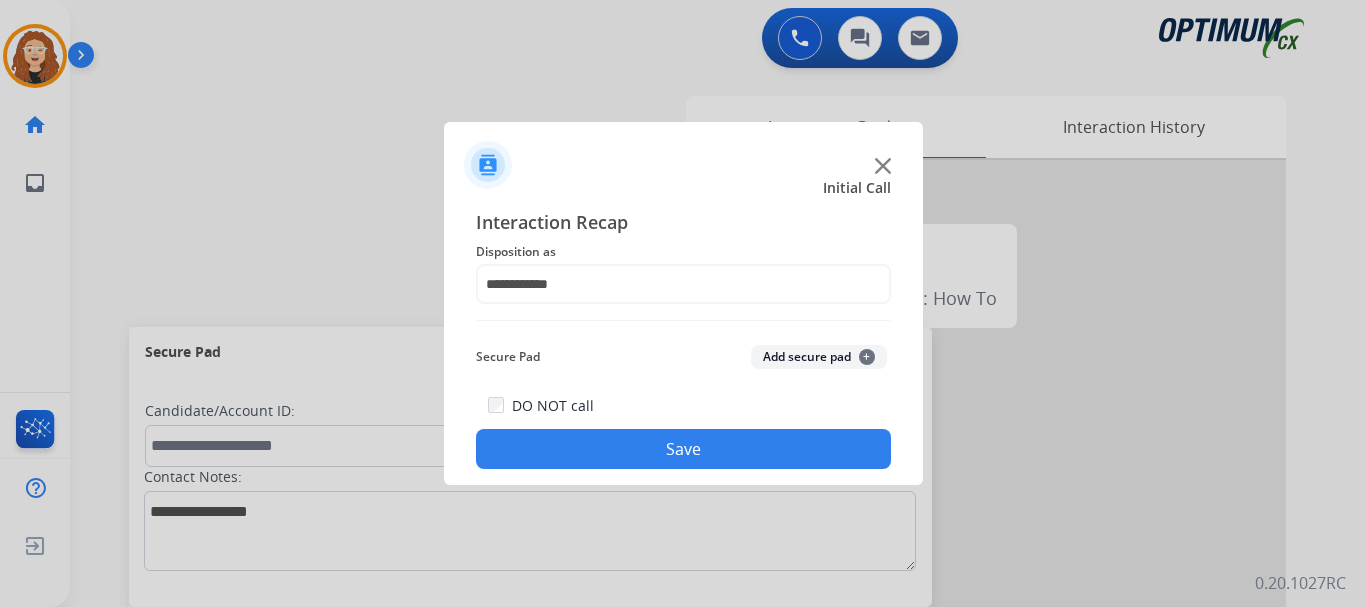 click on "Save" 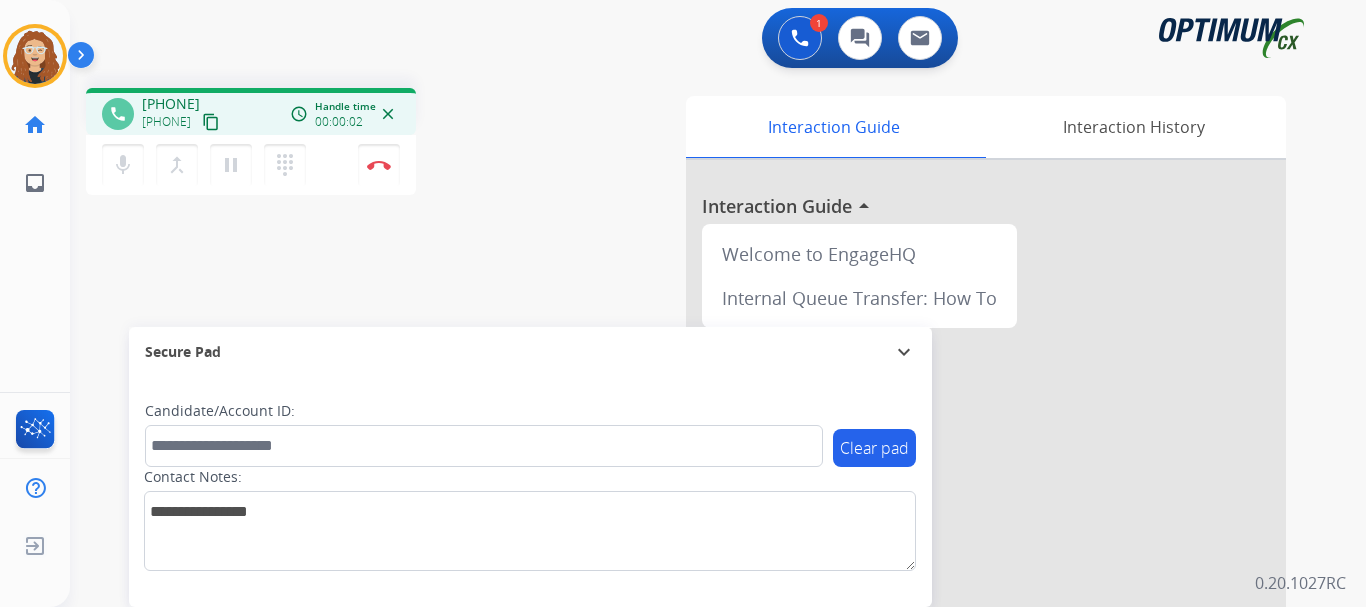drag, startPoint x: 162, startPoint y: 100, endPoint x: 235, endPoint y: 87, distance: 74.1485 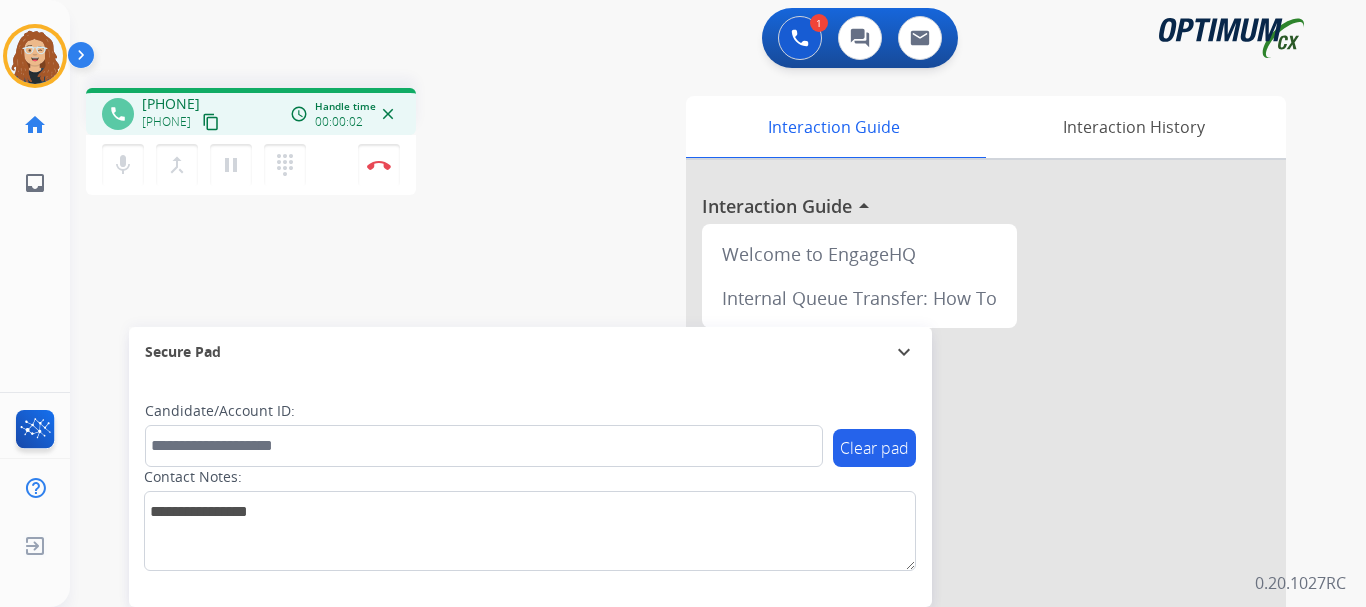 click on "phone [PHONE] [PHONE] content_copy access_time Call metrics Queue   00:11 Hold   00:00 Talk   00:03 Total   00:13 Handle time 00:00:02 close mic Mute merge_type Bridge pause Hold dialpad Dialpad Disconnect swap_horiz Break voice bridge close_fullscreen Connect 3-Way Call merge_type Separate 3-Way Call  Interaction Guide   Interaction History  Interaction Guide arrow_drop_up  Welcome to EngageHQ   Internal Queue Transfer: How To  Secure Pad expand_more Clear pad Candidate/Account ID: Contact Notes:" at bounding box center [694, 489] 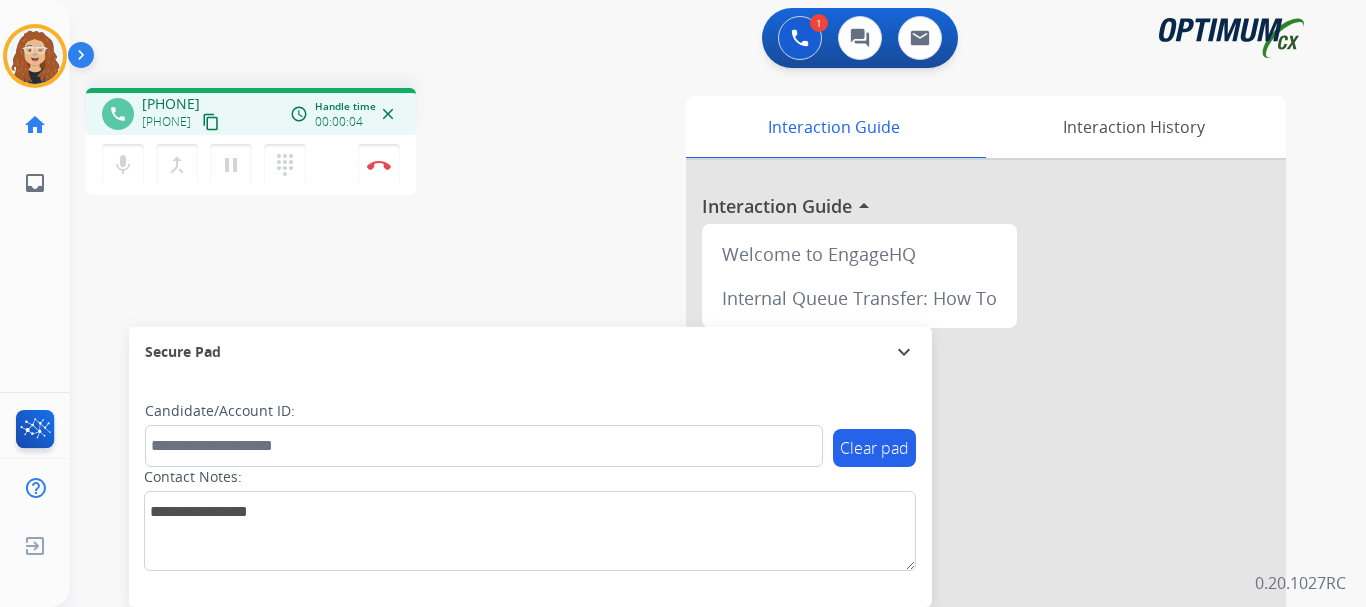 copy on "[PHONE]" 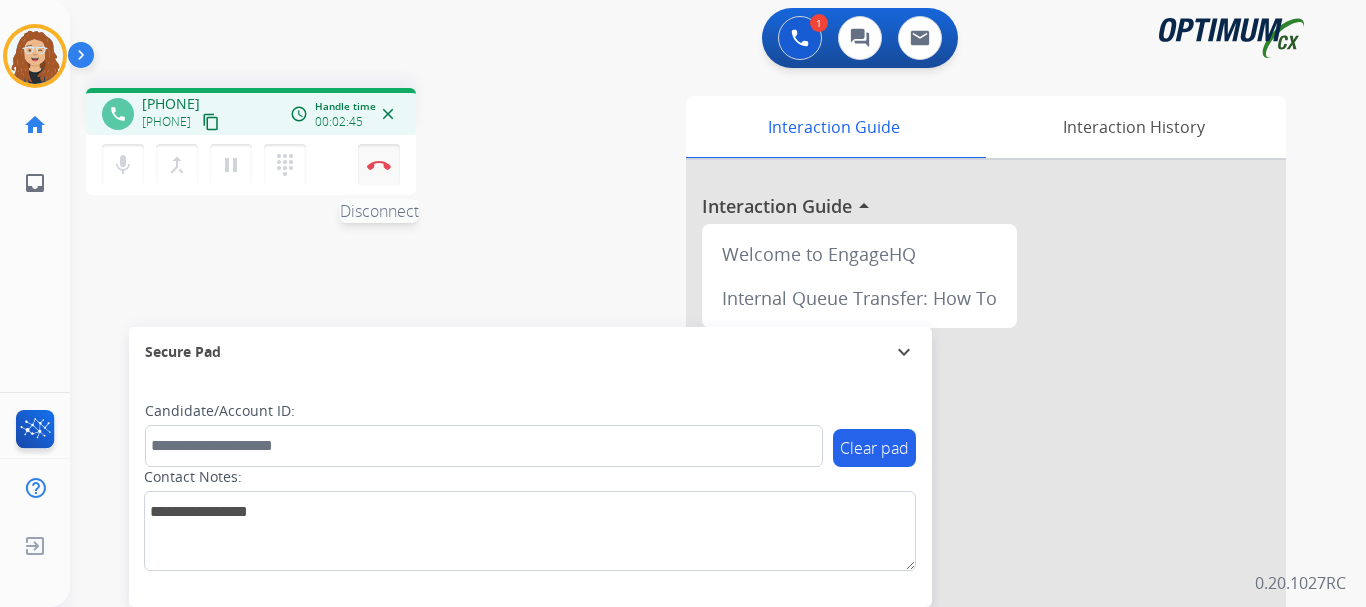 click at bounding box center (379, 165) 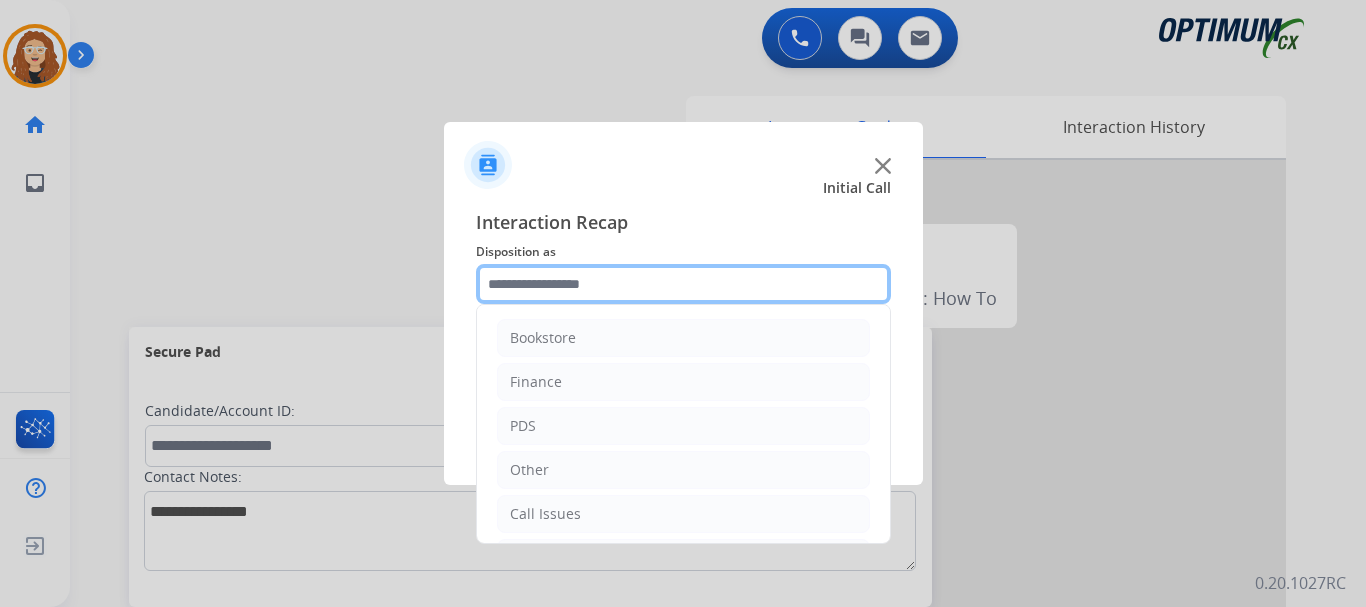 click 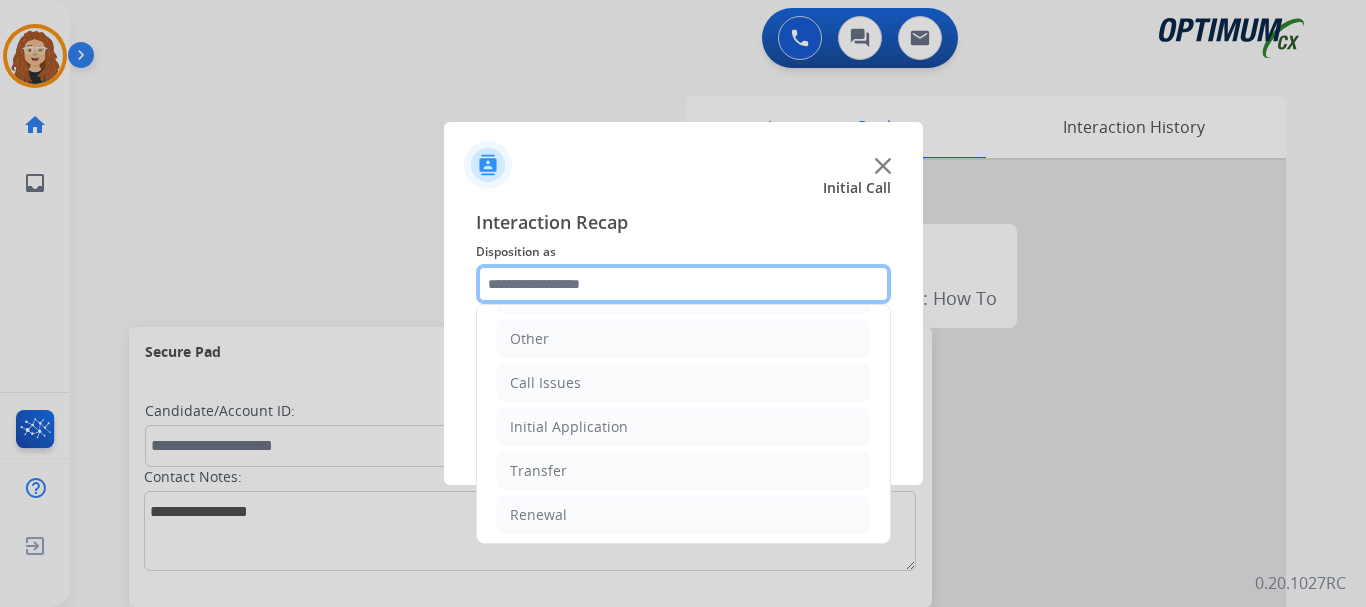 scroll, scrollTop: 136, scrollLeft: 0, axis: vertical 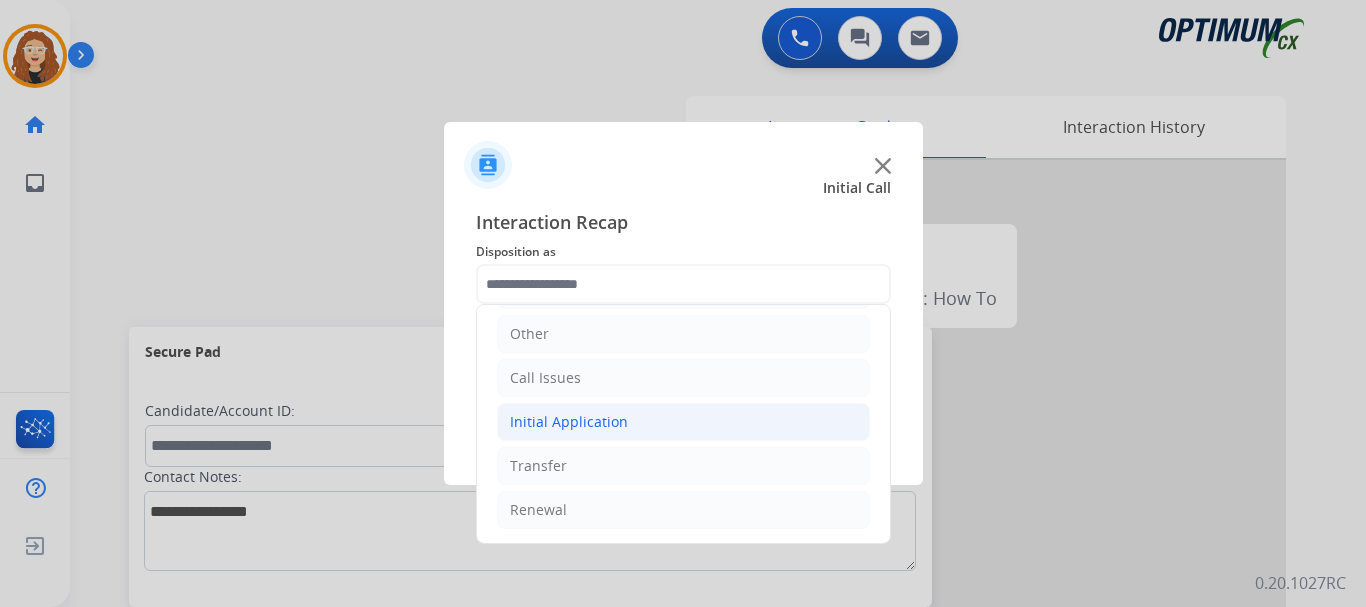 click on "Initial Application" 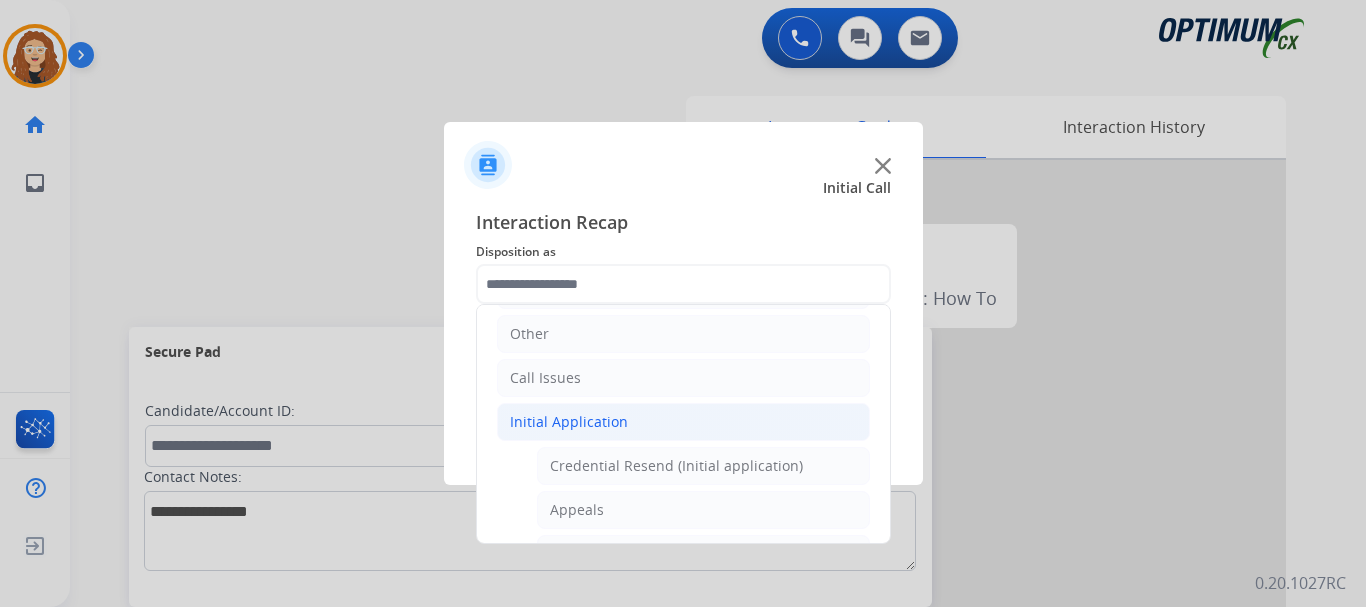 drag, startPoint x: 600, startPoint y: 510, endPoint x: 587, endPoint y: 436, distance: 75.13322 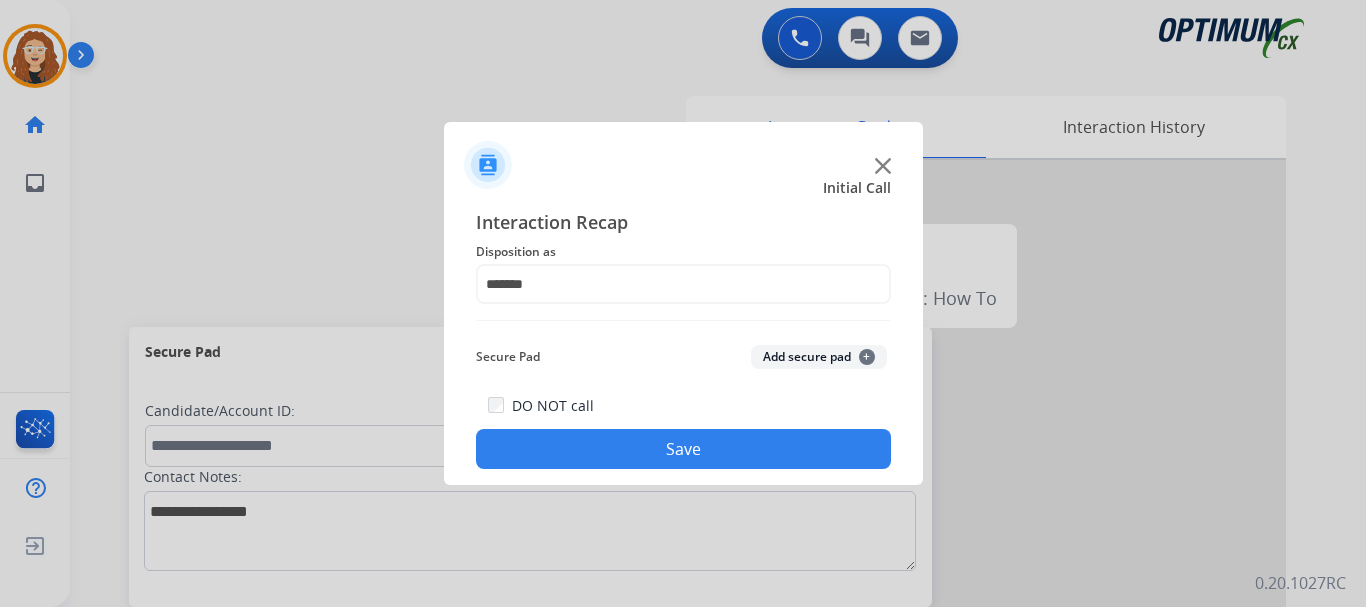 drag, startPoint x: 630, startPoint y: 460, endPoint x: 486, endPoint y: 135, distance: 355.47293 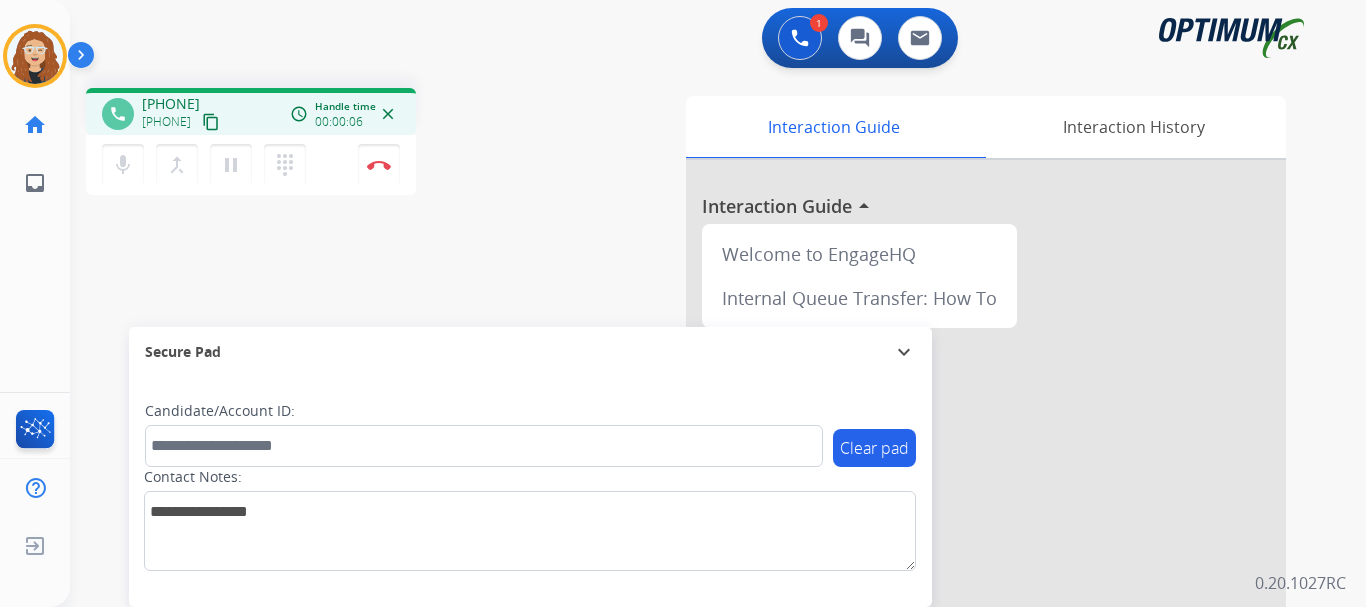drag, startPoint x: 160, startPoint y: 101, endPoint x: 230, endPoint y: 99, distance: 70.028564 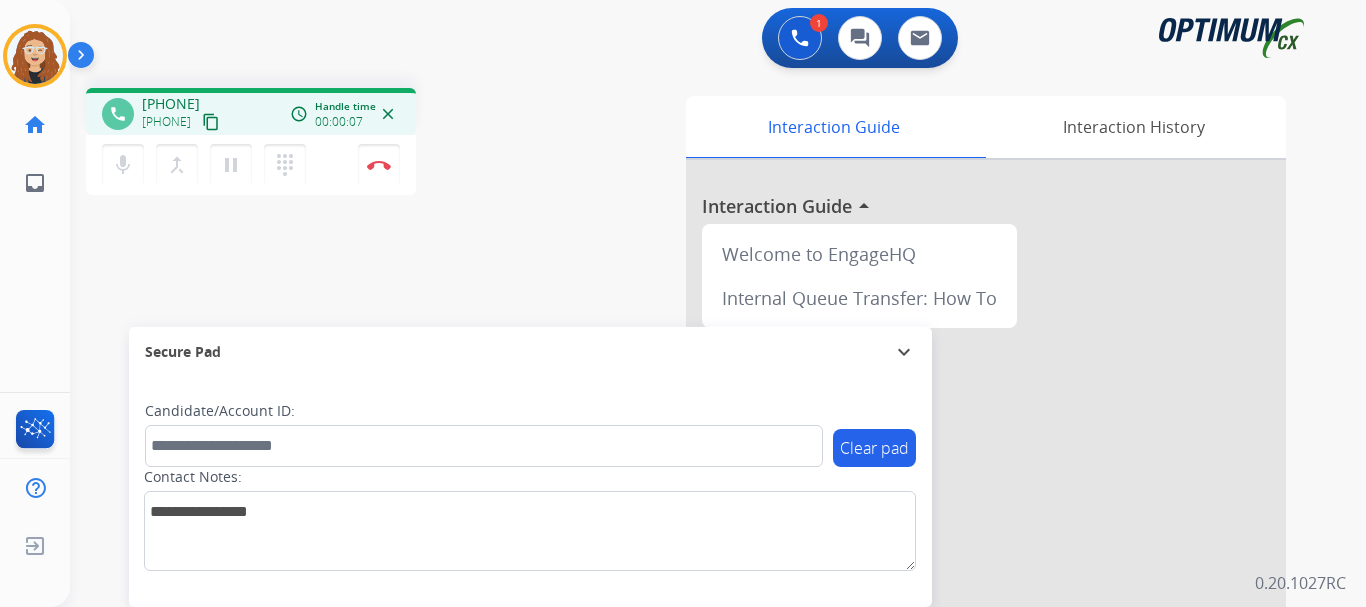 copy on "[PHONE]" 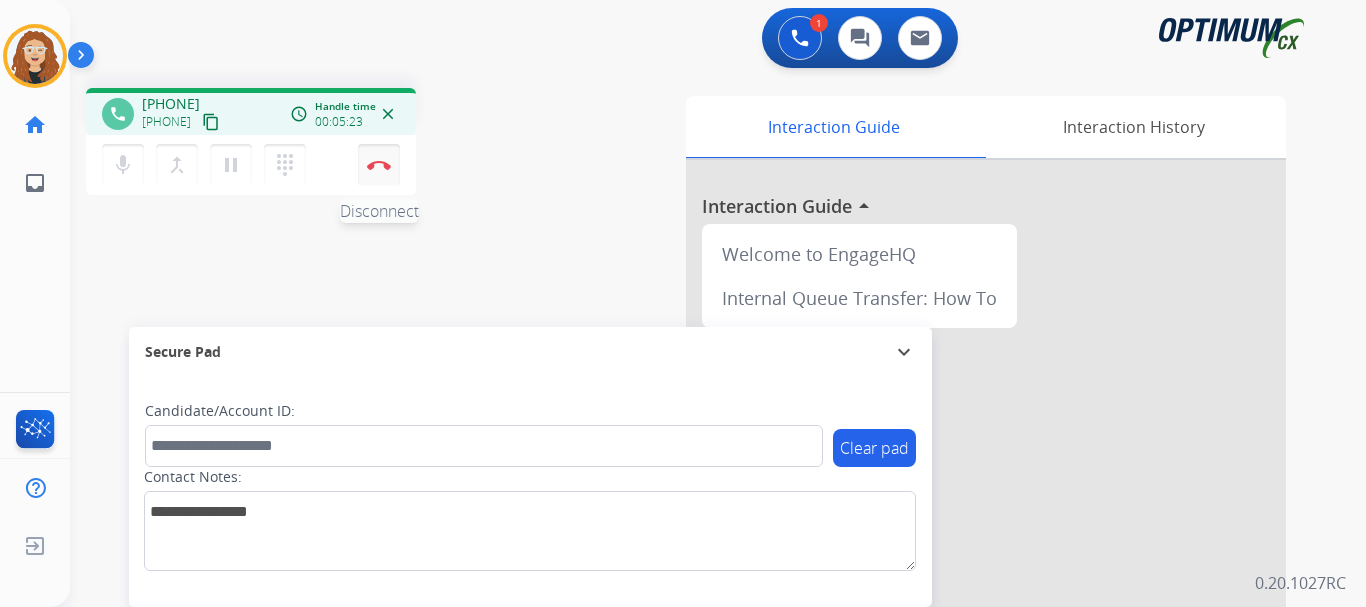 click at bounding box center [379, 165] 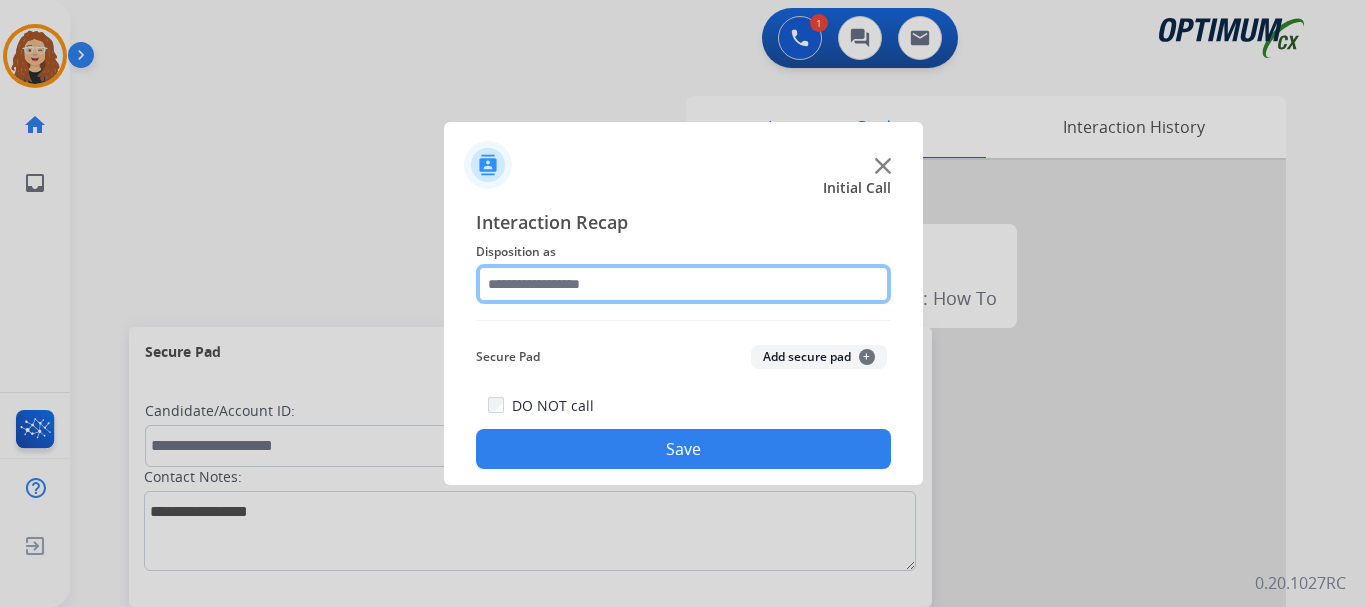 click 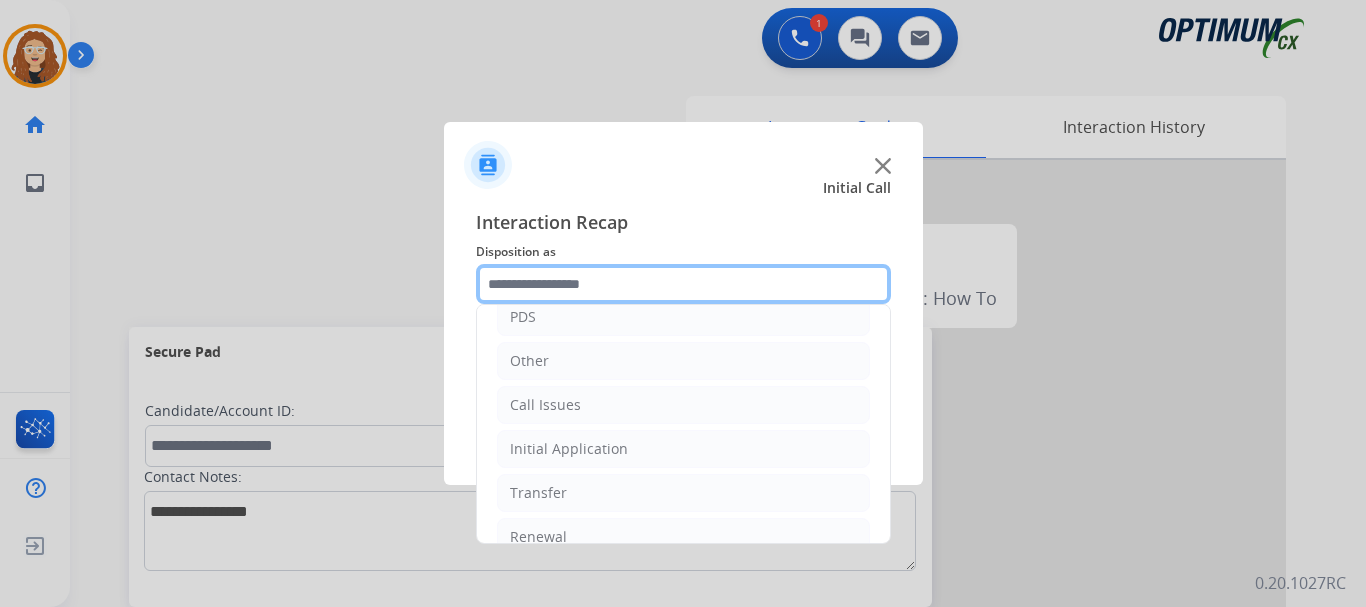 scroll, scrollTop: 113, scrollLeft: 0, axis: vertical 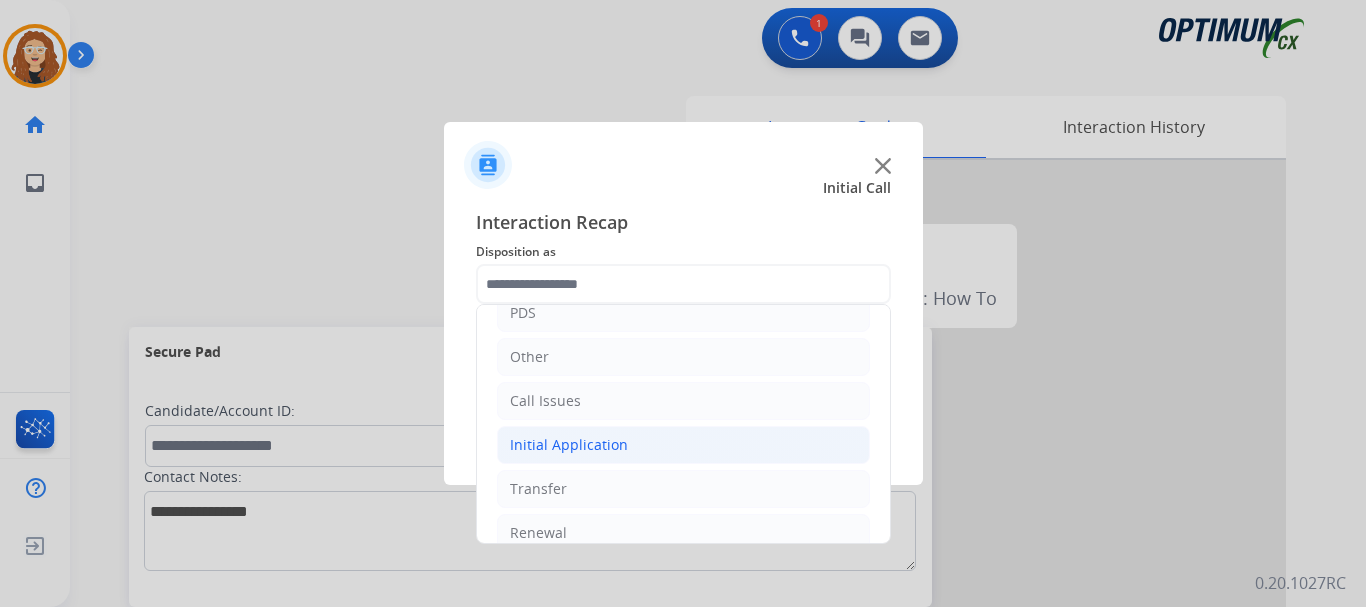 drag, startPoint x: 670, startPoint y: 439, endPoint x: 773, endPoint y: 457, distance: 104.56099 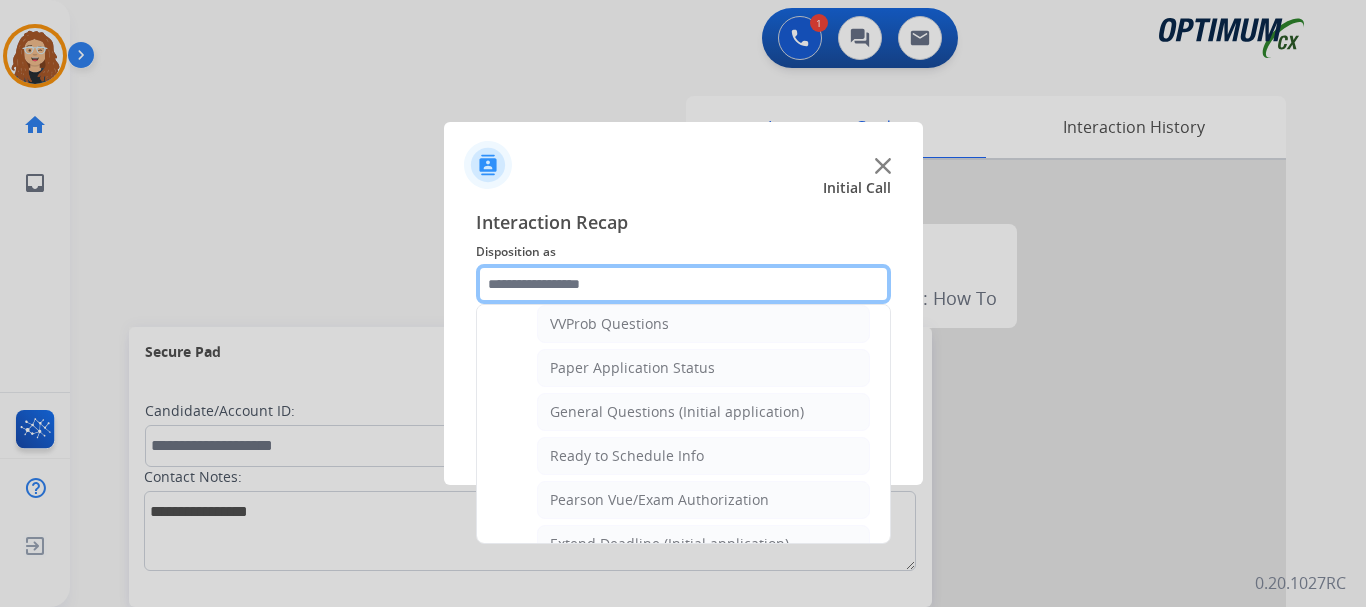 scroll, scrollTop: 1096, scrollLeft: 0, axis: vertical 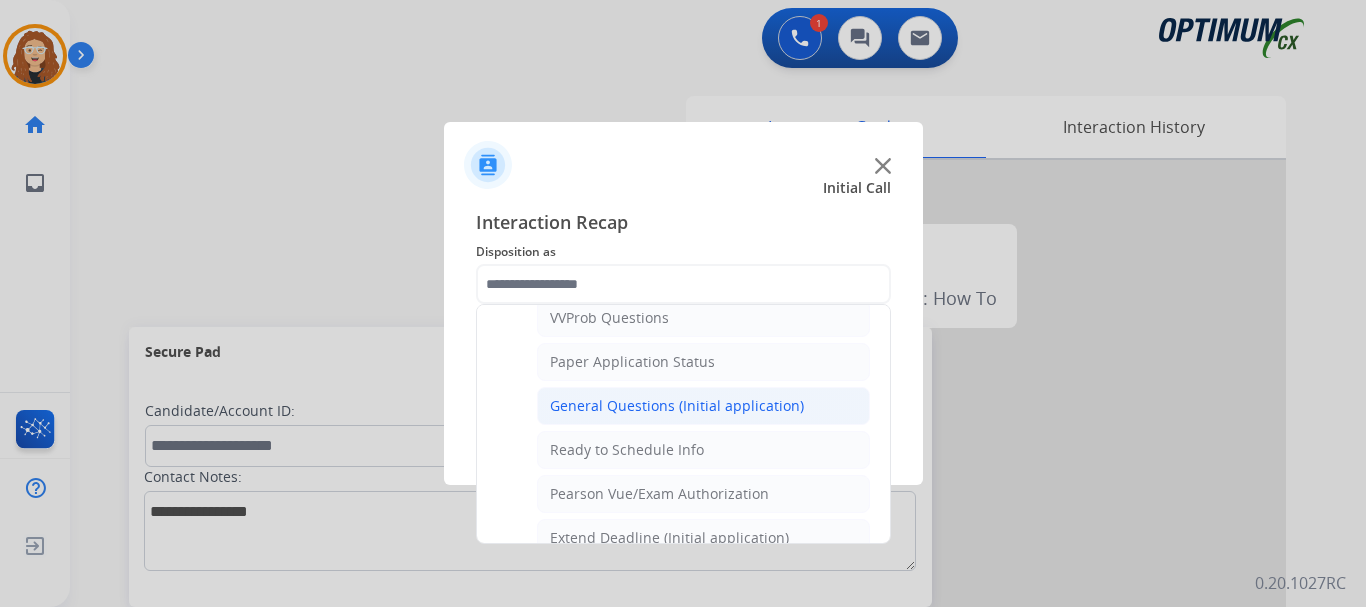 click on "General Questions (Initial application)" 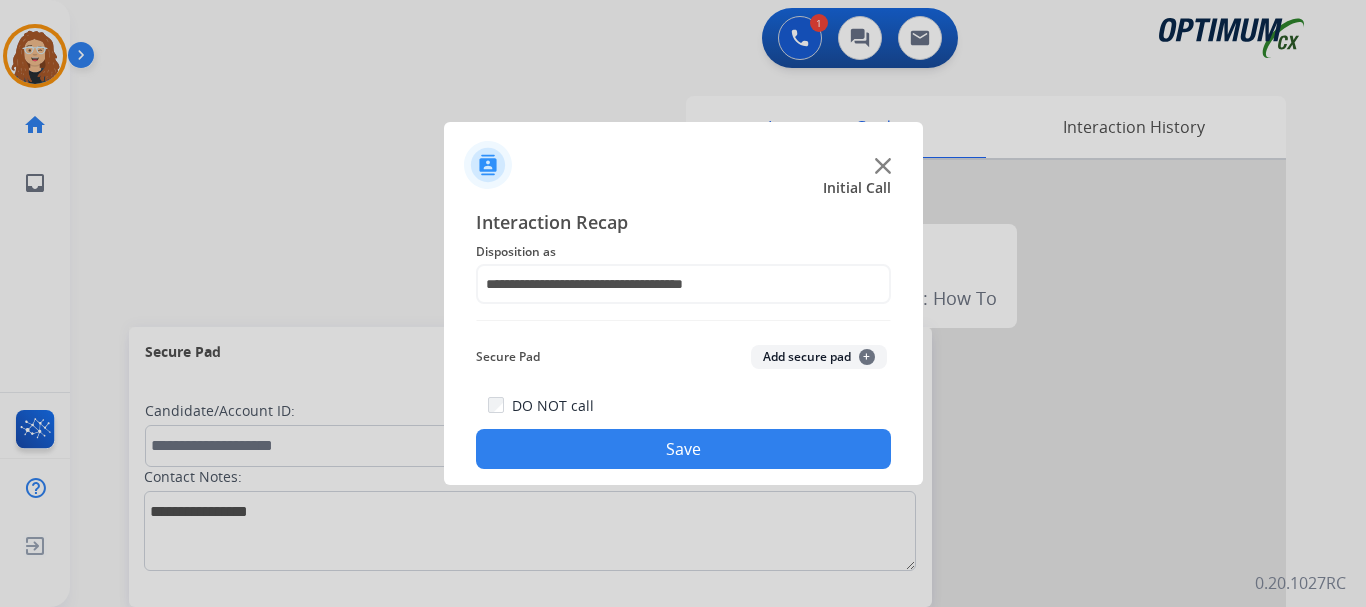 click on "Save" 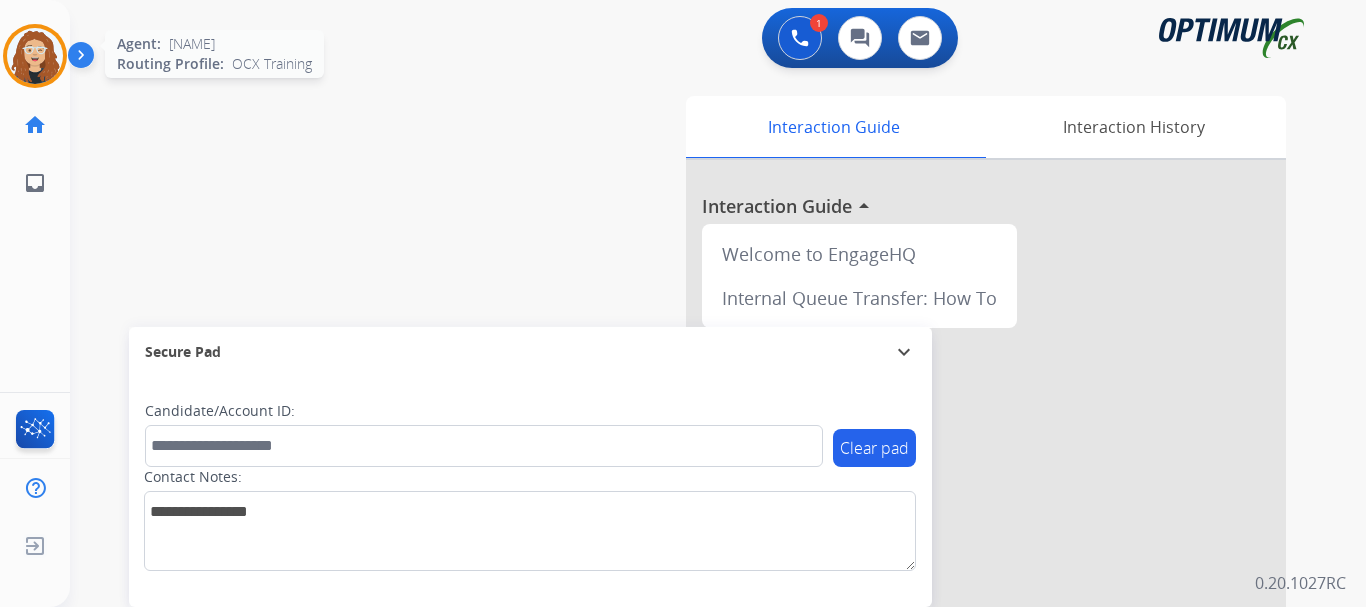 click at bounding box center [35, 56] 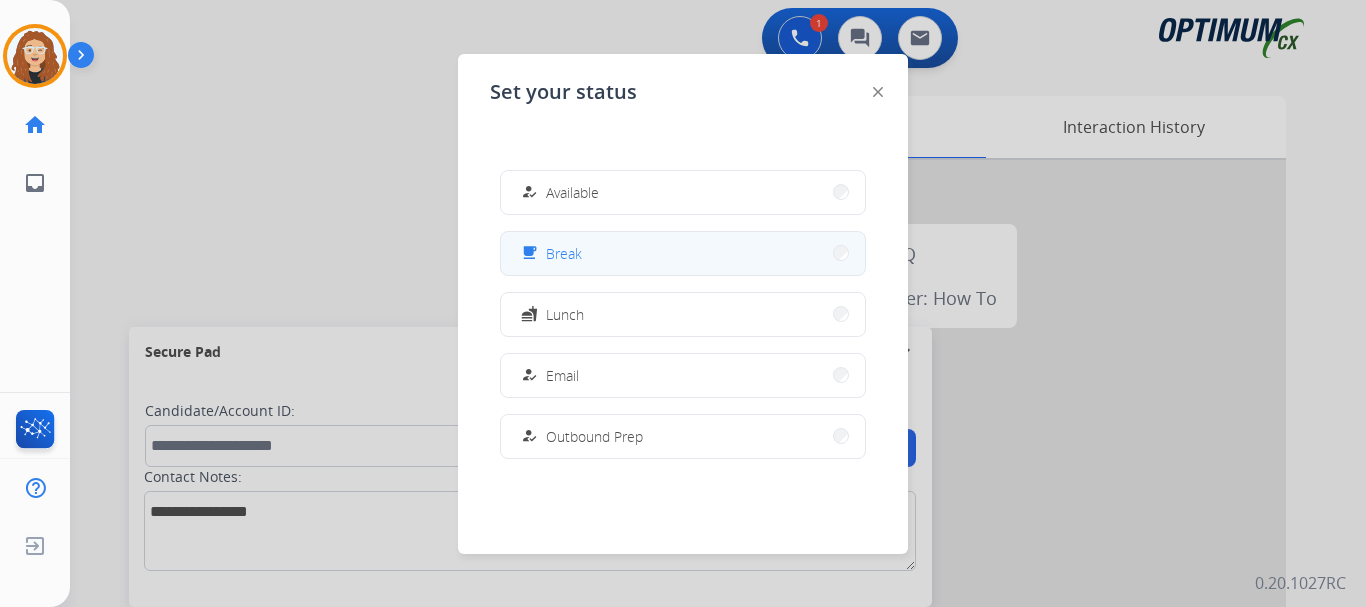 click on "Break" at bounding box center [564, 253] 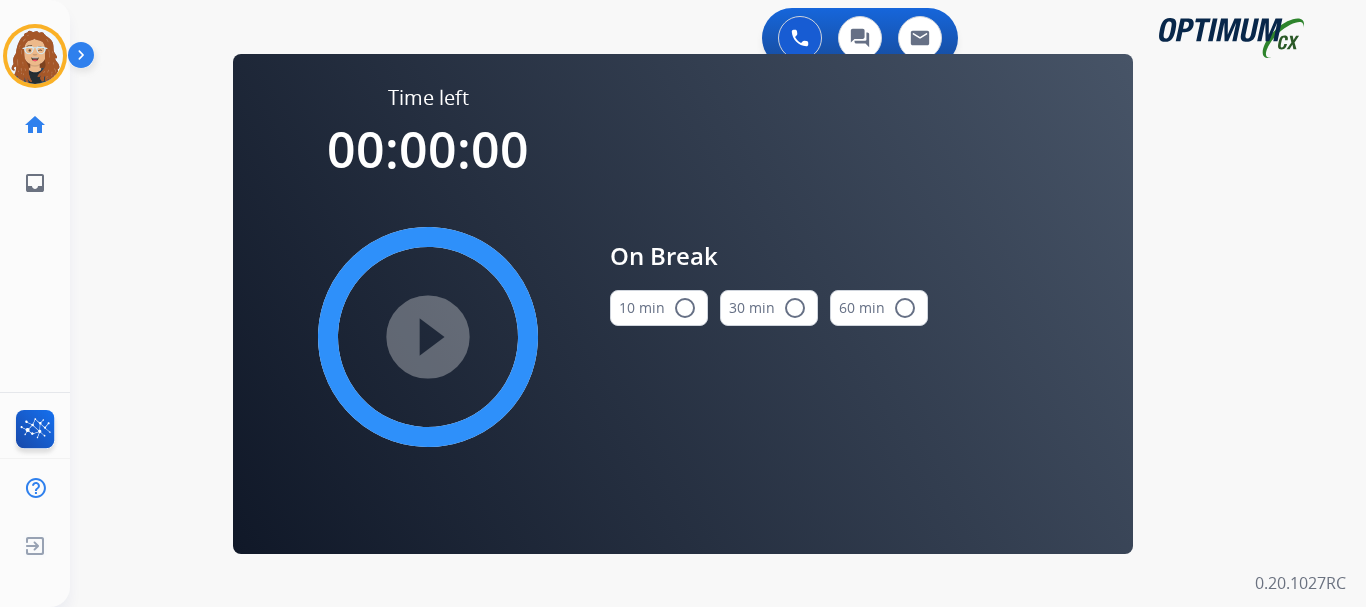 click on "radio_button_unchecked" at bounding box center (685, 308) 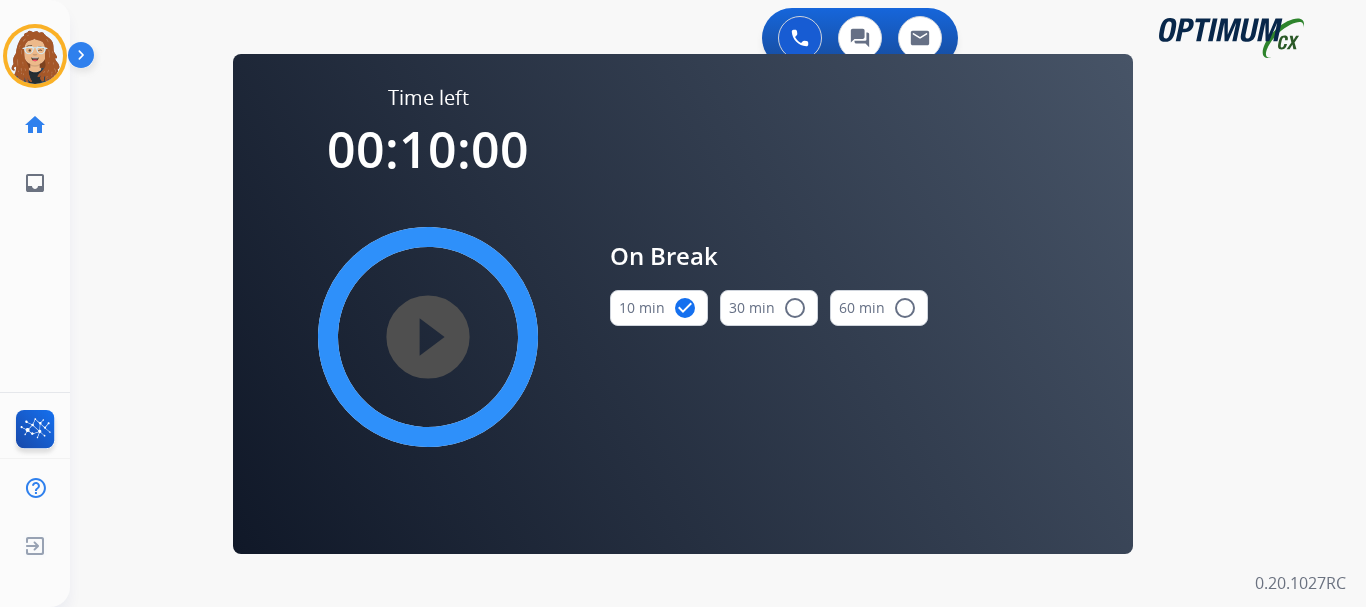click on "play_circle_filled" at bounding box center (428, 337) 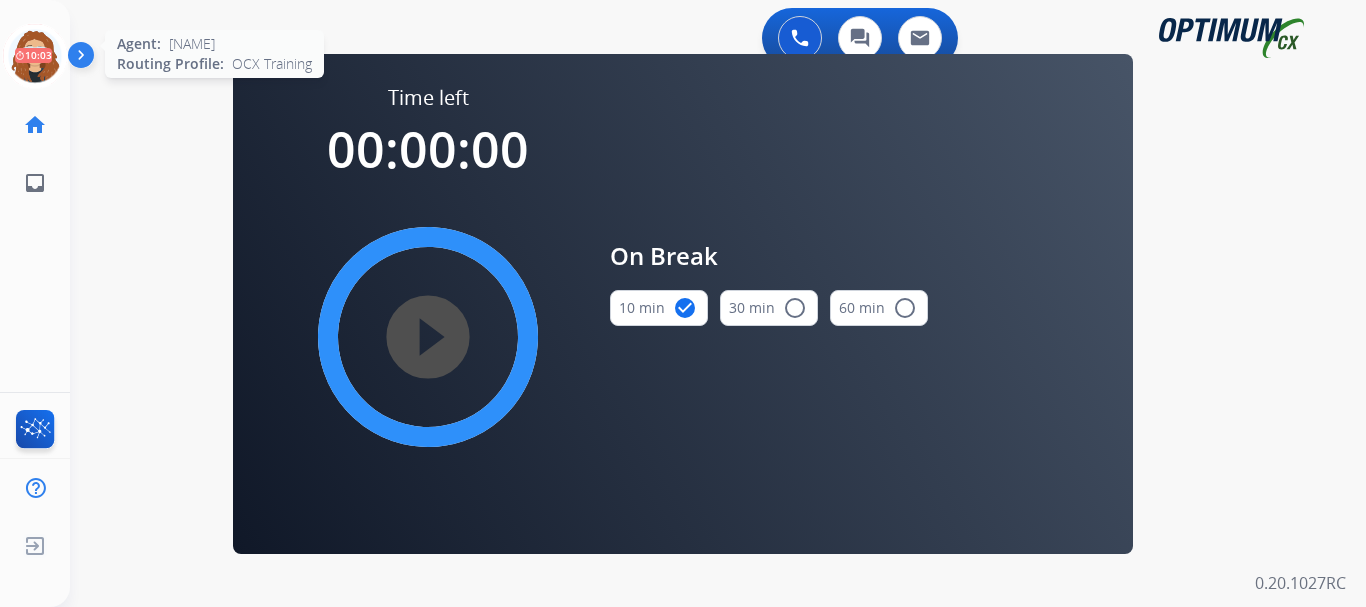 drag, startPoint x: 38, startPoint y: 56, endPoint x: 63, endPoint y: 54, distance: 25.079872 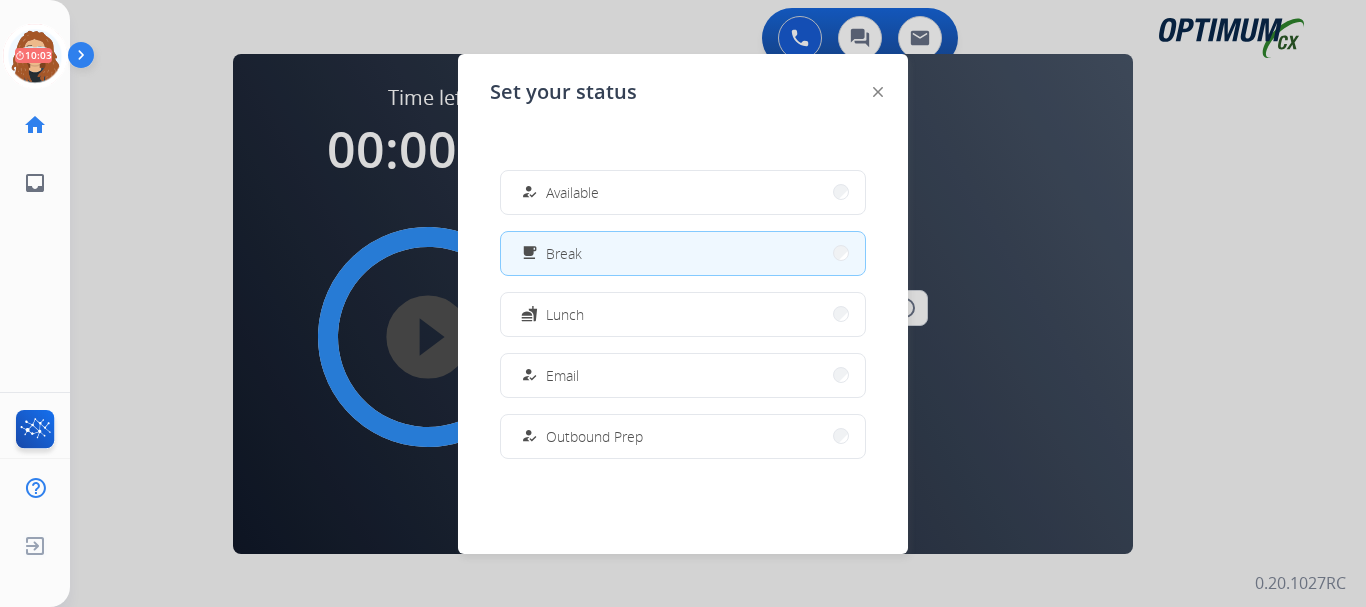 click on "how_to_reg" at bounding box center [531, 192] 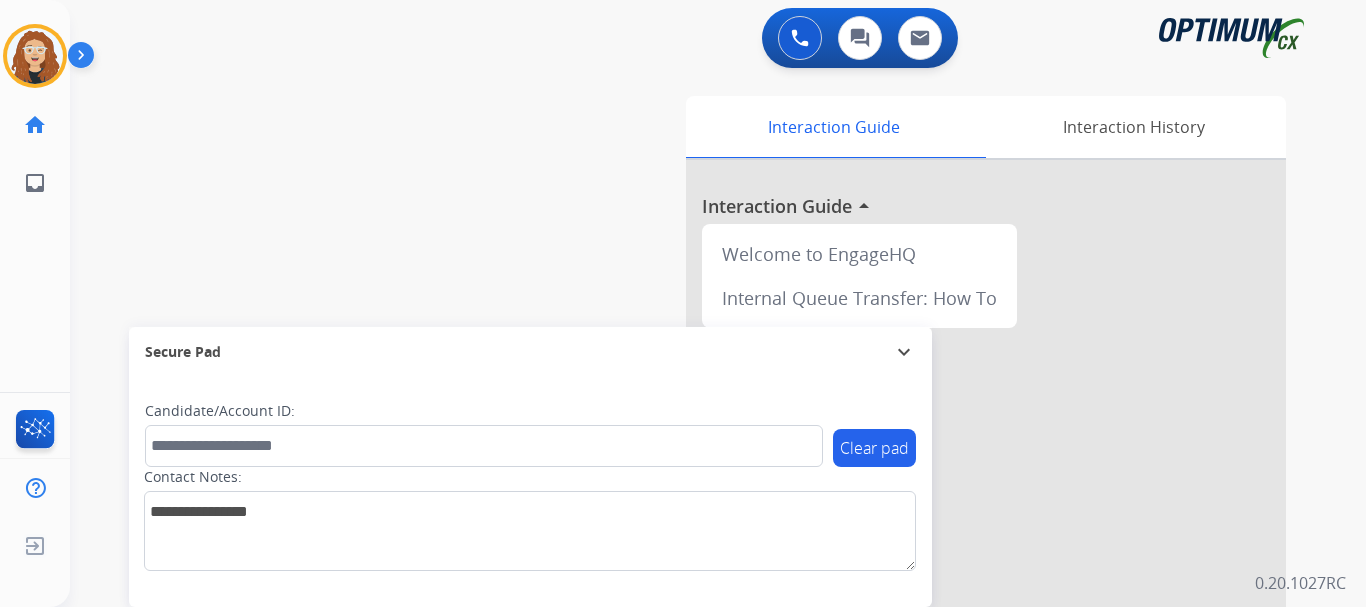 click on "swap_horiz Break voice bridge close_fullscreen Connect 3-Way Call merge_type Separate 3-Way Call  Interaction Guide   Interaction History  Interaction Guide arrow_drop_up  Welcome to EngageHQ   Internal Queue Transfer: How To  Secure Pad expand_more Clear pad Candidate/Account ID: Contact Notes:" at bounding box center [694, 489] 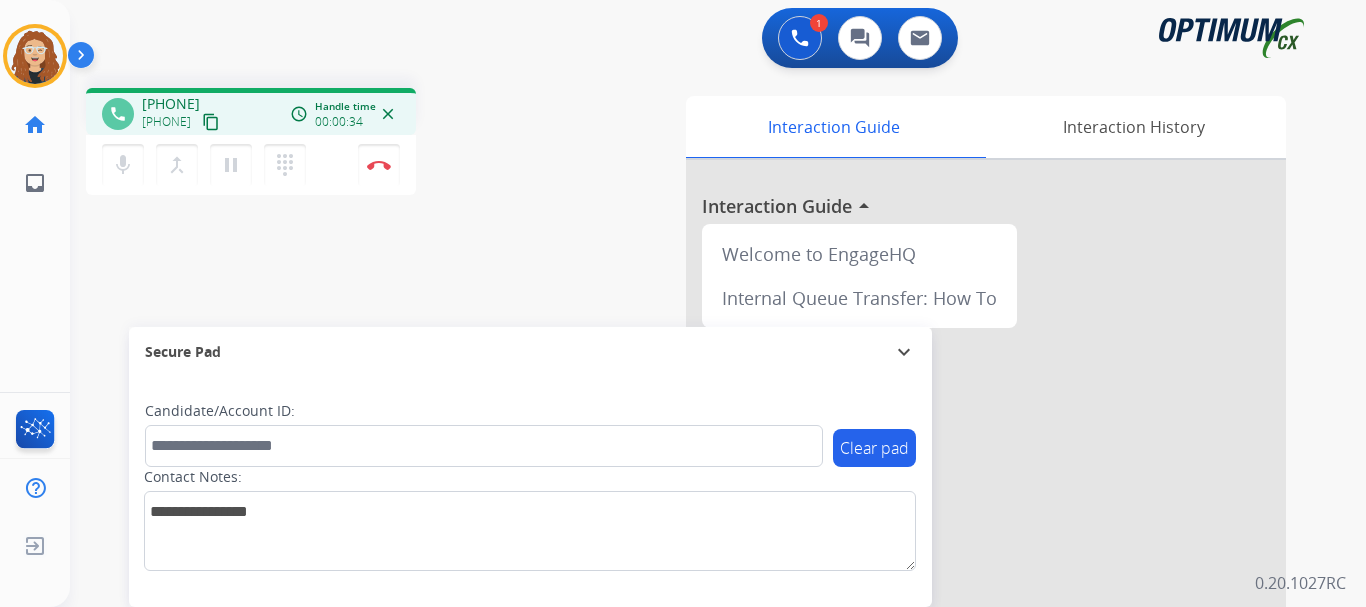 drag, startPoint x: 161, startPoint y: 103, endPoint x: 245, endPoint y: 96, distance: 84.29116 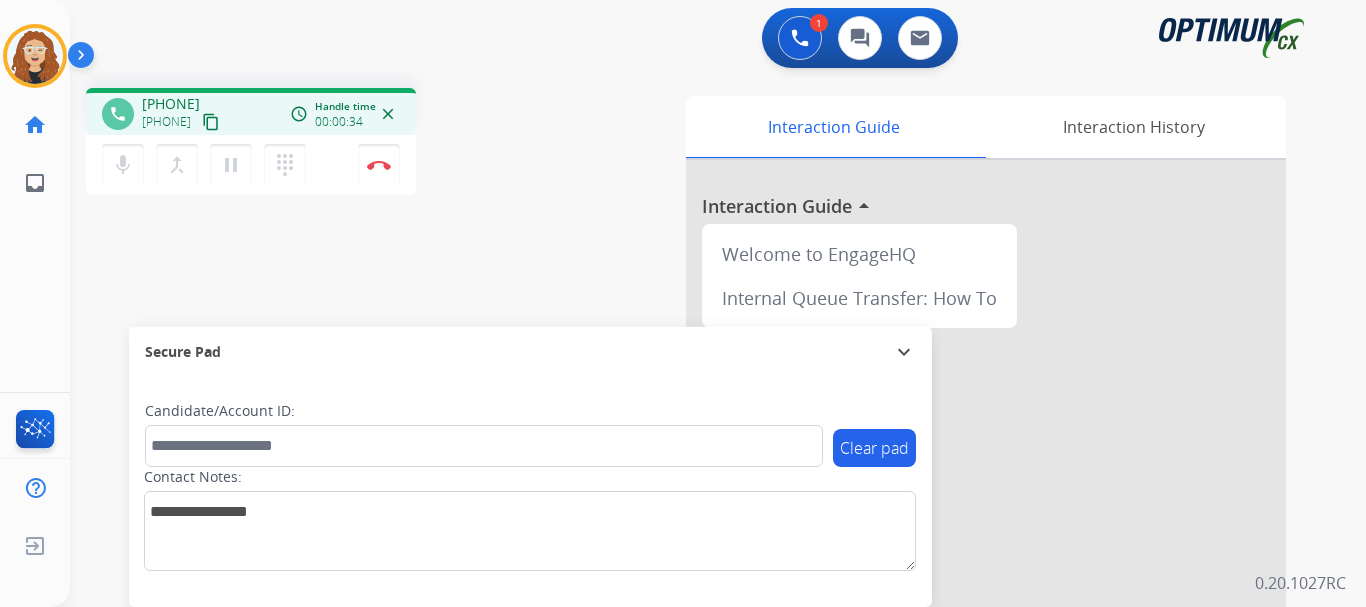 click on "[PHONE] [PHONE] content_copy" at bounding box center [182, 114] 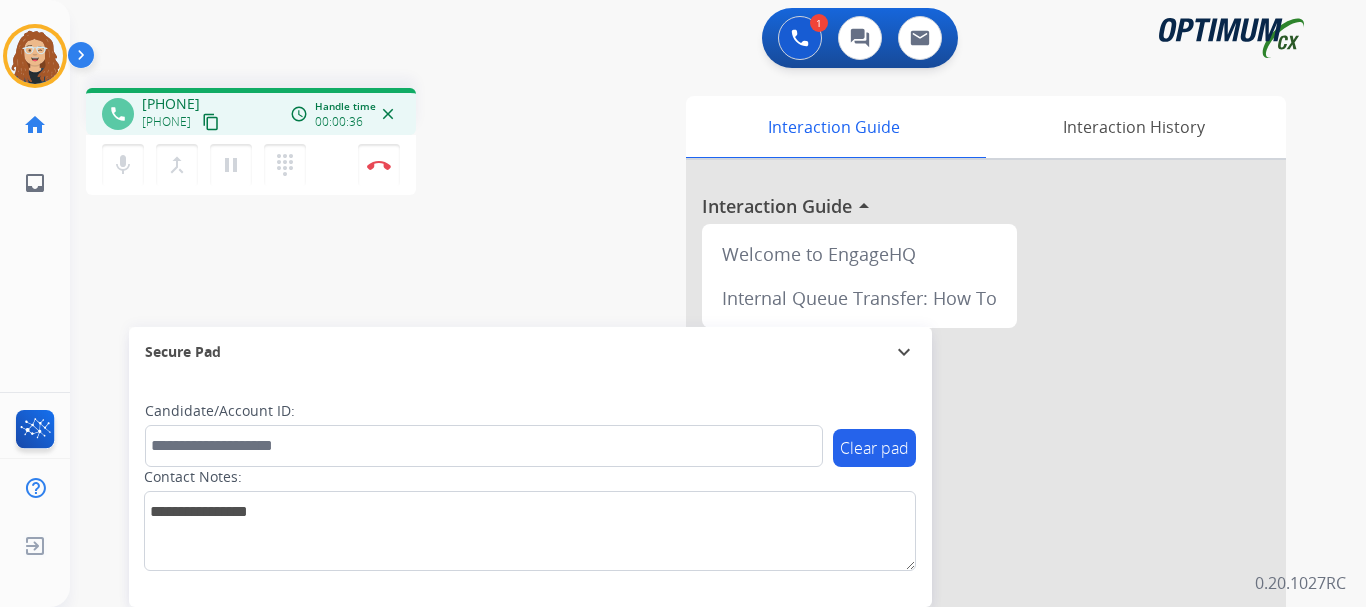 copy on "[PHONE]" 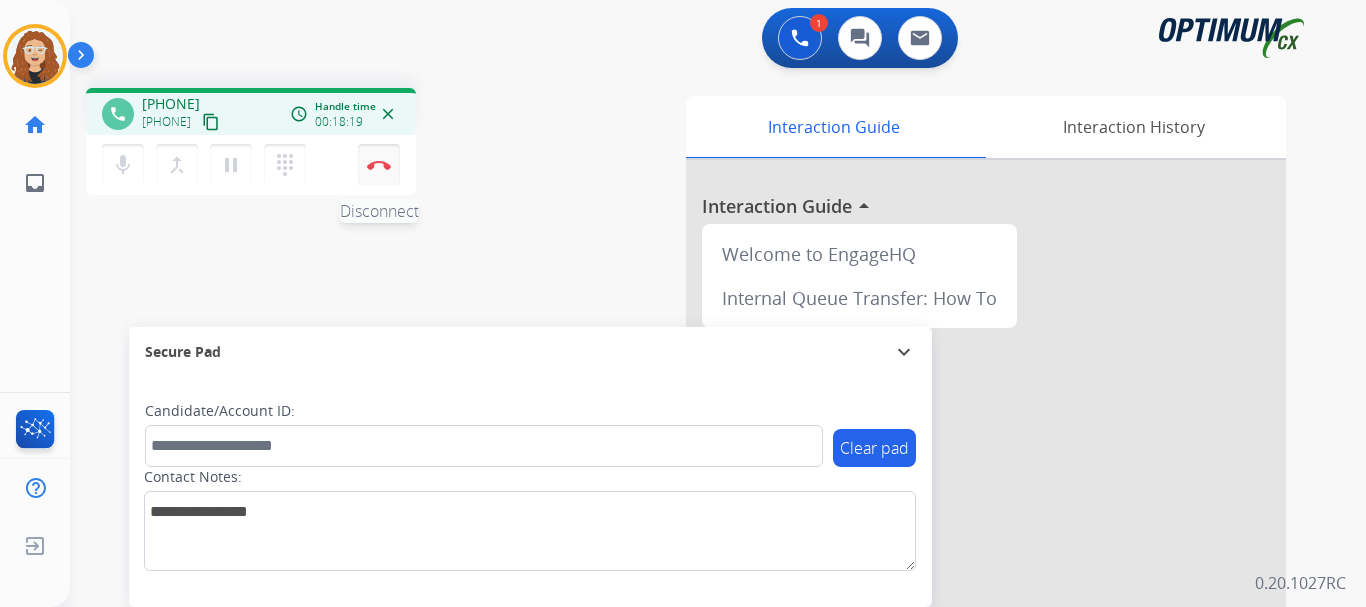 click at bounding box center [379, 165] 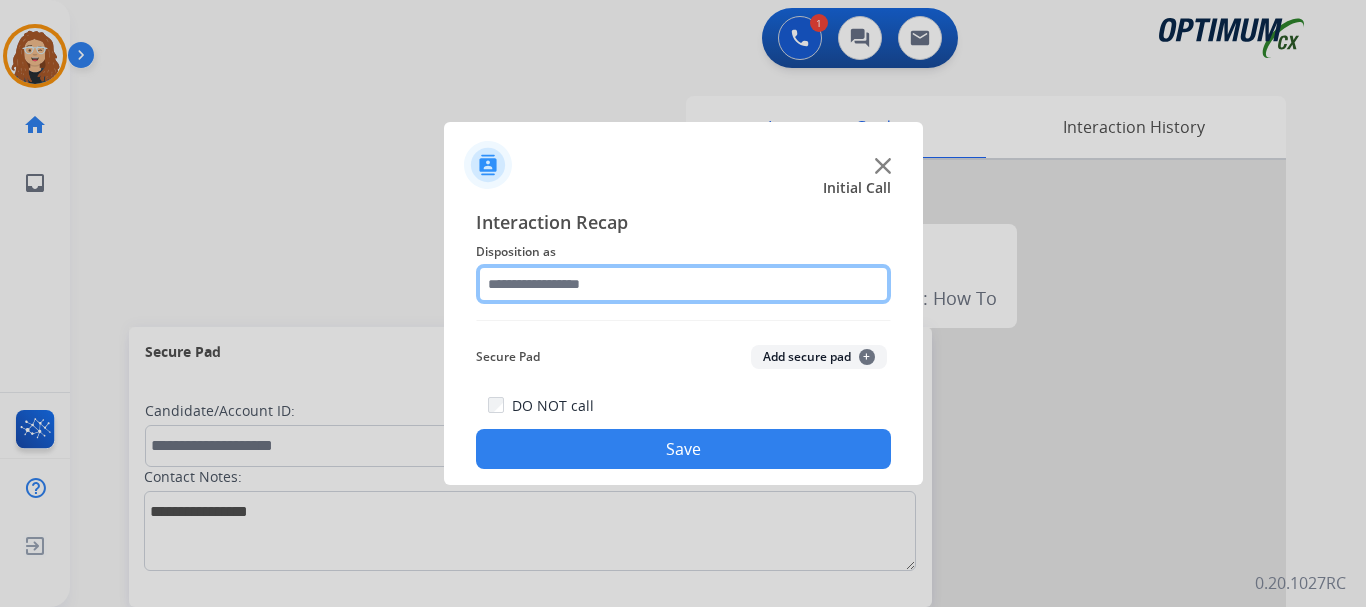 click 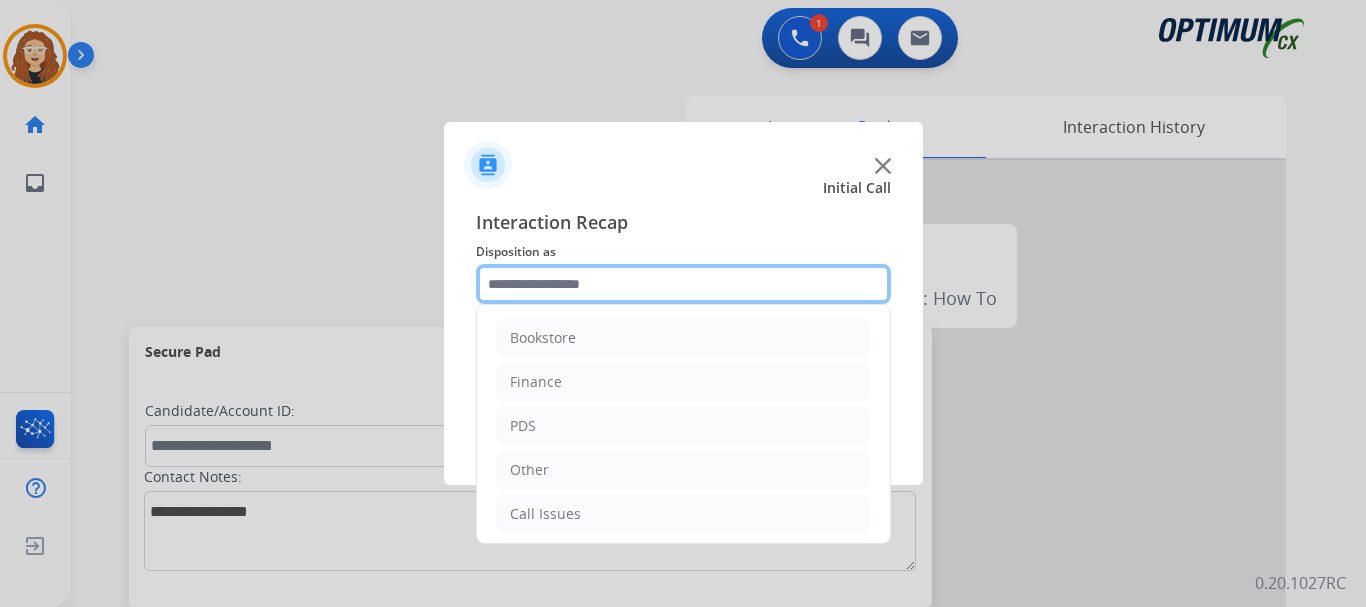 scroll, scrollTop: 136, scrollLeft: 0, axis: vertical 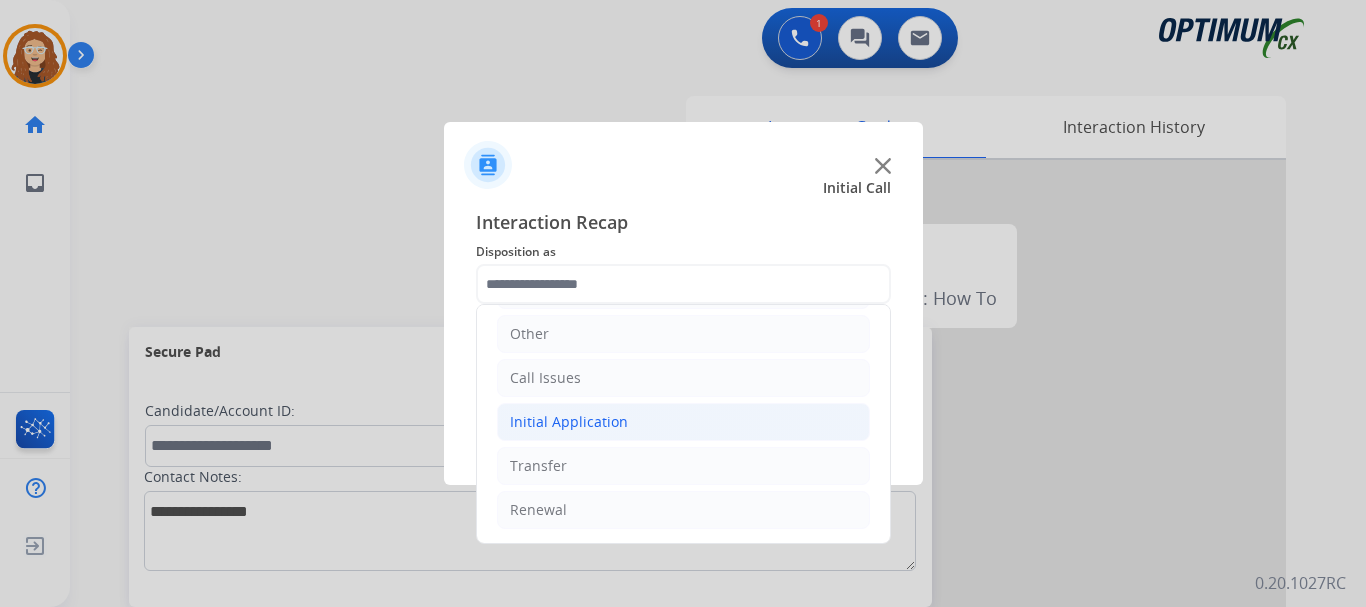click on "Initial Application" 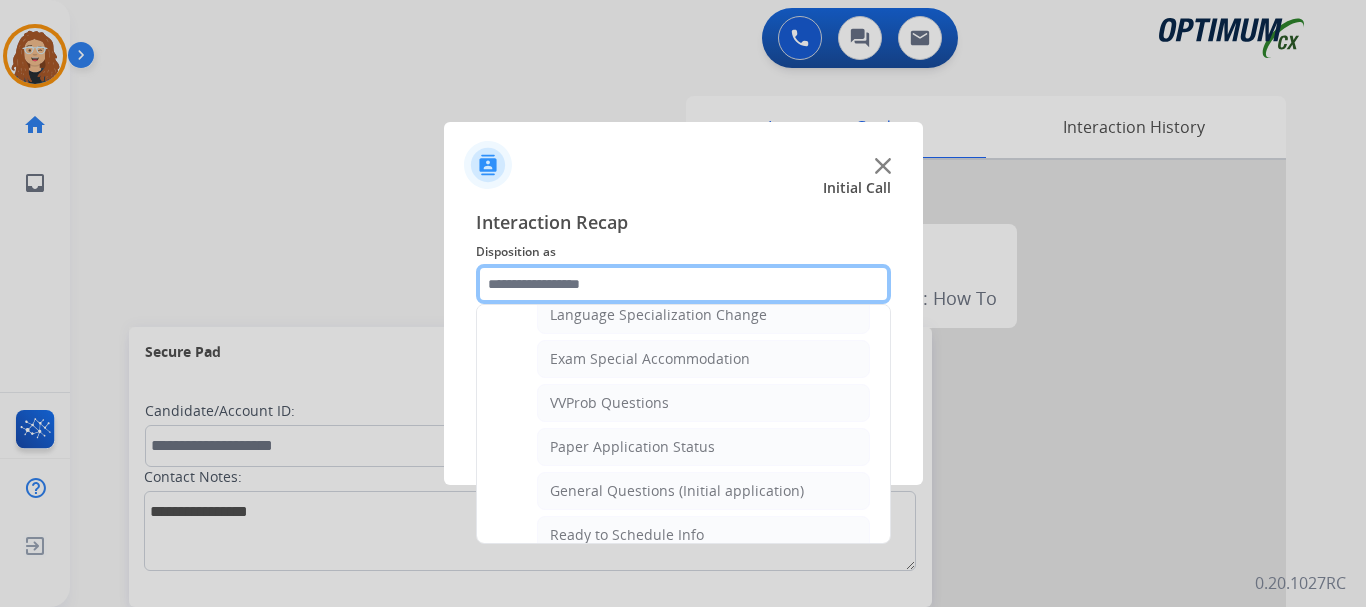scroll, scrollTop: 1066, scrollLeft: 0, axis: vertical 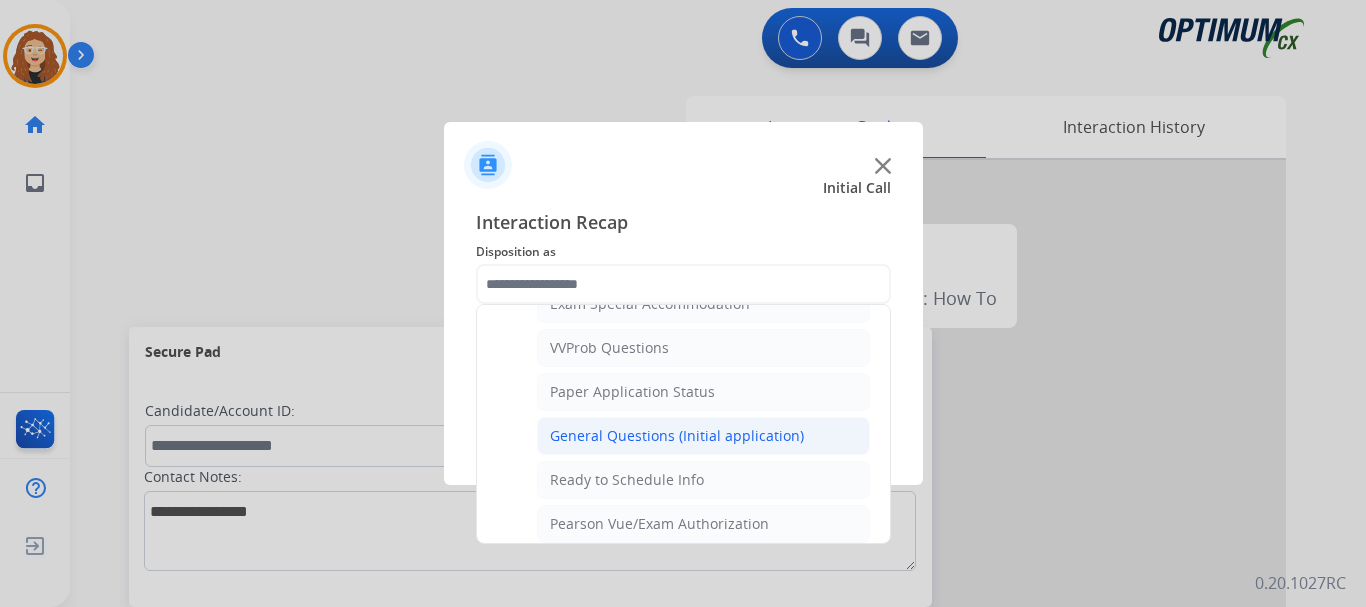 click on "General Questions (Initial application)" 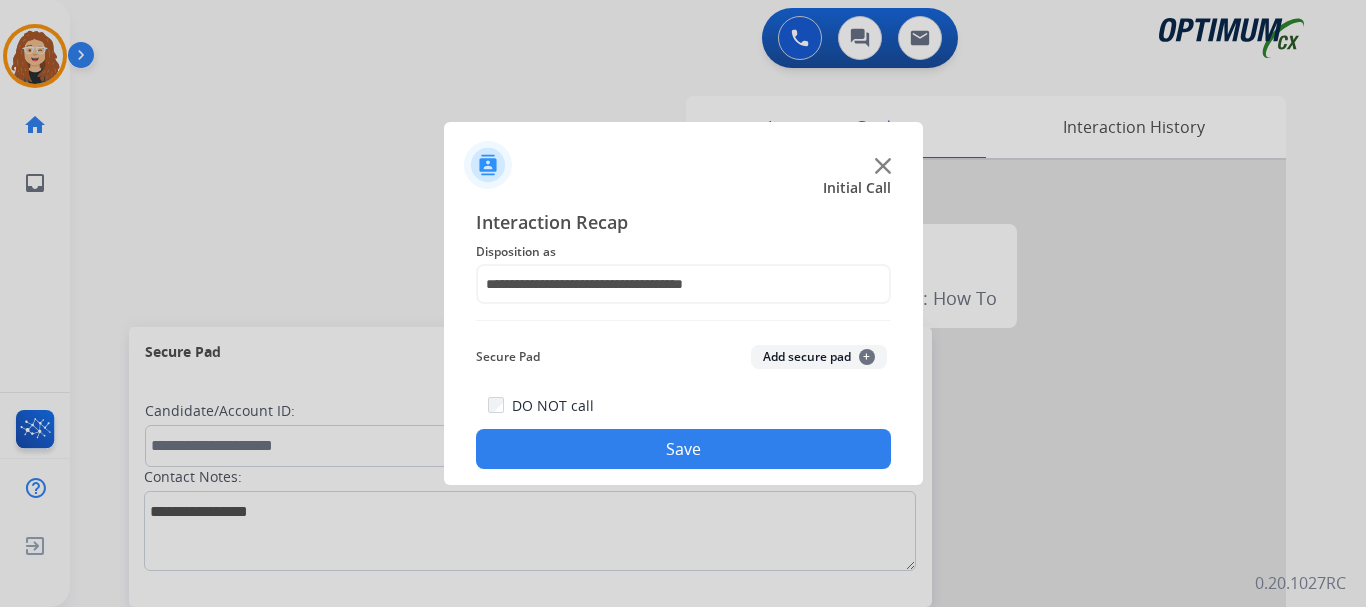 click on "Save" 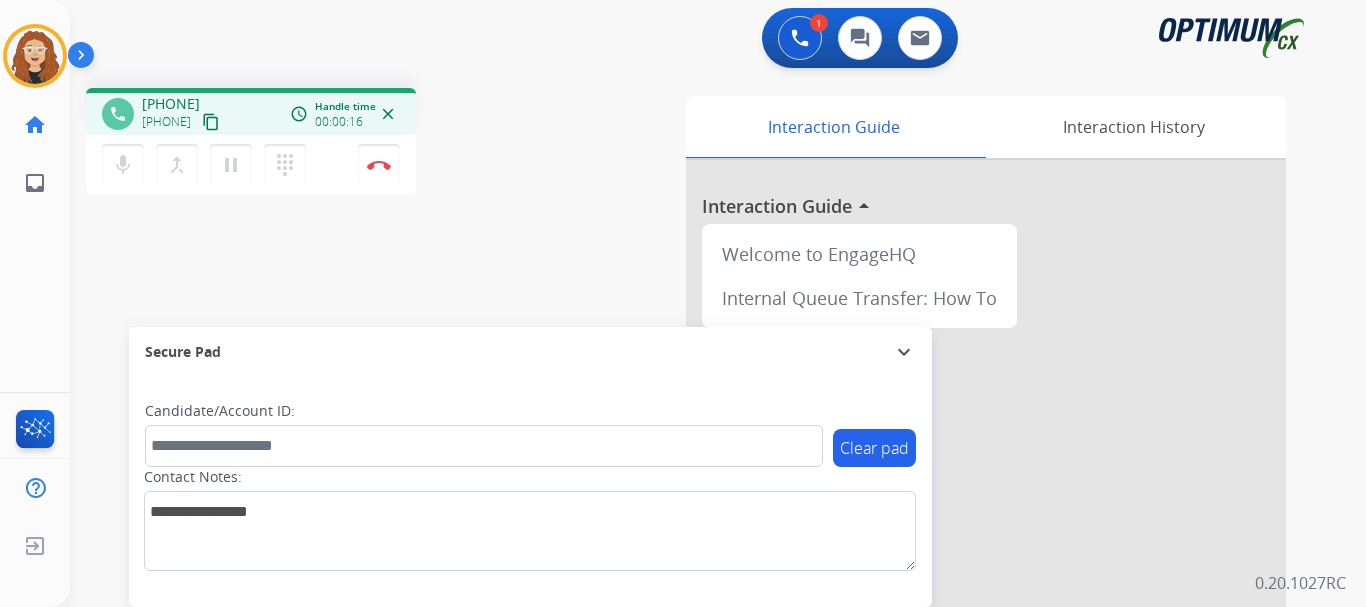 drag, startPoint x: 159, startPoint y: 101, endPoint x: 237, endPoint y: 96, distance: 78.160095 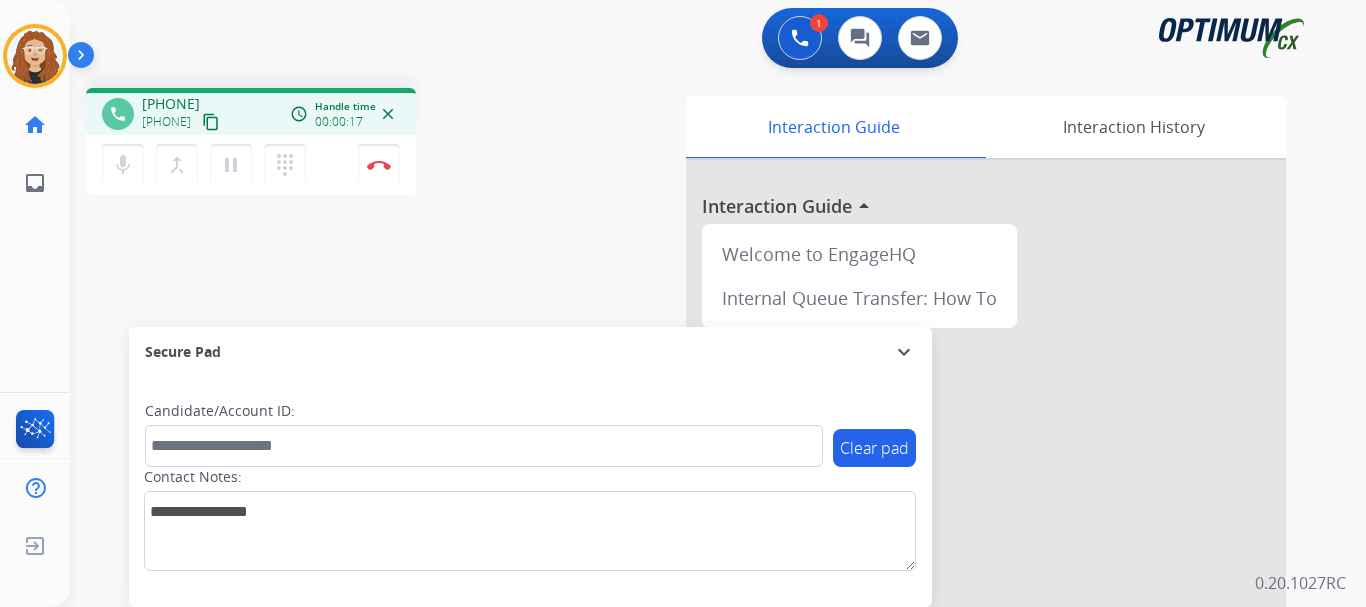 copy on "[PHONE]" 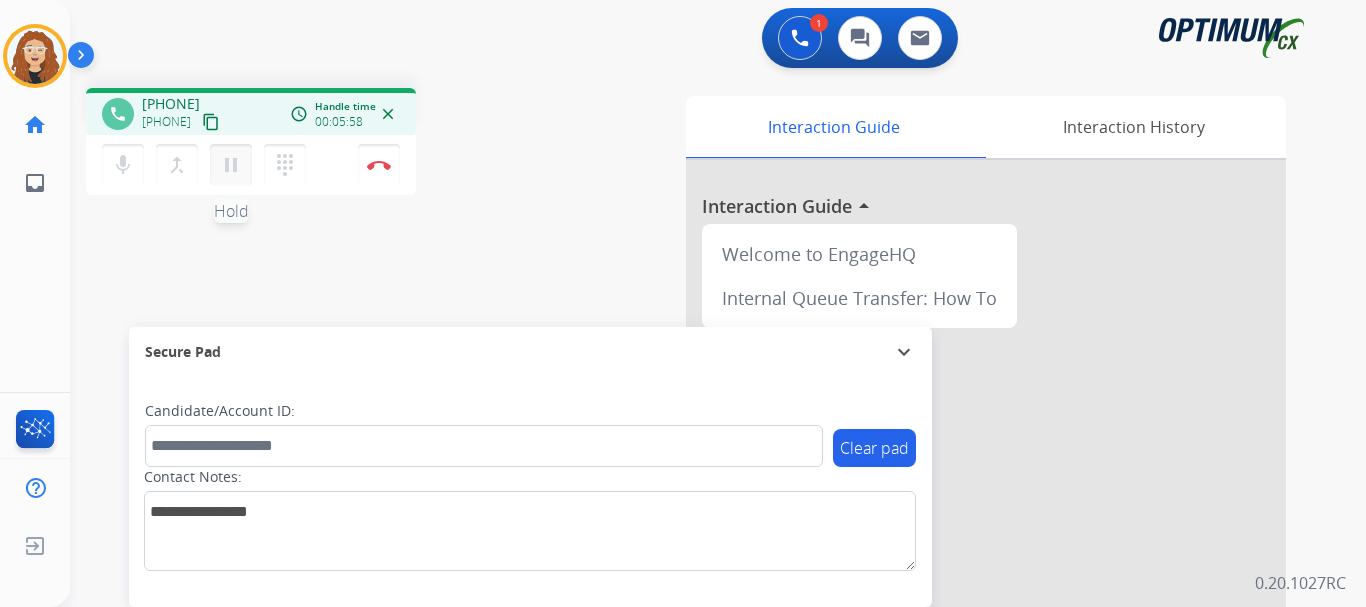 click on "pause" at bounding box center [231, 165] 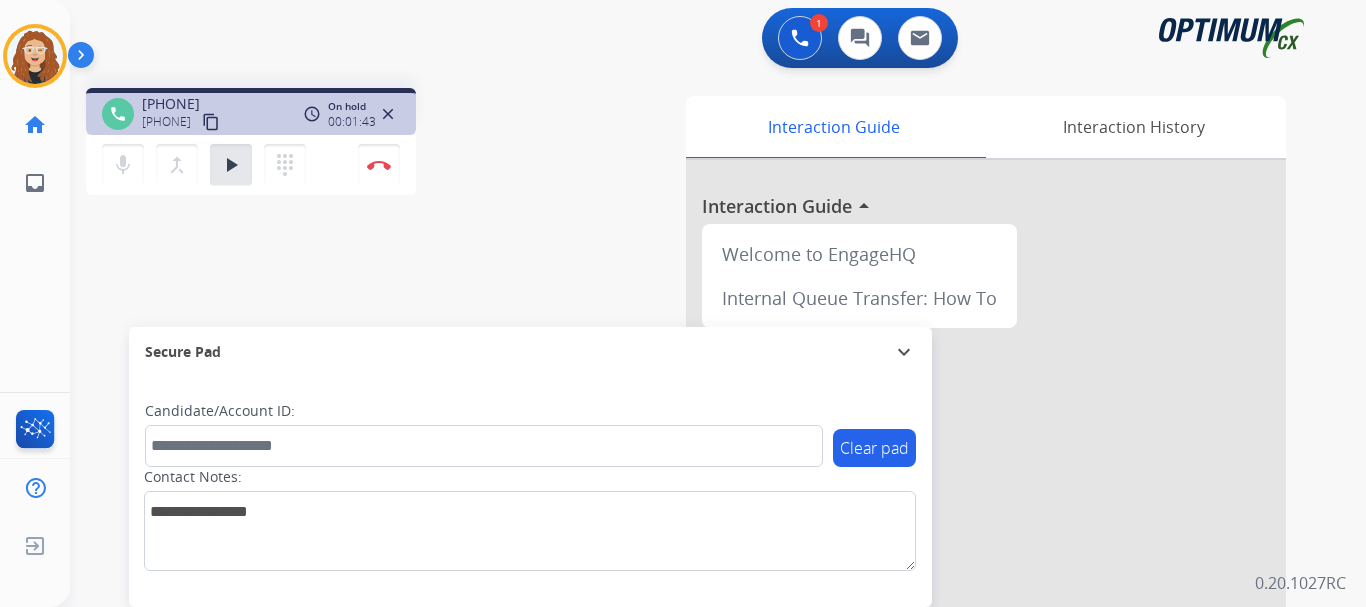 drag, startPoint x: 235, startPoint y: 174, endPoint x: 233, endPoint y: 187, distance: 13.152946 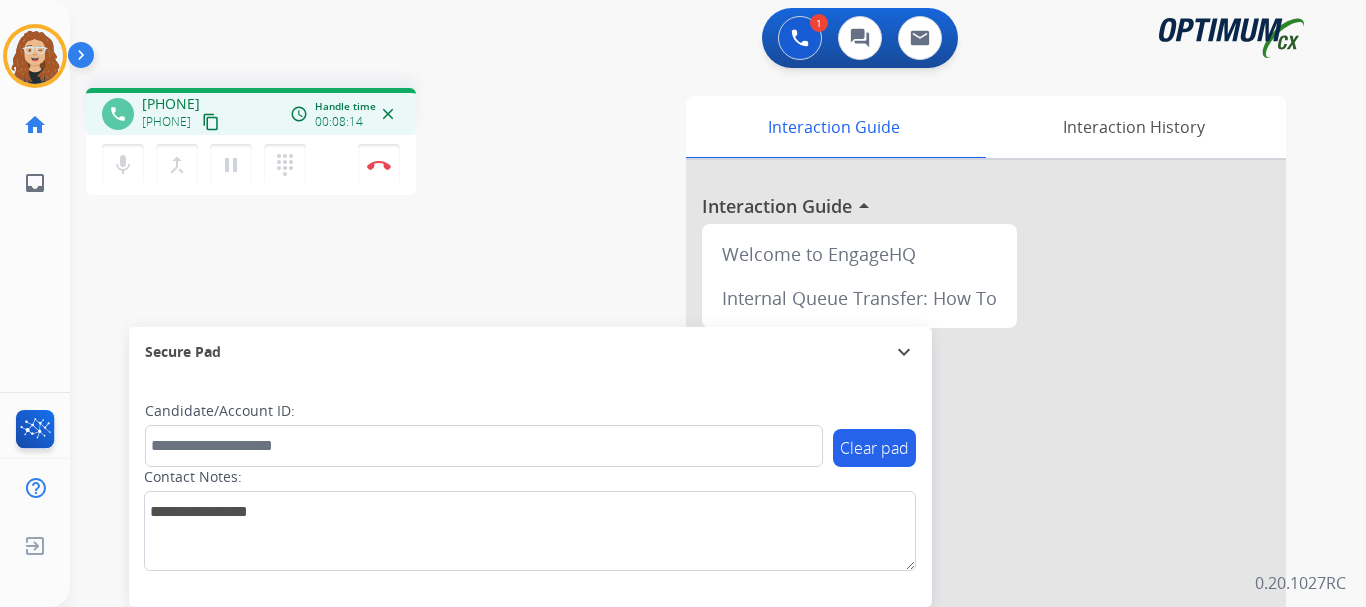 click on "phone [PHONE] [PHONE] content_copy access_time Call metrics Queue   00:08 Hold   01:44 Talk   06:24 Total   08:15 Handle time 00:08:14 close mic Mute merge_type Bridge pause Hold dialpad Dialpad Disconnect swap_horiz Break voice bridge close_fullscreen Connect 3-Way Call merge_type Separate 3-Way Call  Interaction Guide   Interaction History  Interaction Guide arrow_drop_up  Welcome to EngageHQ   Internal Queue Transfer: How To  Secure Pad expand_more Clear pad Candidate/Account ID: Contact Notes:" at bounding box center [694, 489] 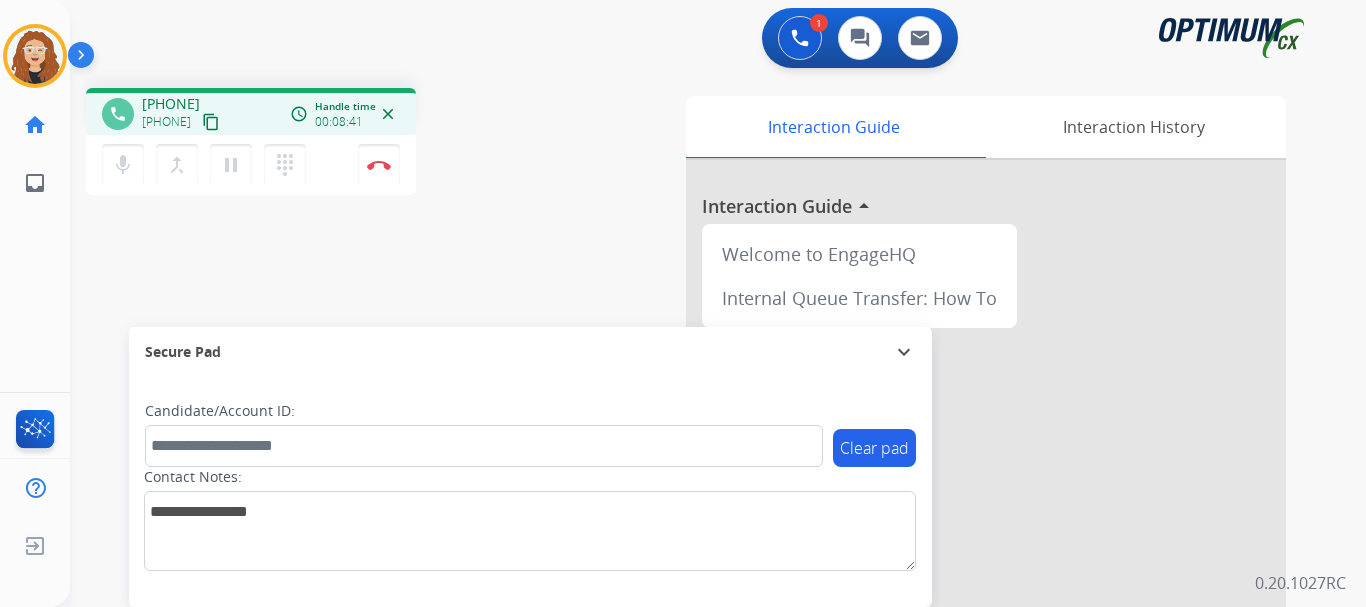 click on "phone [PHONE] [PHONE] content_copy access_time Call metrics Queue   00:08 Hold   01:44 Talk   06:51 Total   08:42 Handle time 00:08:41 close mic Mute merge_type Bridge pause Hold dialpad Dialpad Disconnect swap_horiz Break voice bridge close_fullscreen Connect 3-Way Call merge_type Separate 3-Way Call  Interaction Guide   Interaction History  Interaction Guide arrow_drop_up  Welcome to EngageHQ   Internal Queue Transfer: How To  Secure Pad expand_more Clear pad Candidate/Account ID: Contact Notes:" at bounding box center [694, 489] 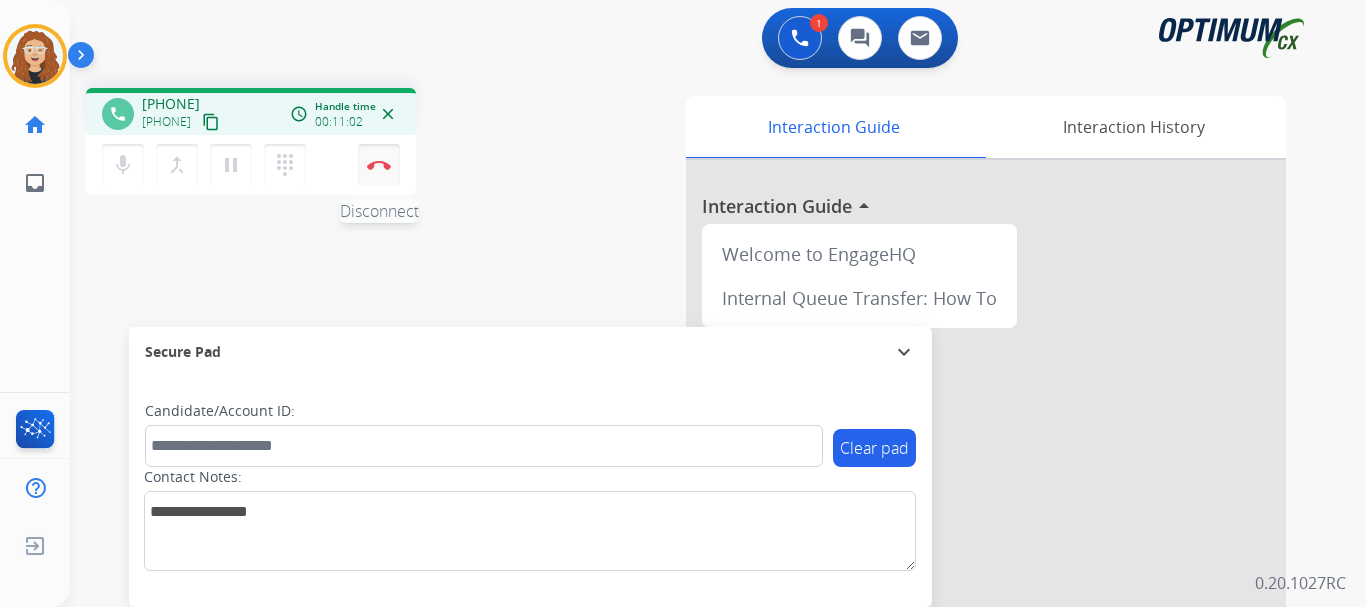 click at bounding box center [379, 165] 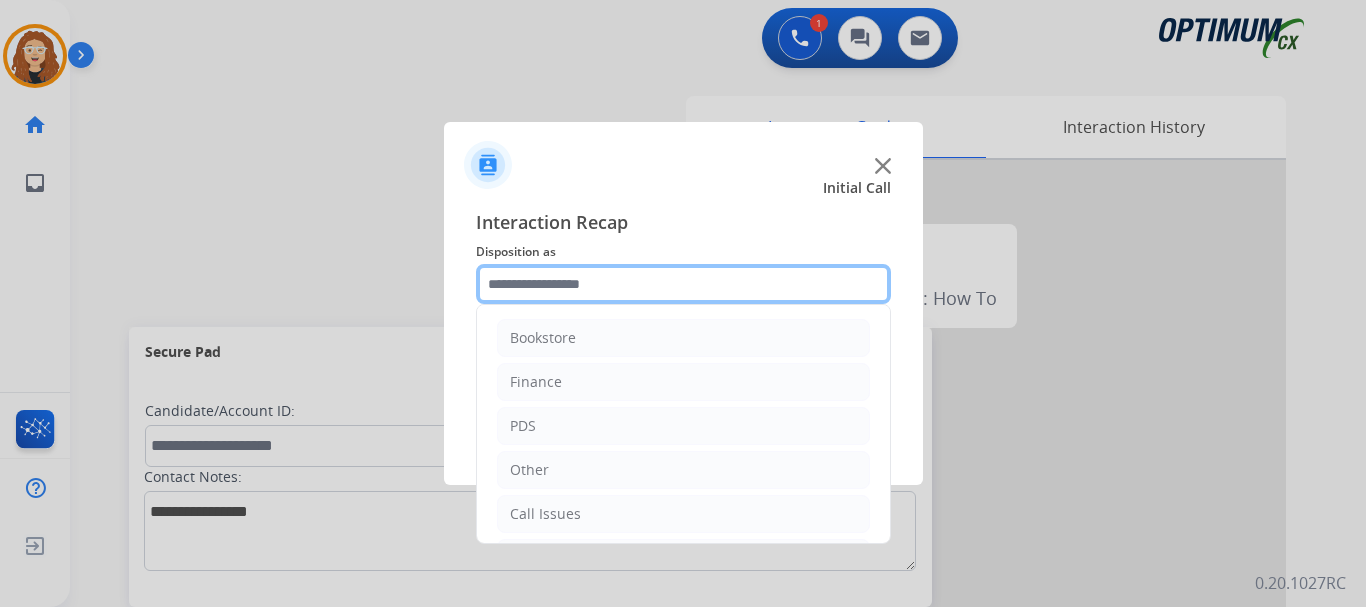click 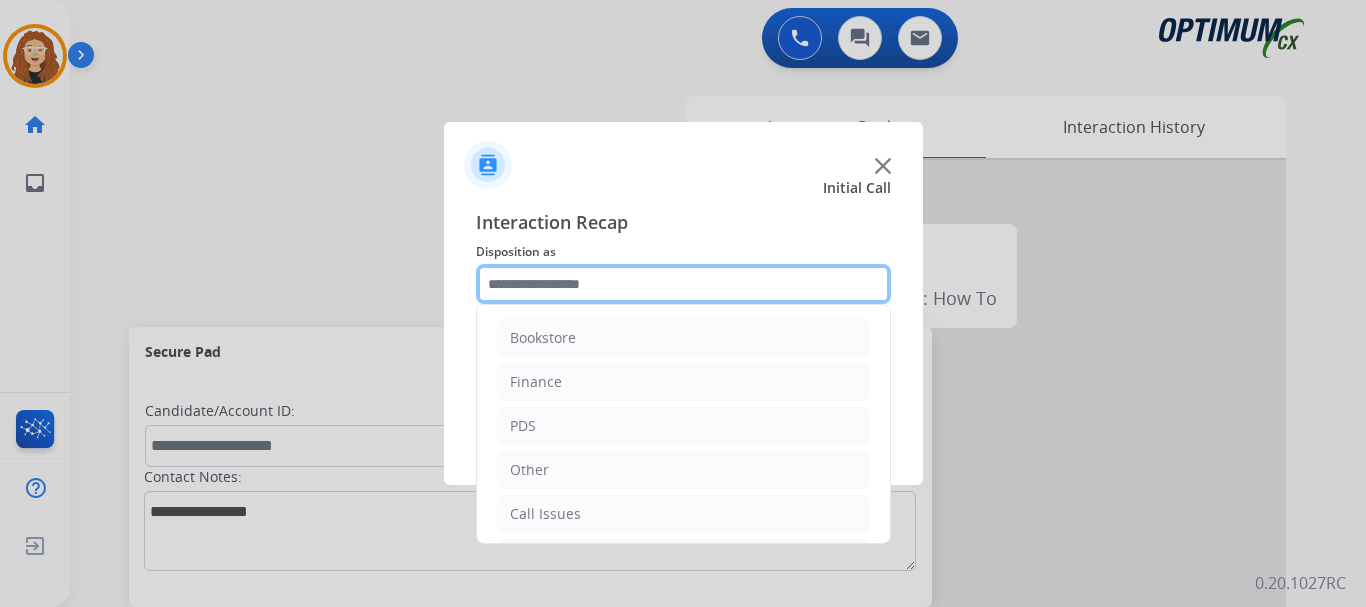 scroll, scrollTop: 136, scrollLeft: 0, axis: vertical 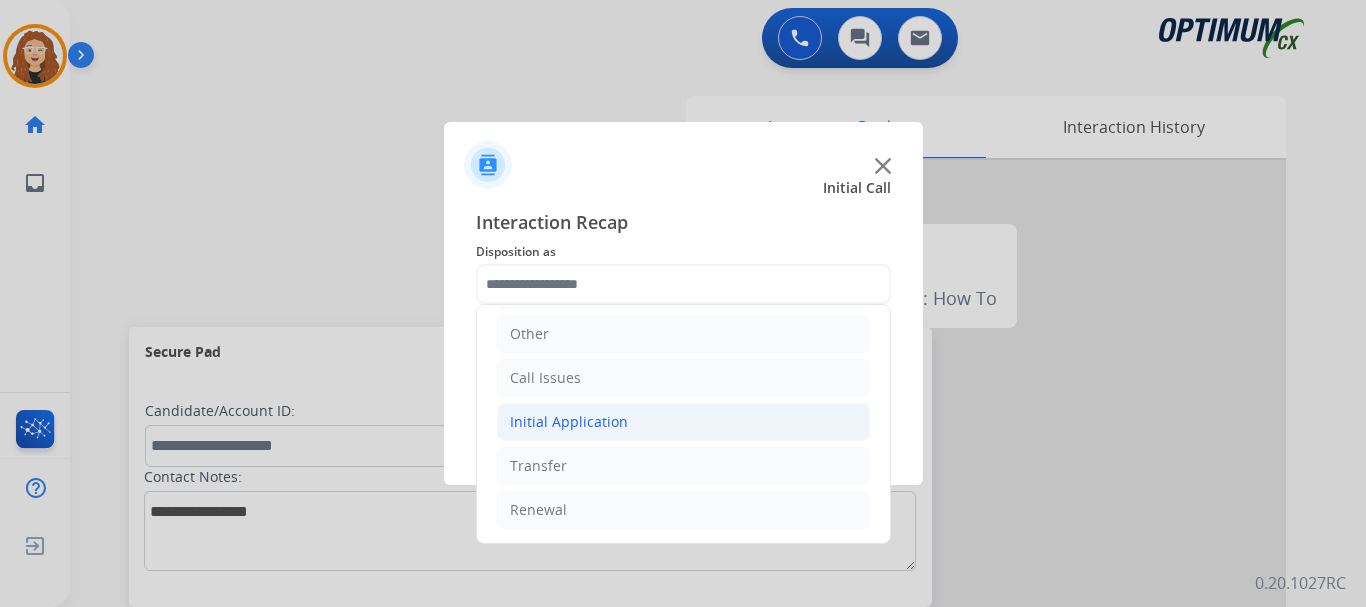 click on "Initial Application" 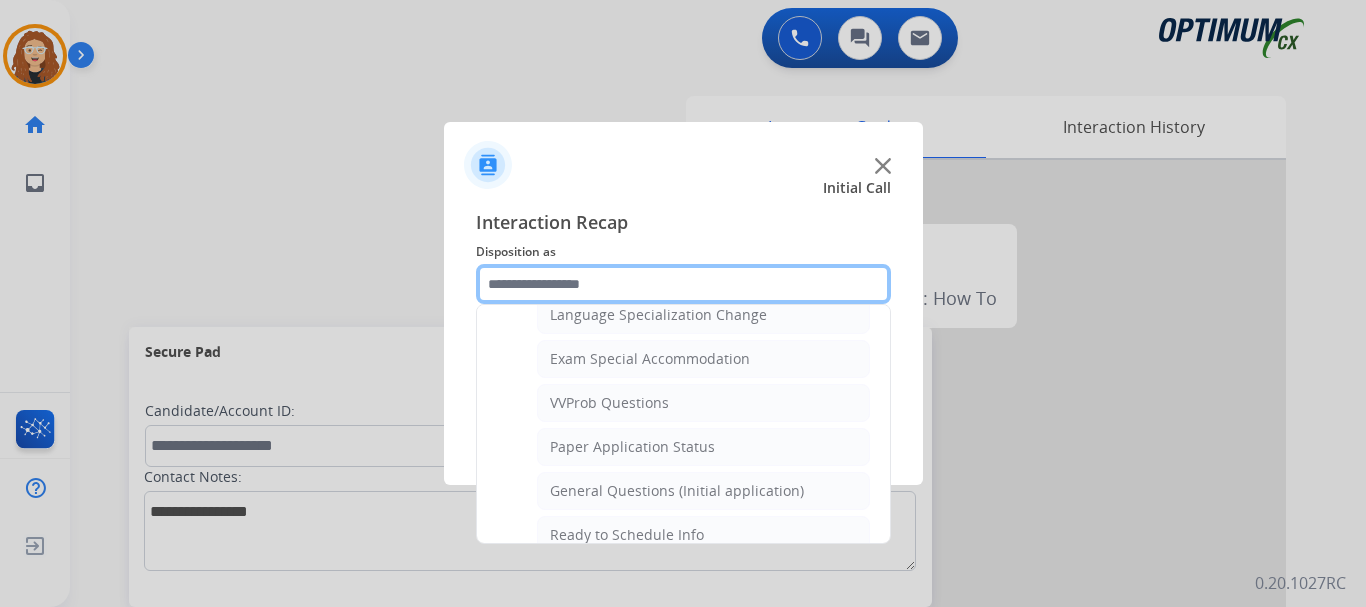 scroll, scrollTop: 1048, scrollLeft: 0, axis: vertical 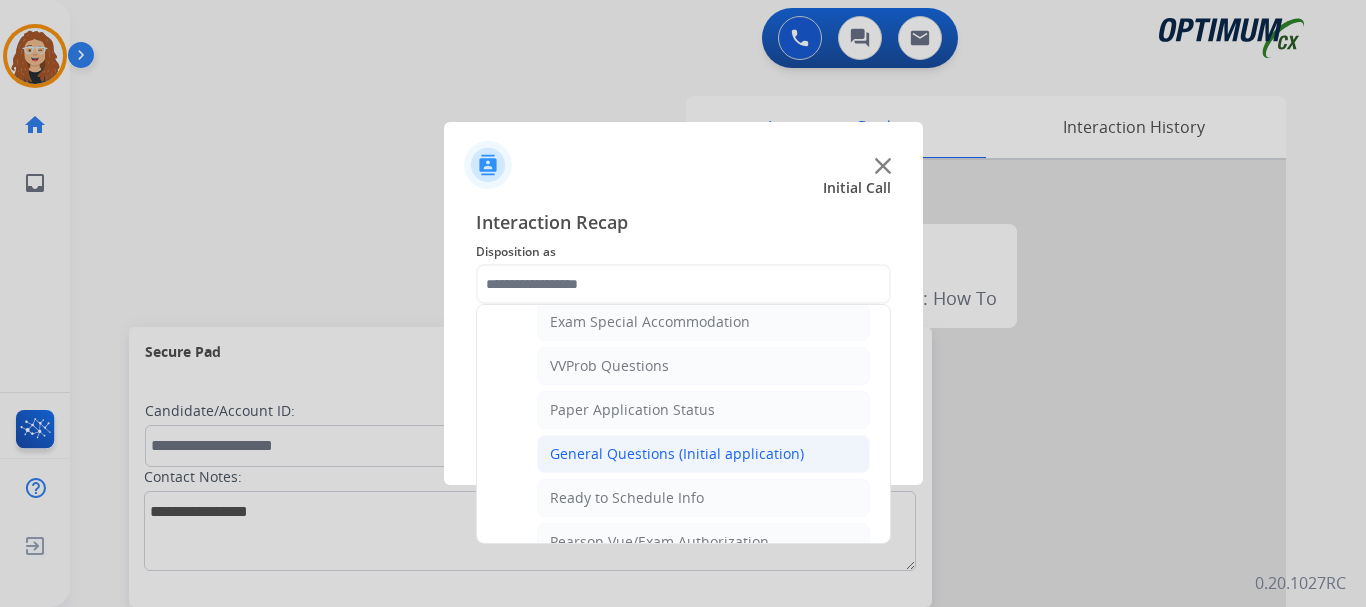 click on "General Questions (Initial application)" 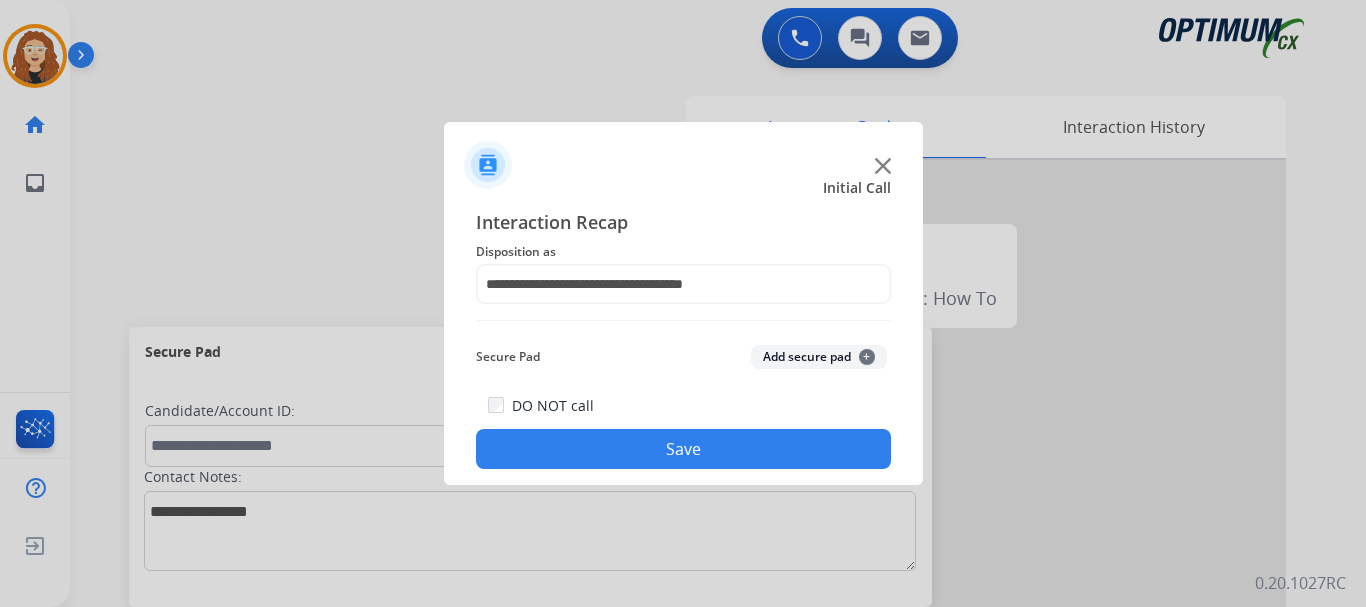 click on "Save" 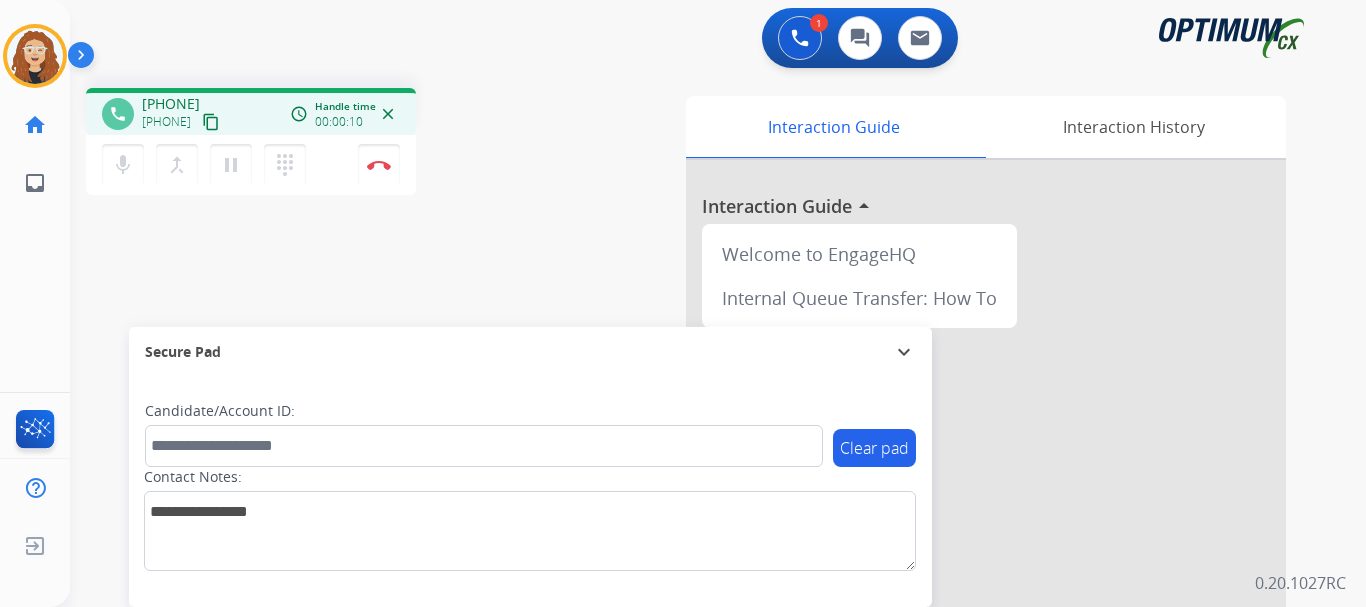 drag, startPoint x: 160, startPoint y: 106, endPoint x: 230, endPoint y: 90, distance: 71.80529 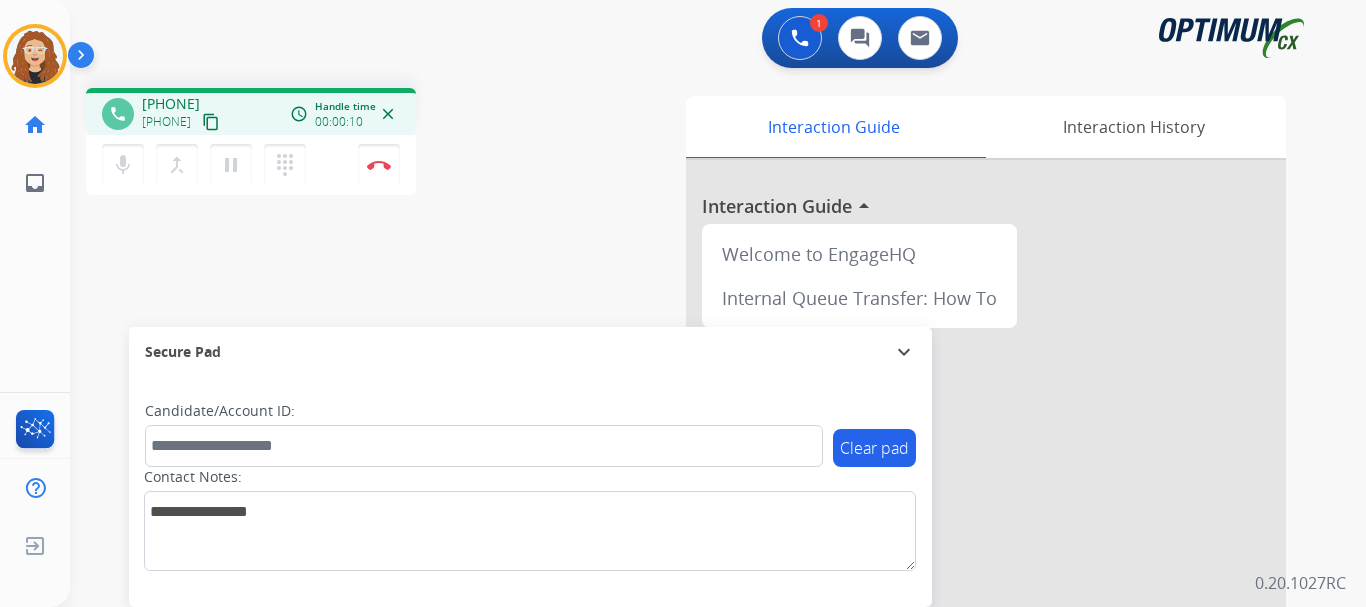 click on "[PHONE] [PHONE] content_copy" at bounding box center (182, 114) 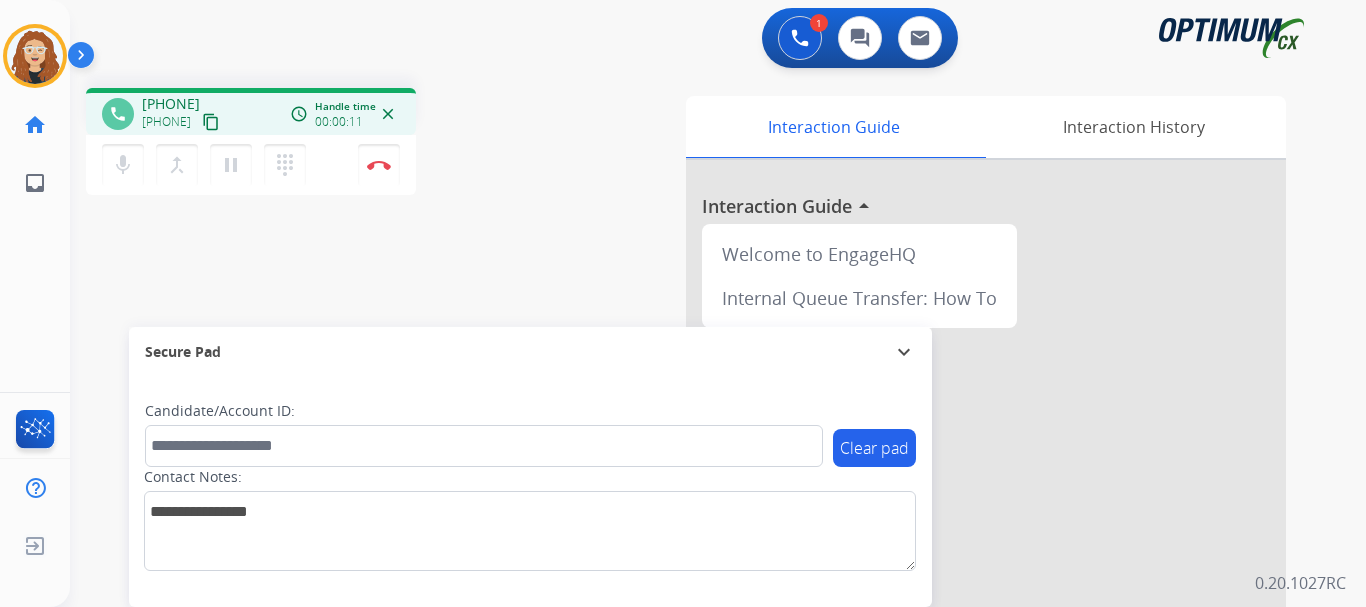 copy on "[PHONE]" 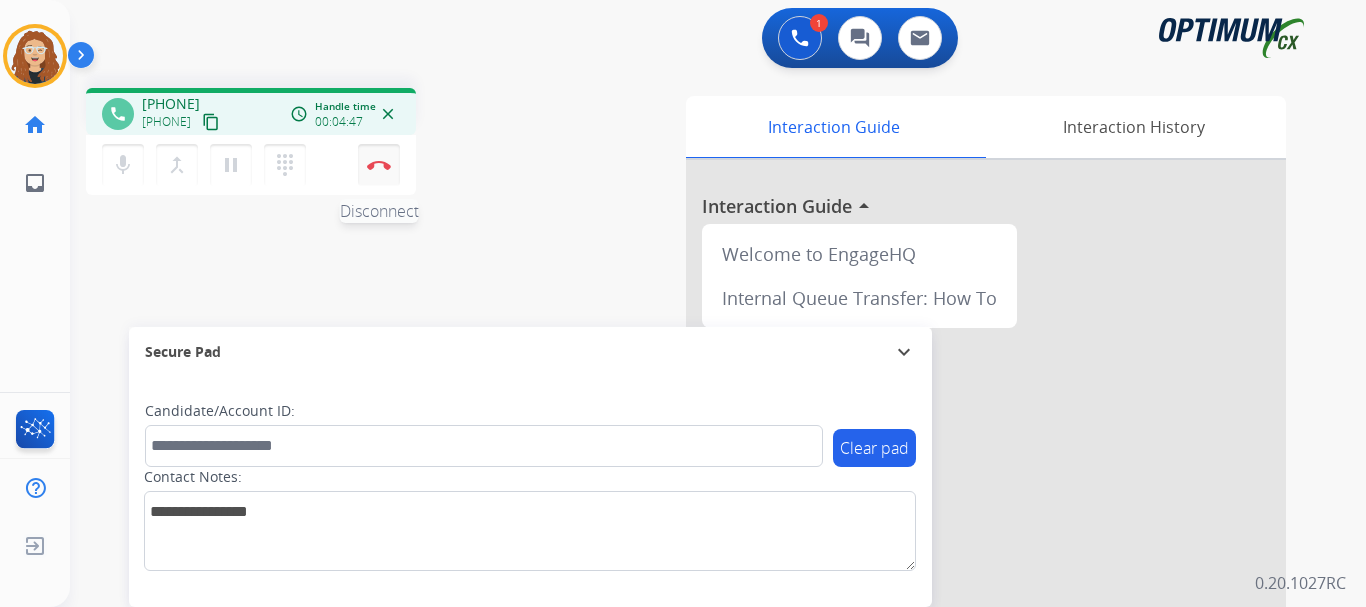 click at bounding box center (379, 165) 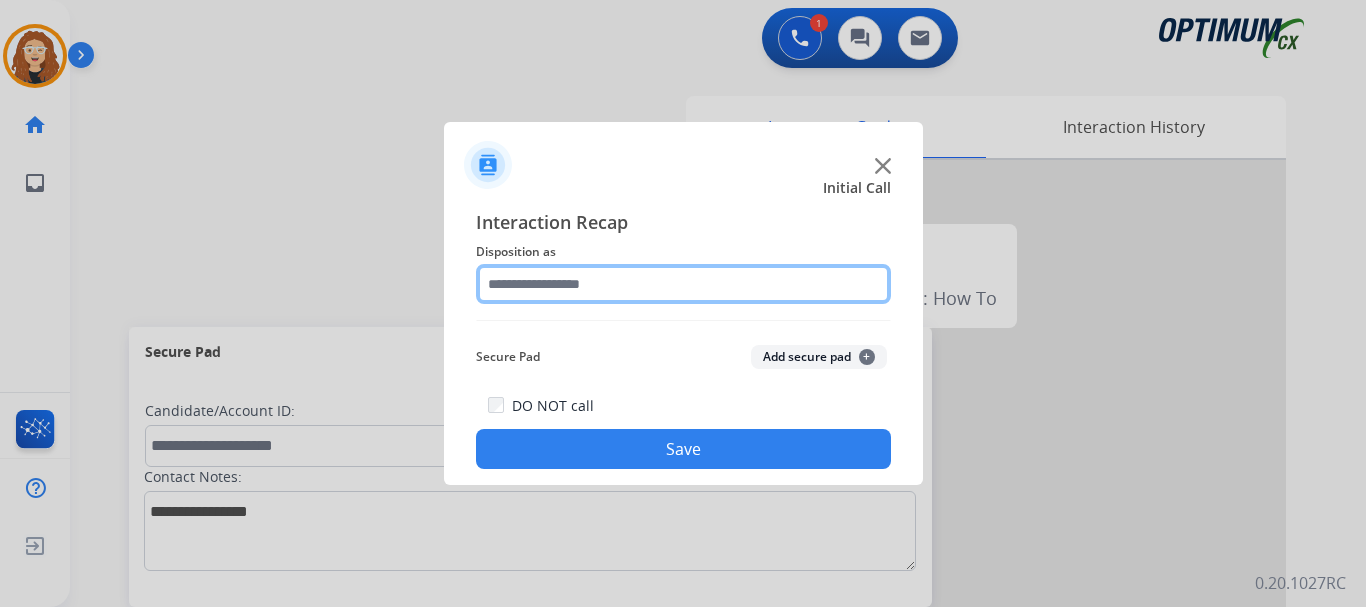 click 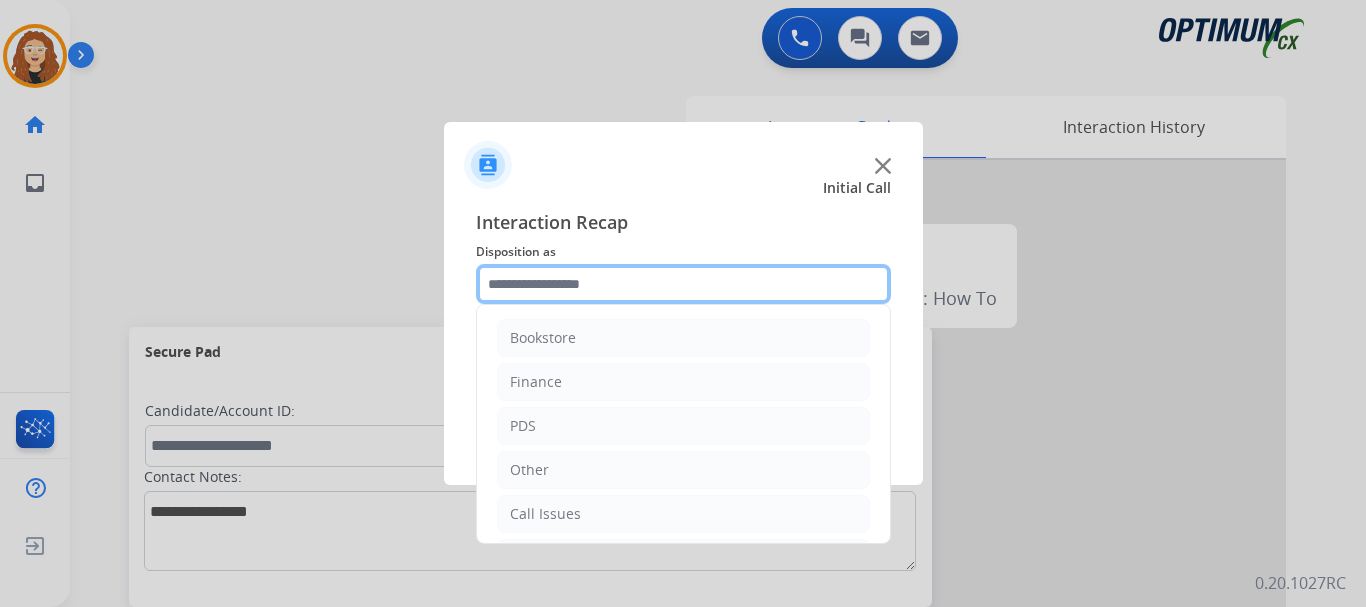 scroll, scrollTop: 136, scrollLeft: 0, axis: vertical 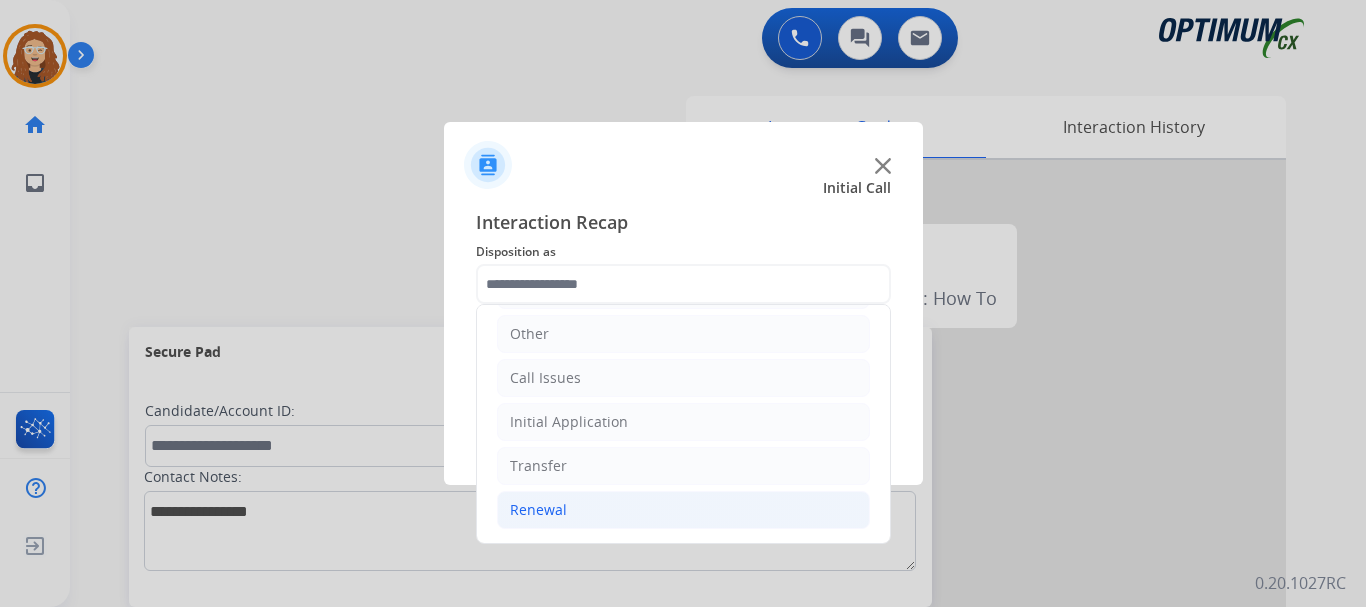 click on "Renewal" 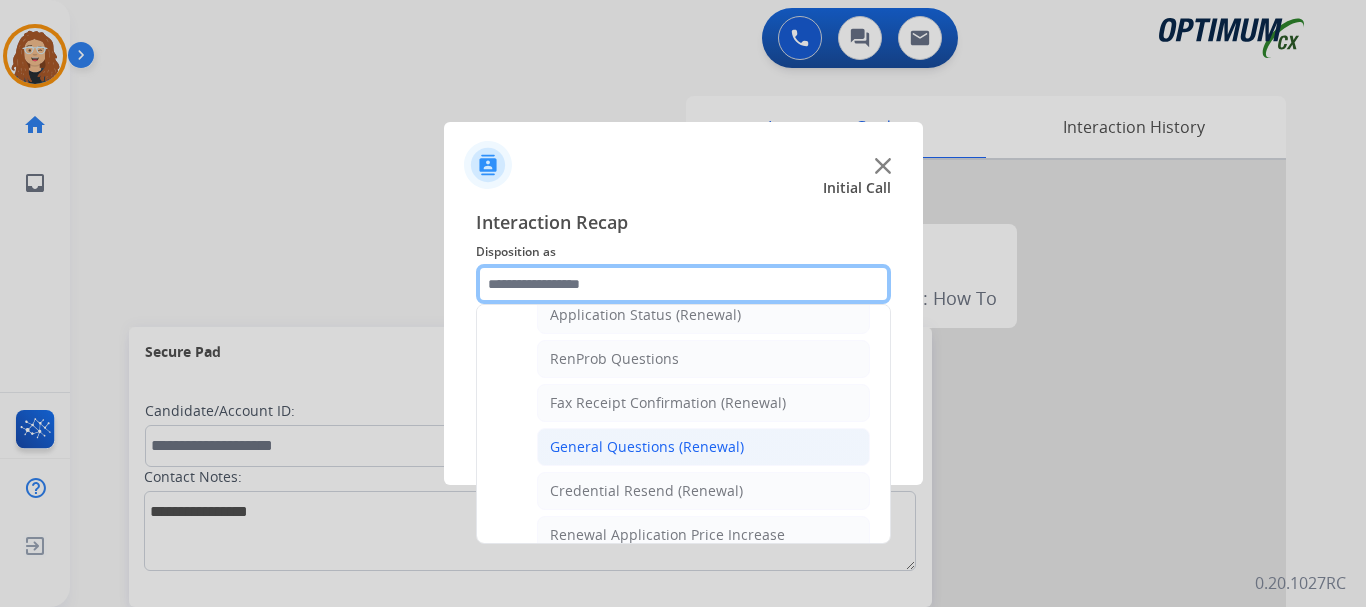 scroll, scrollTop: 484, scrollLeft: 0, axis: vertical 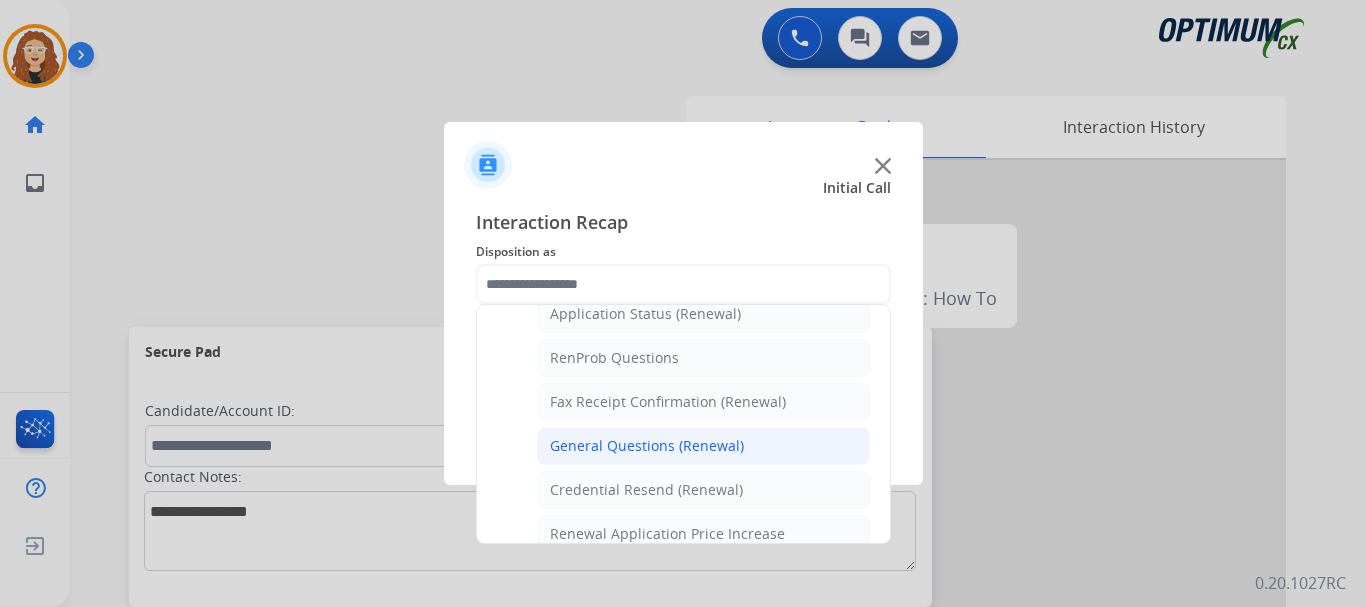 click on "General Questions (Renewal)" 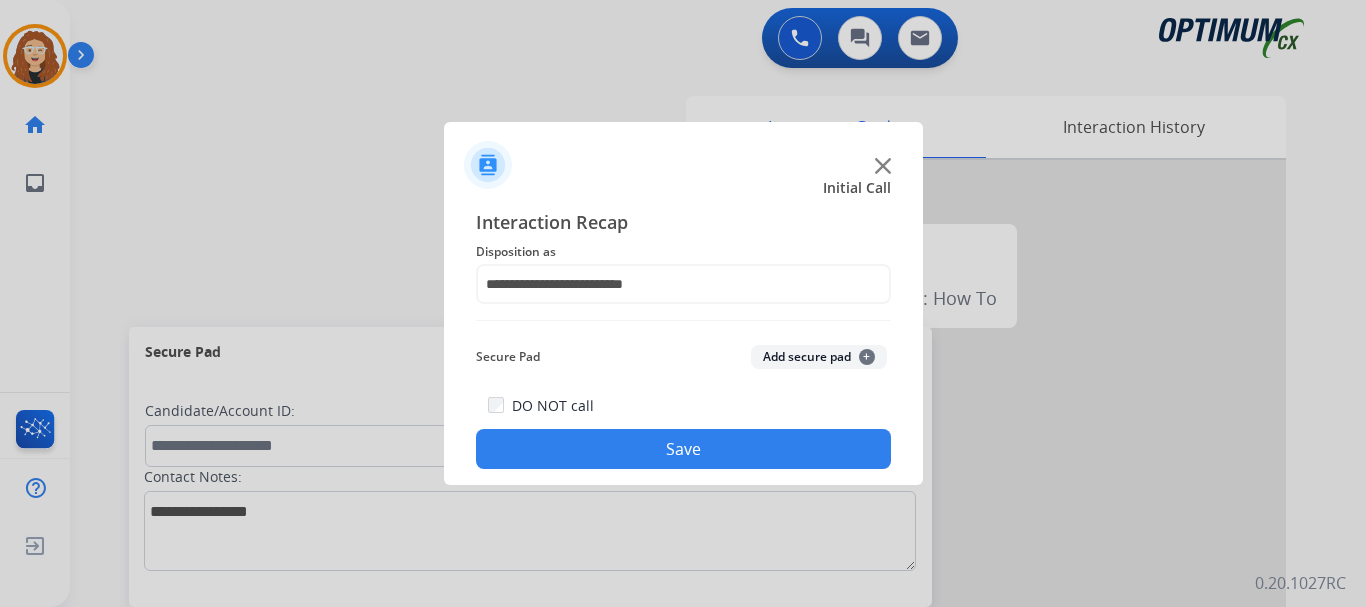 click on "Save" 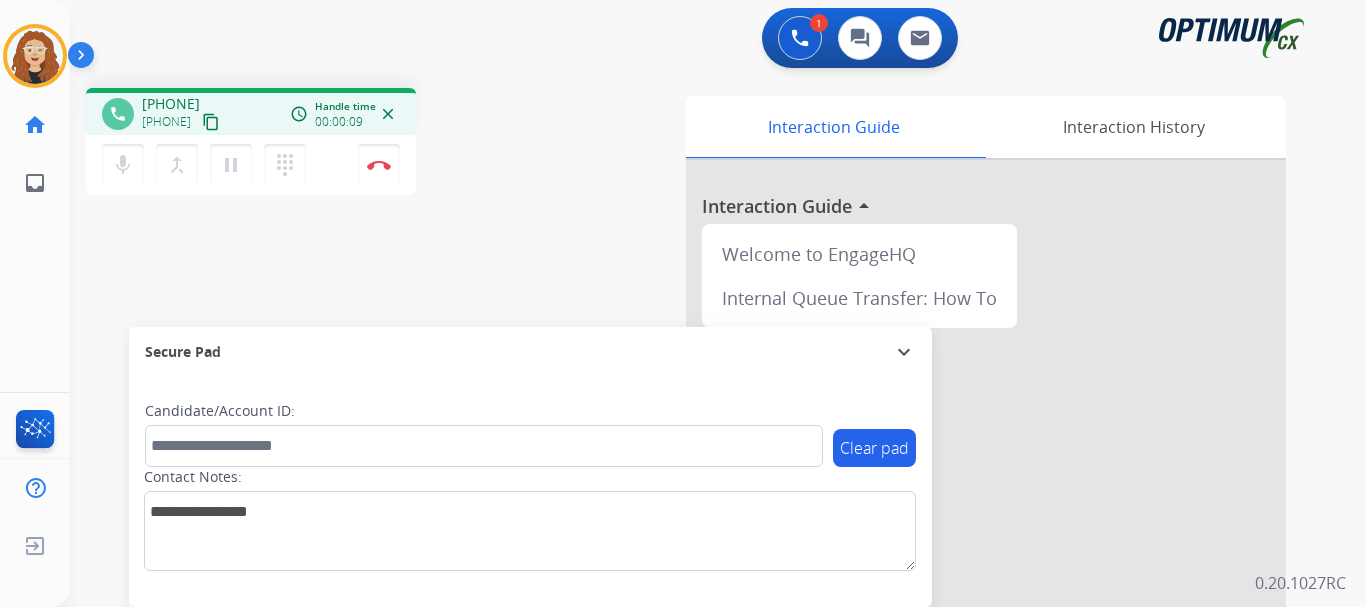 drag, startPoint x: 158, startPoint y: 103, endPoint x: 238, endPoint y: 98, distance: 80.1561 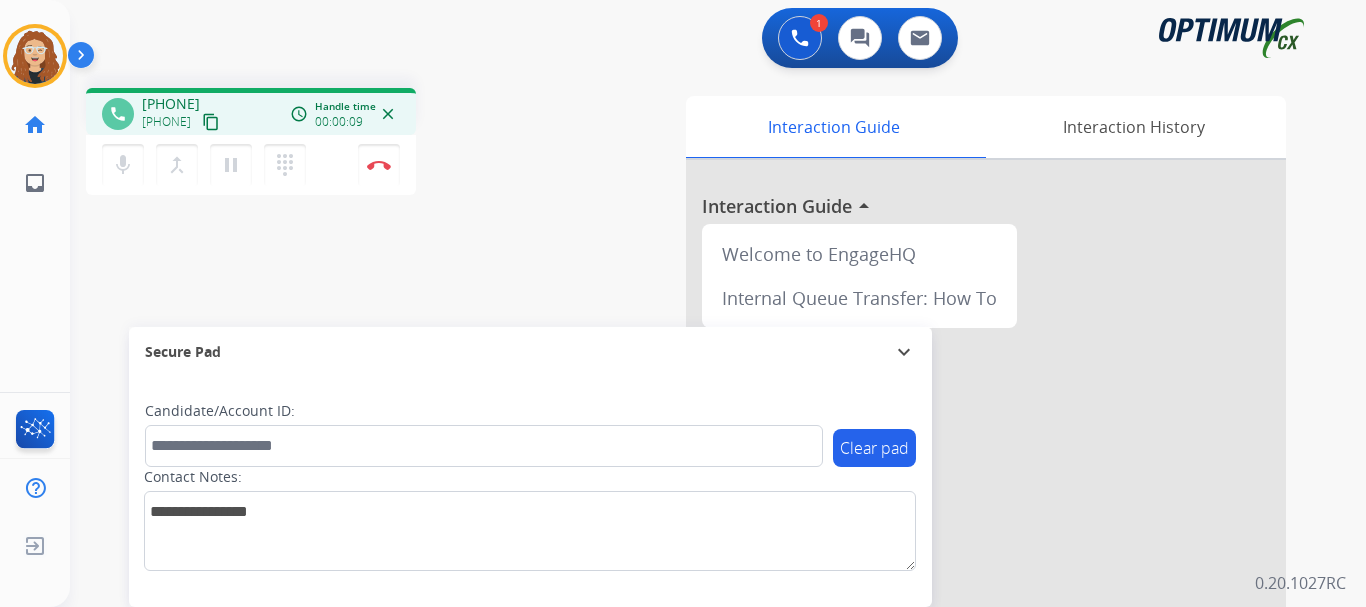 click on "[PHONE]" at bounding box center (171, 104) 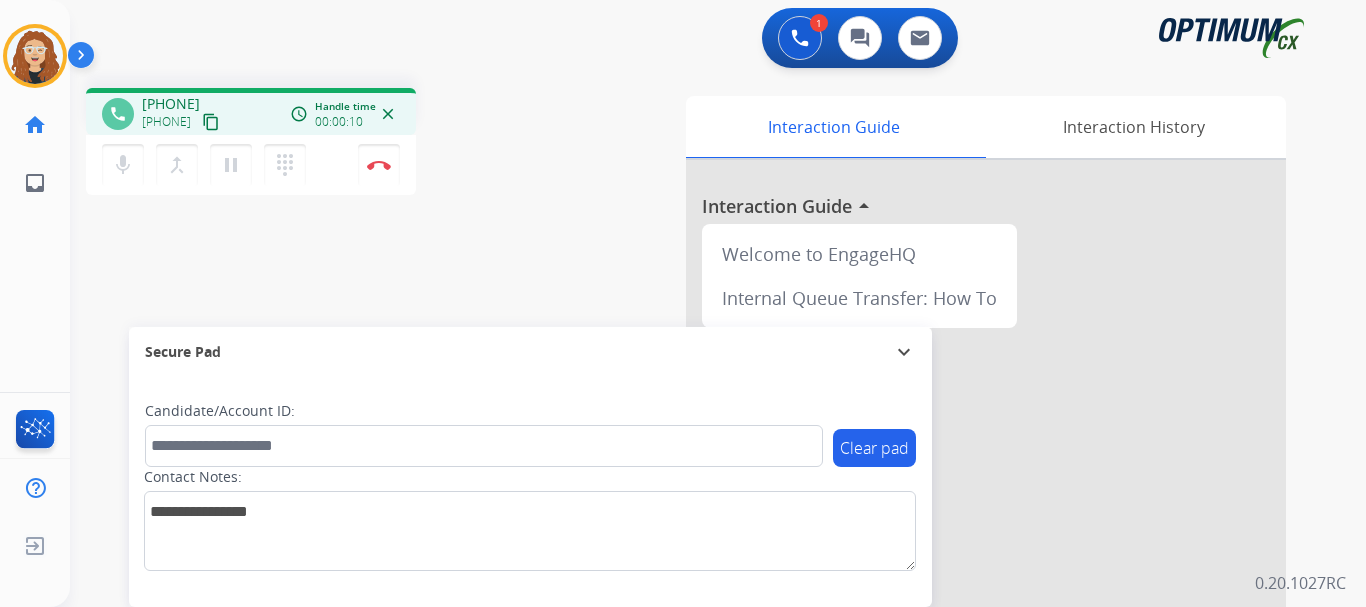 copy on "[PHONE]" 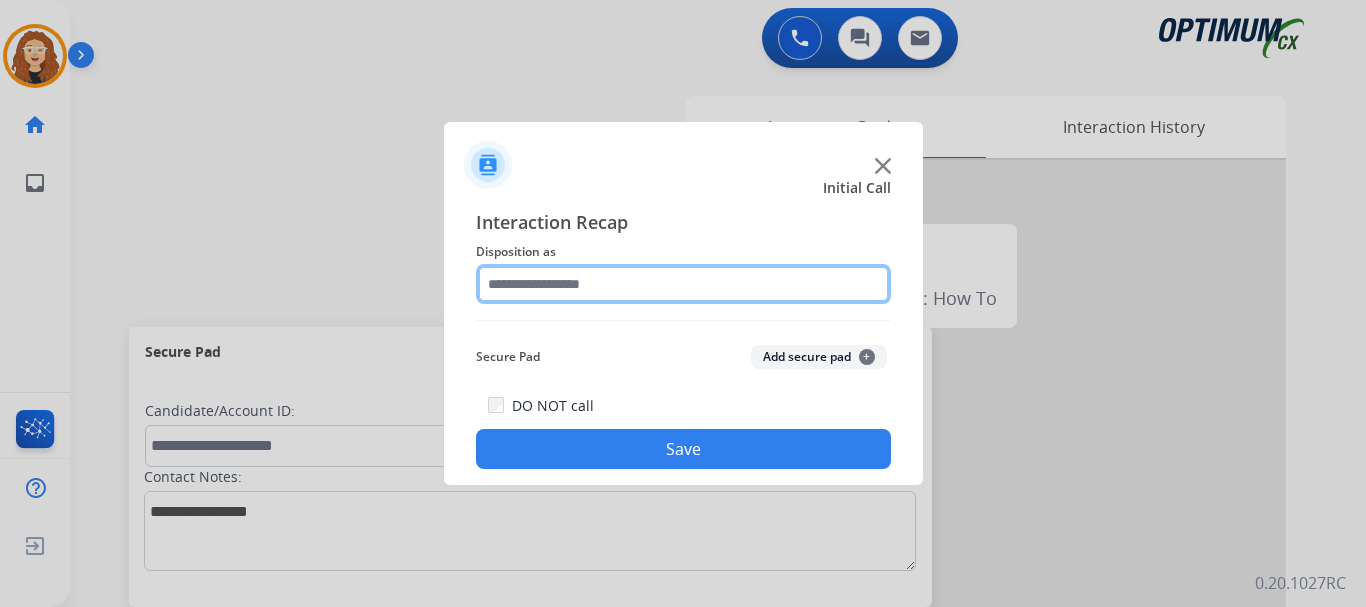 click 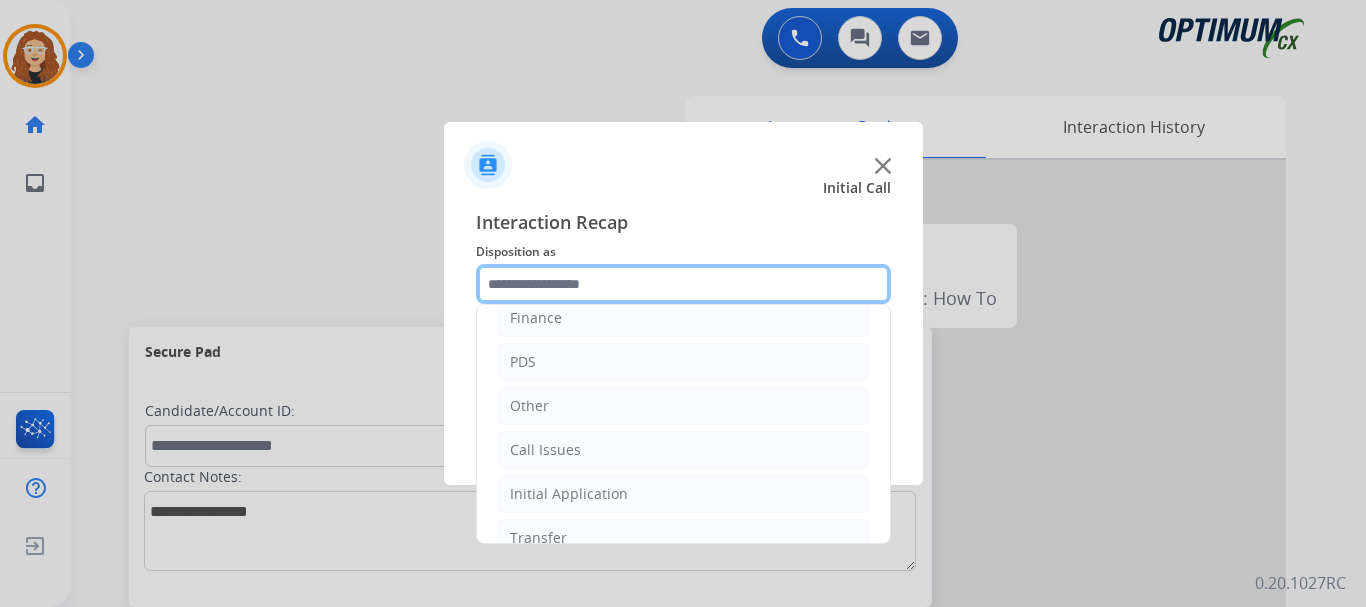 scroll, scrollTop: 136, scrollLeft: 0, axis: vertical 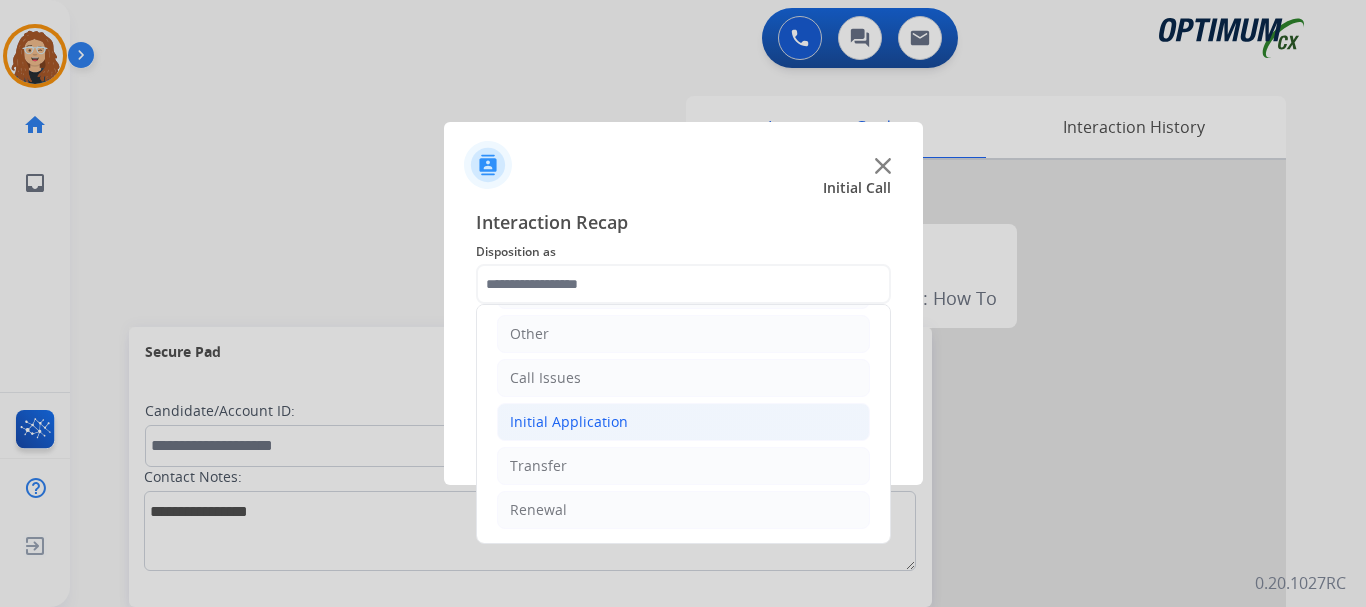 click on "Initial Application" 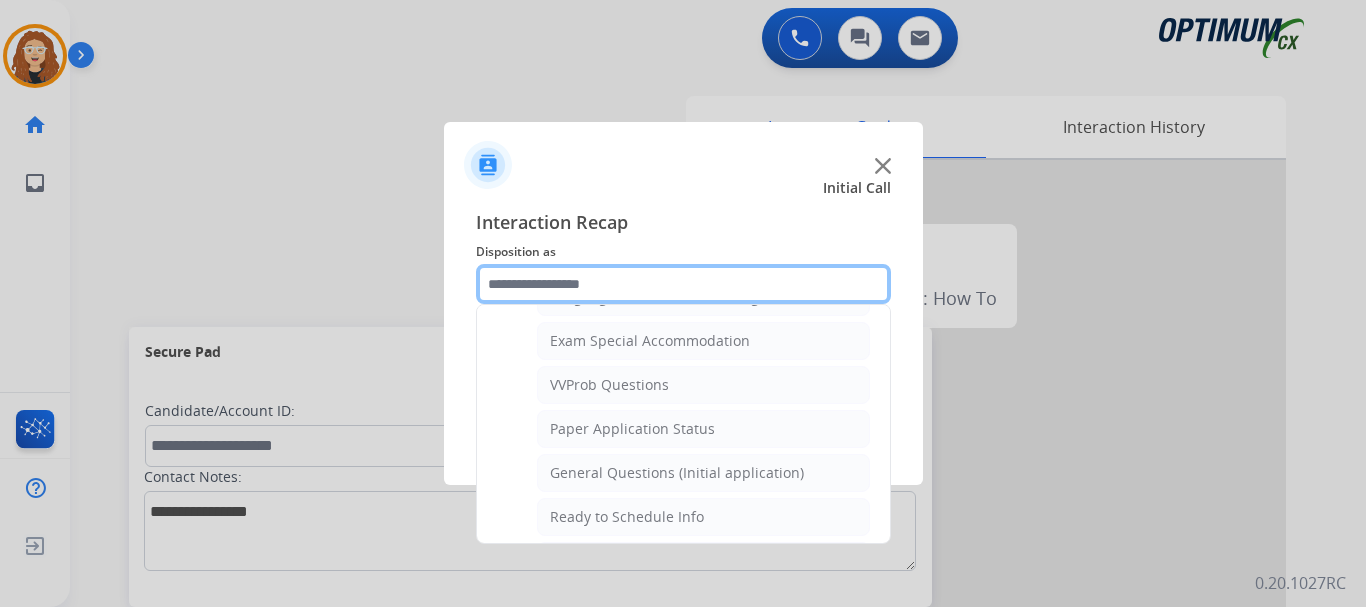 scroll, scrollTop: 1047, scrollLeft: 0, axis: vertical 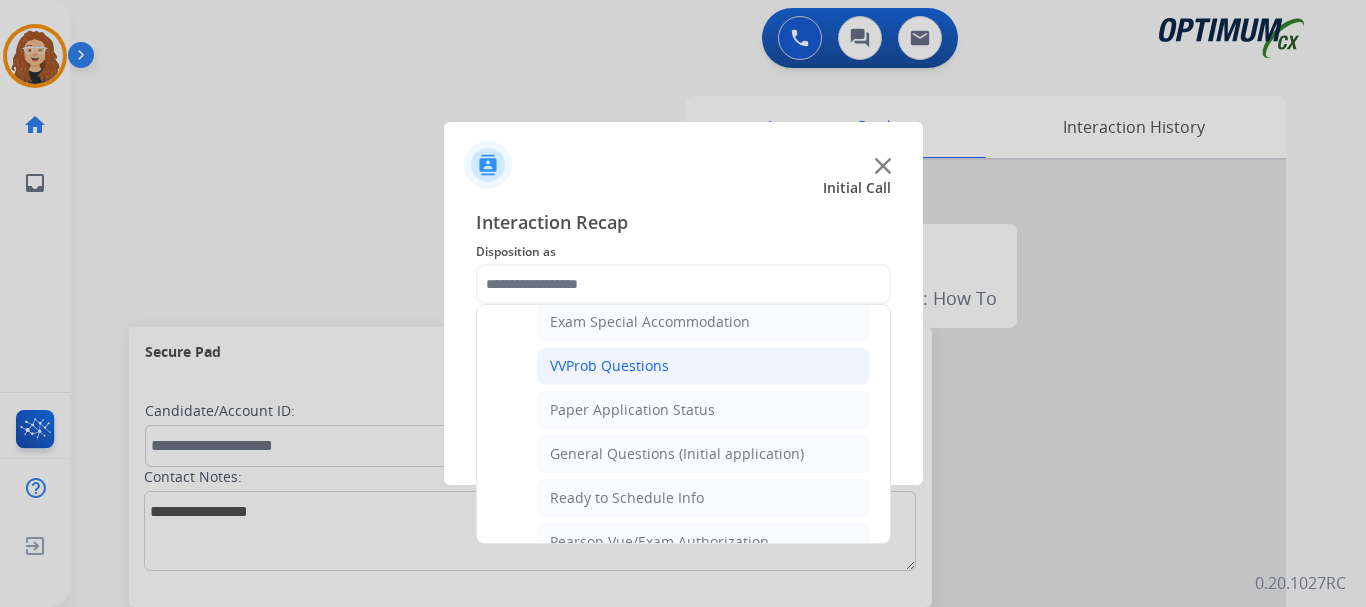 click on "VVProb Questions" 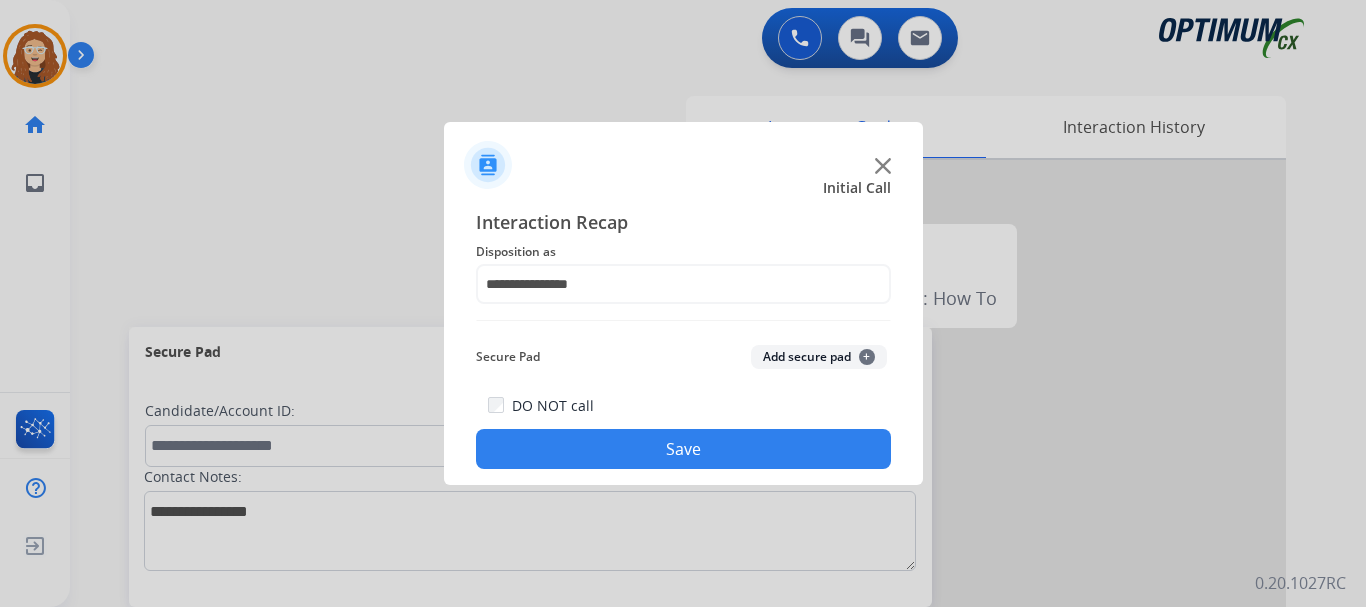 click on "Save" 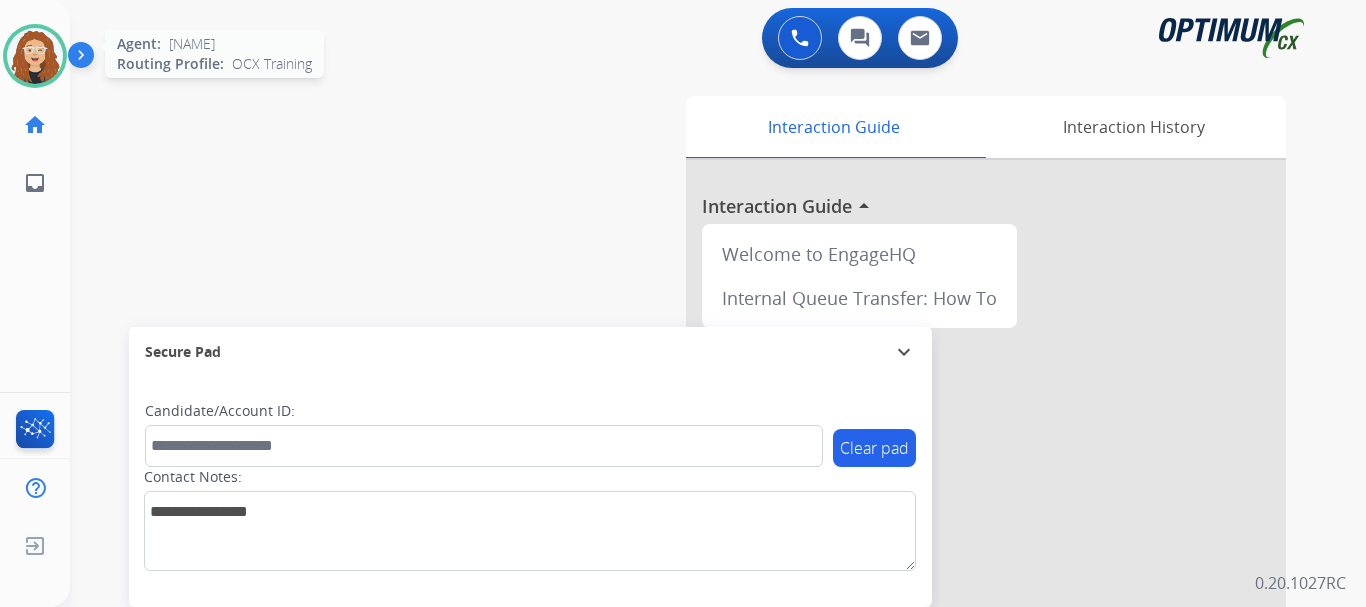click at bounding box center [35, 56] 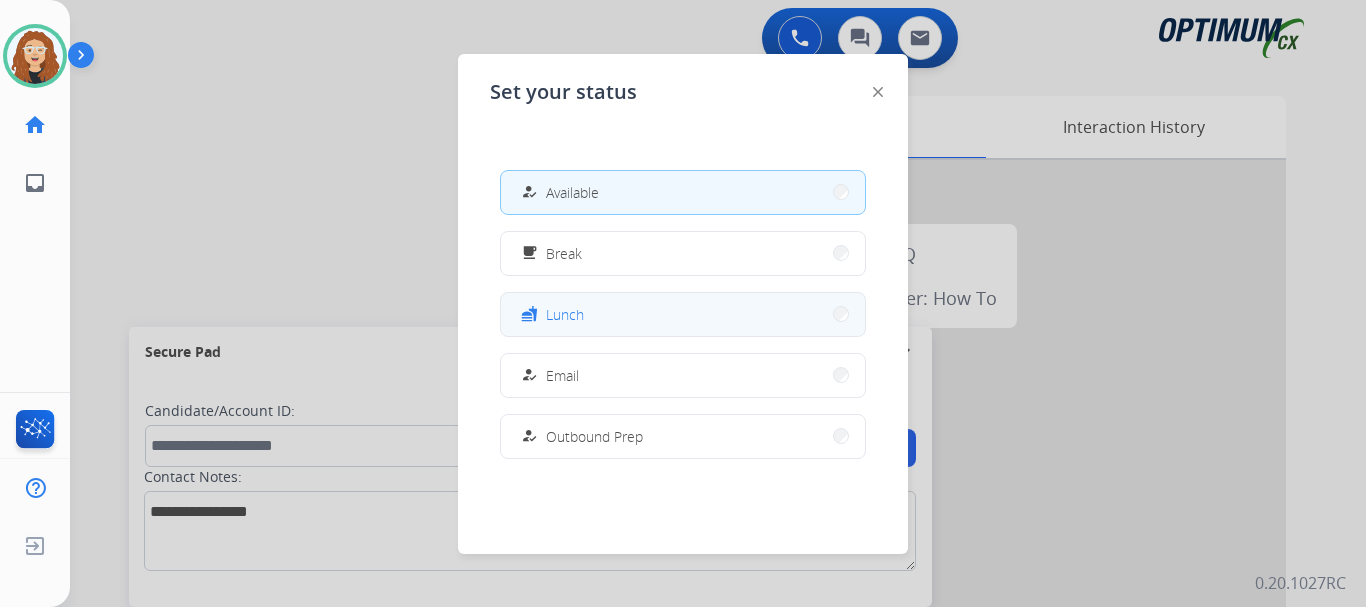 click on "Lunch" at bounding box center (565, 314) 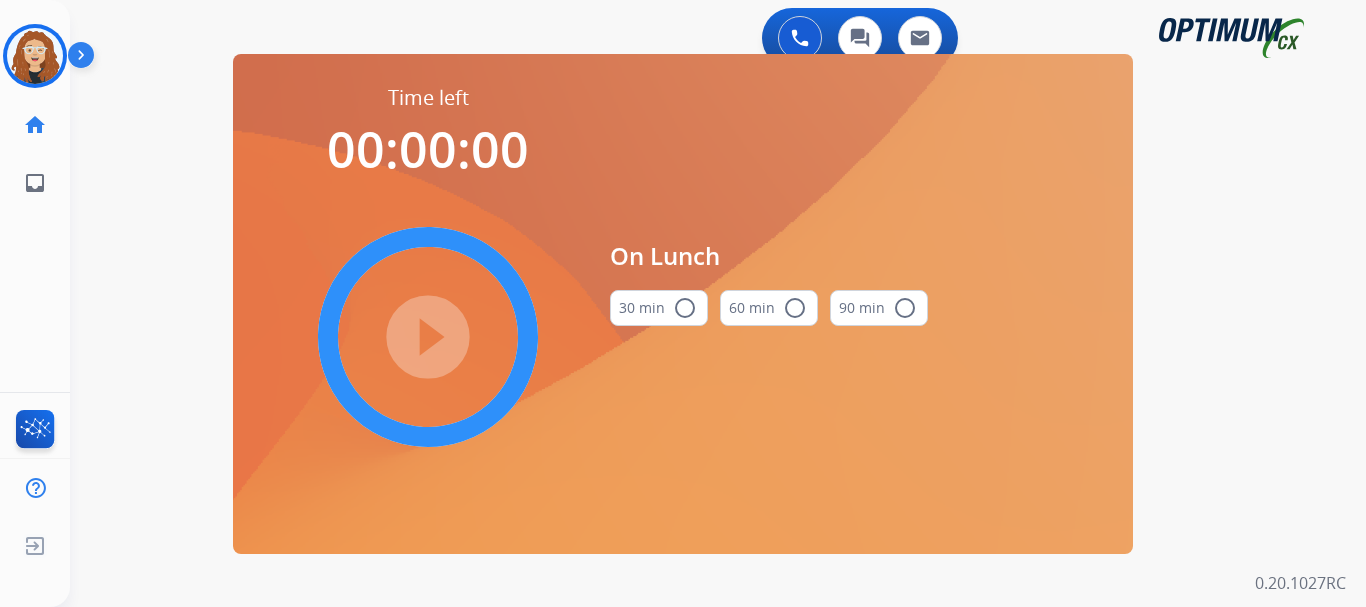 click on "radio_button_unchecked" at bounding box center (685, 308) 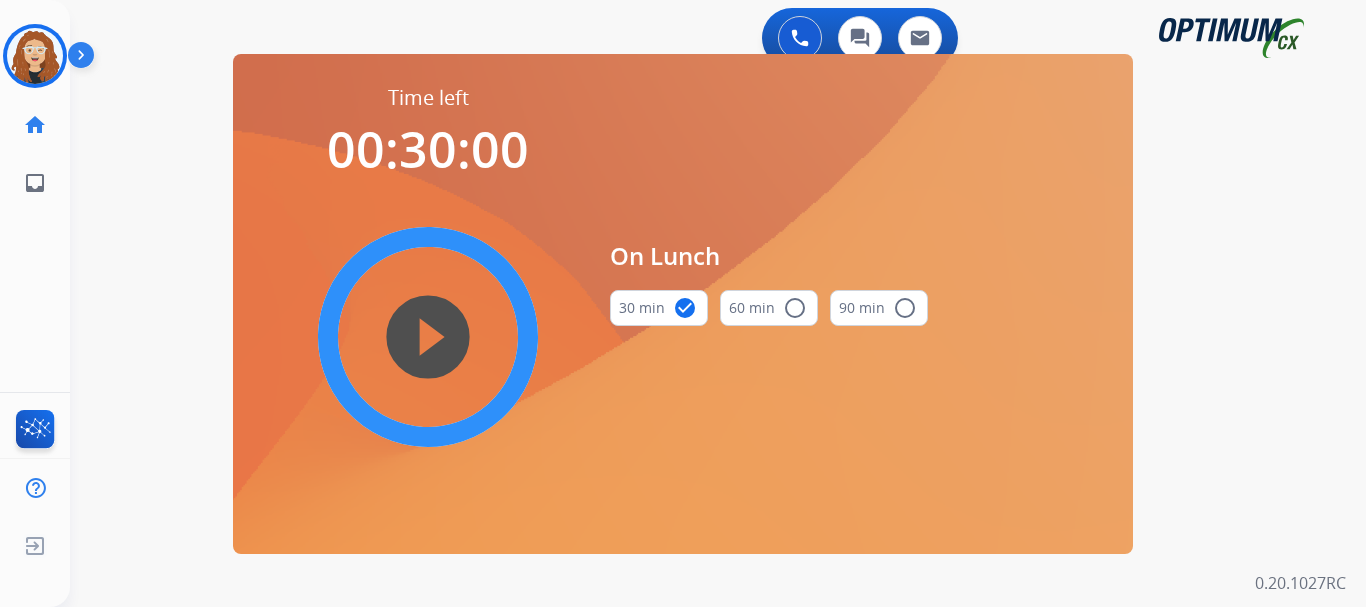click on "play_circle_filled" at bounding box center (428, 337) 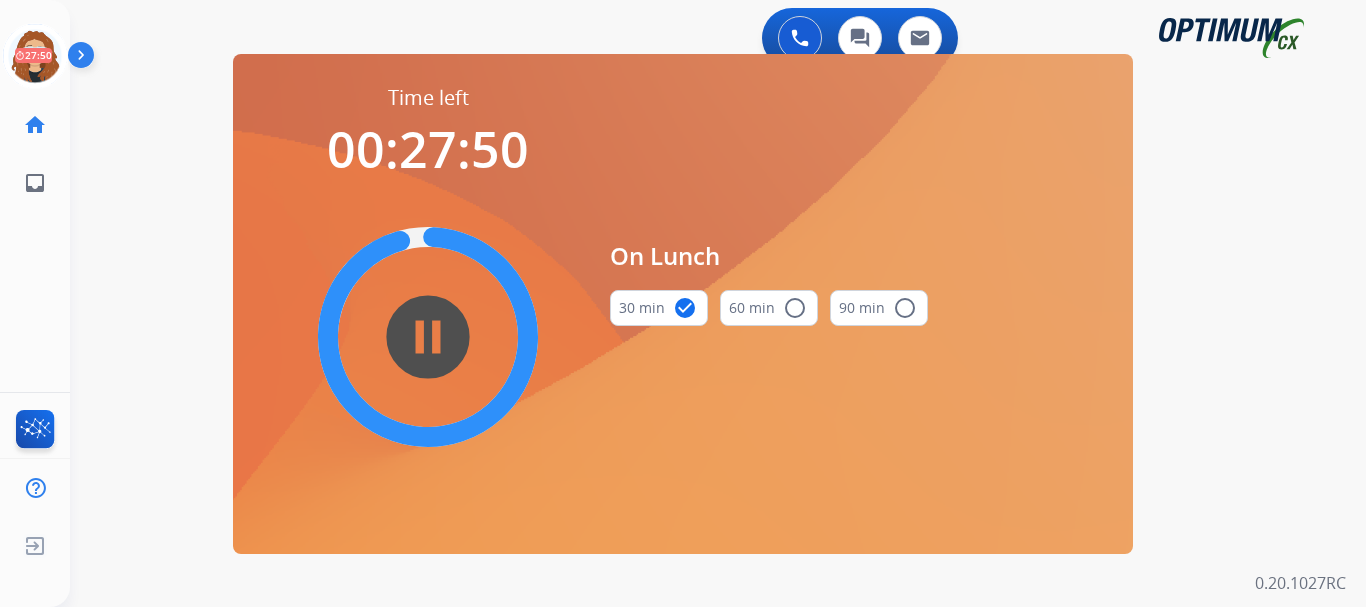 click on "0 Voice Interactions  0  Chat Interactions   0  Email Interactions swap_horiz Break voice bridge close_fullscreen Connect 3-Way Call merge_type Separate 3-Way Call Time left 00:27:50 pause_circle_filled On Lunch  30 min  check_circle  60 min  radio_button_unchecked  90 min  radio_button_unchecked  Interaction Guide   Interaction History  Interaction Guide arrow_drop_up  Welcome to EngageHQ   Internal Queue Transfer: How To  Secure Pad expand_more Clear pad Candidate/Account ID: Contact Notes:                  0.20.1027RC" at bounding box center [718, 303] 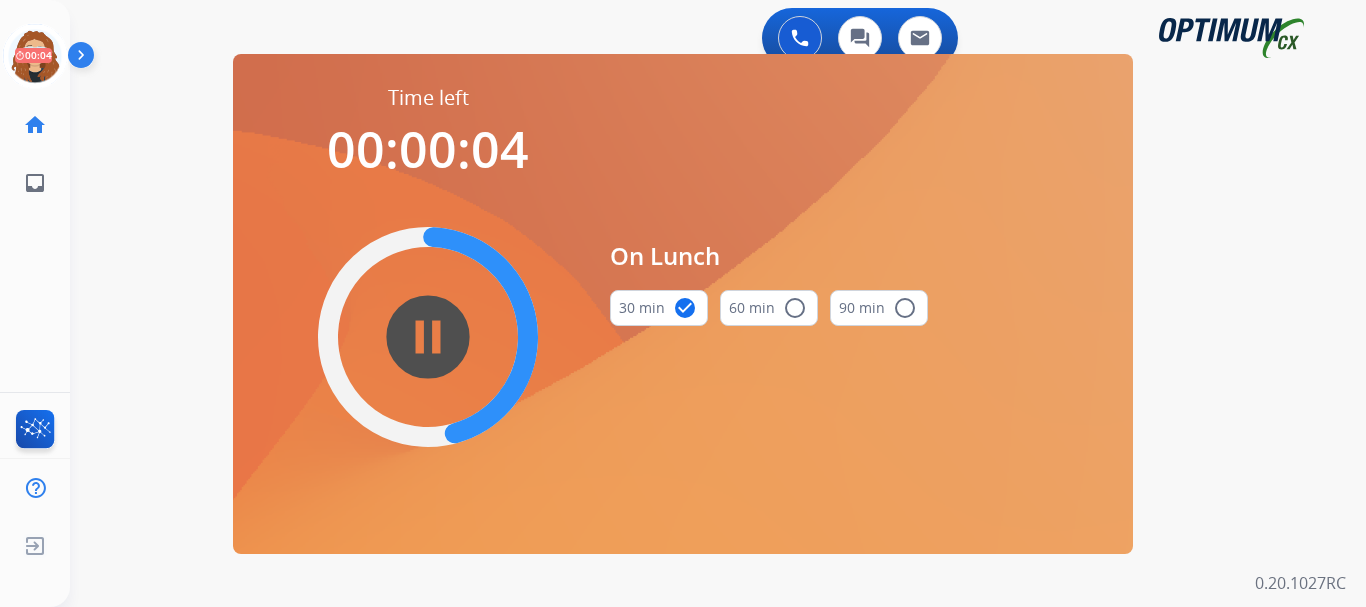 click on "0 Voice Interactions  0  Chat Interactions   0  Email Interactions swap_horiz Break voice bridge close_fullscreen Connect 3-Way Call merge_type Separate 3-Way Call Time left 00:00:04 pause_circle_filled On Lunch  30 min  check_circle  60 min  radio_button_unchecked  90 min  radio_button_unchecked  Interaction Guide   Interaction History  Interaction Guide arrow_drop_up  Welcome to EngageHQ   Internal Queue Transfer: How To  Secure Pad expand_more Clear pad Candidate/Account ID: Contact Notes:                  0.20.1027RC" at bounding box center [718, 303] 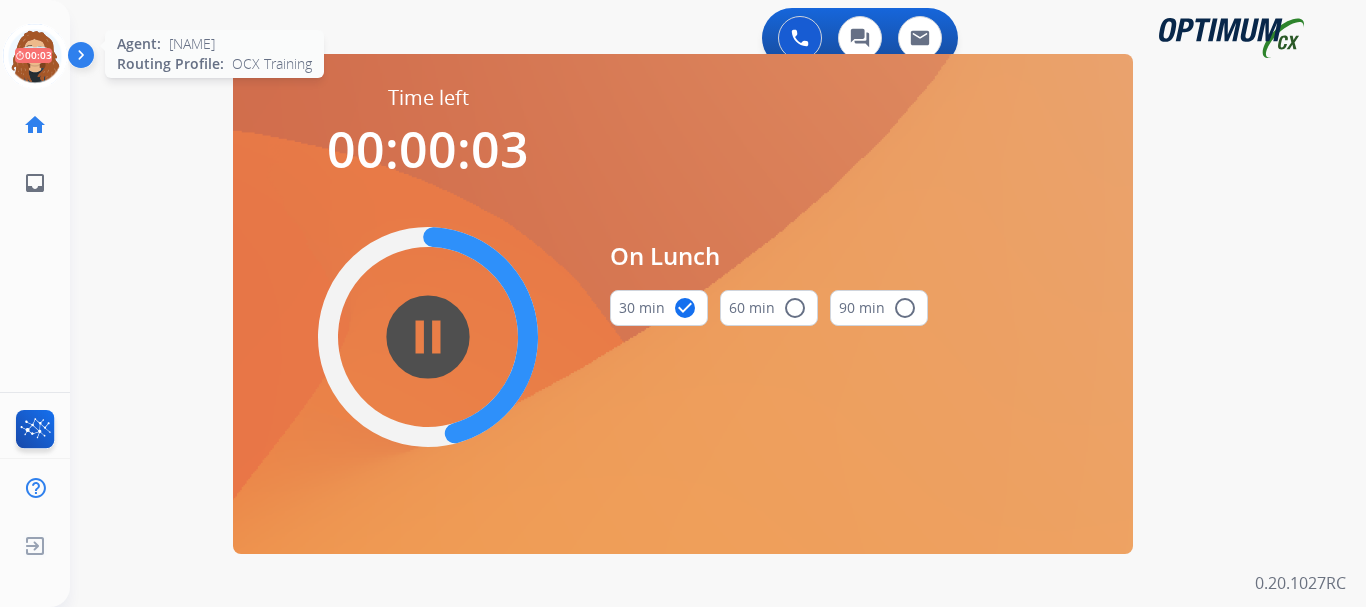 click 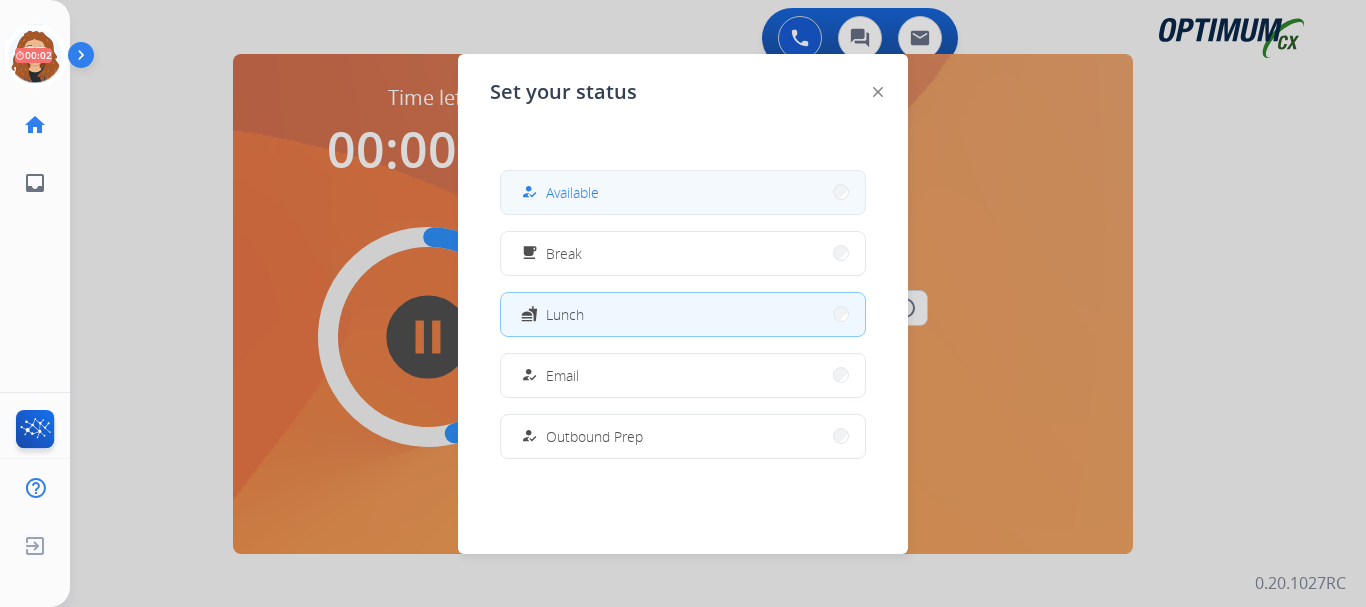 click on "Available" at bounding box center (572, 192) 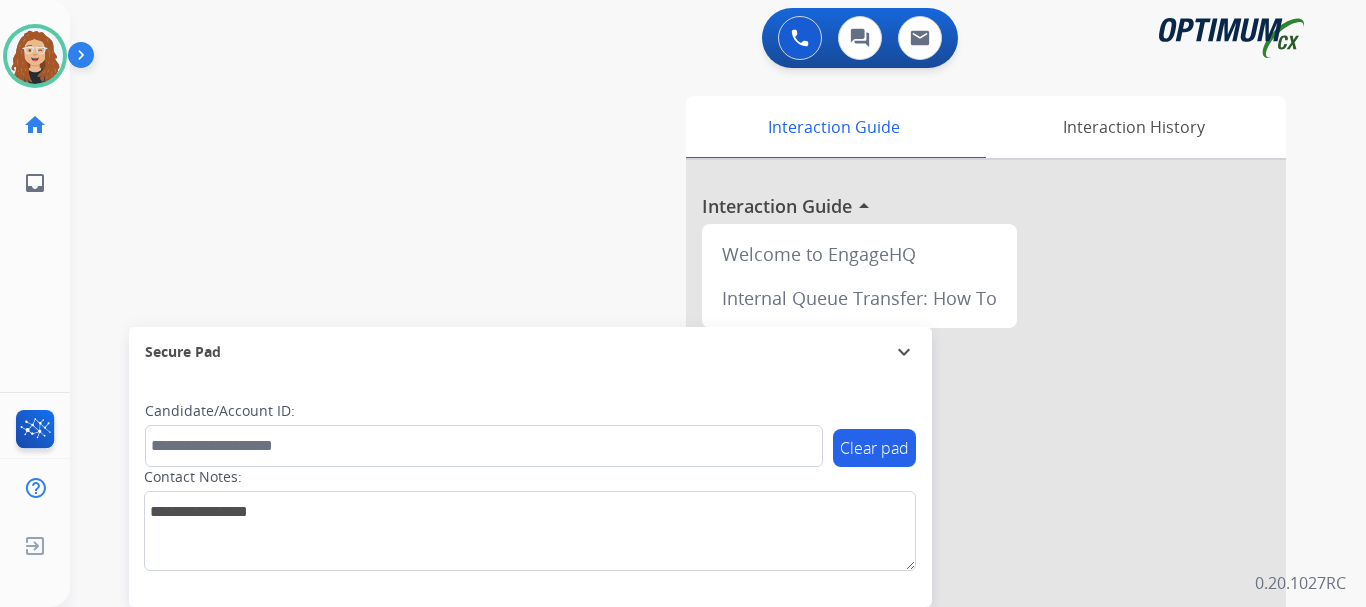 click on "swap_horiz Break voice bridge close_fullscreen Connect 3-Way Call merge_type Separate 3-Way Call  Interaction Guide   Interaction History  Interaction Guide arrow_drop_up  Welcome to EngageHQ   Internal Queue Transfer: How To  Secure Pad expand_more Clear pad Candidate/Account ID: Contact Notes:" at bounding box center [694, 489] 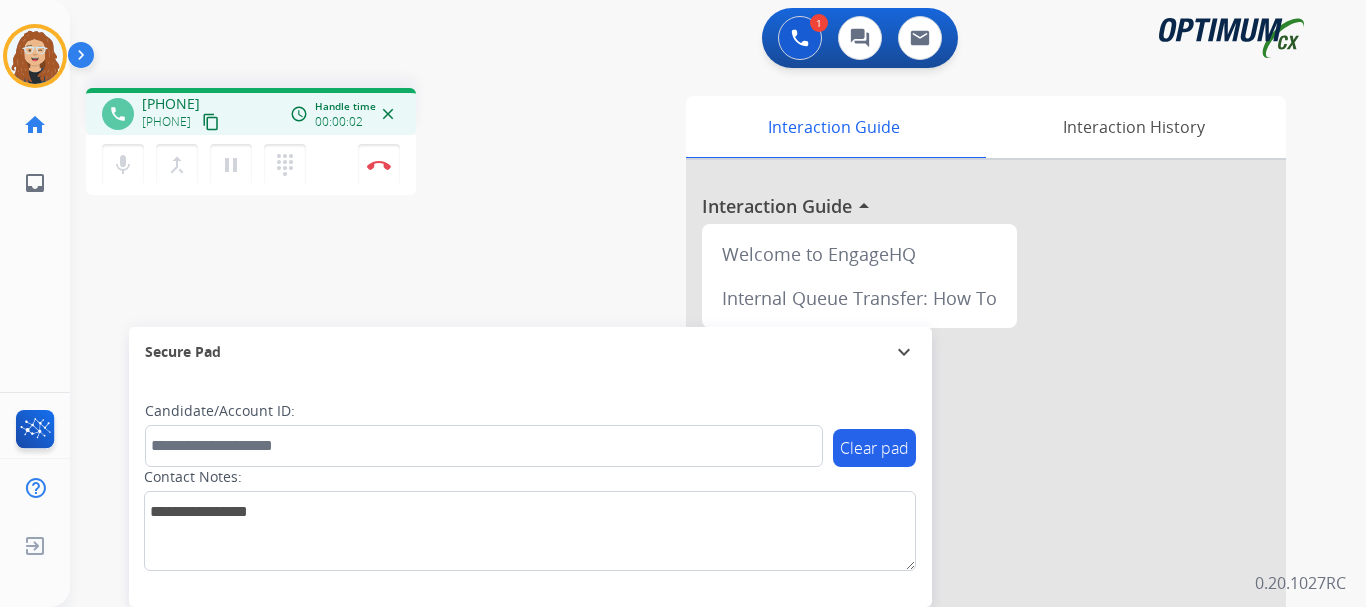 drag, startPoint x: 157, startPoint y: 100, endPoint x: 240, endPoint y: 92, distance: 83.38465 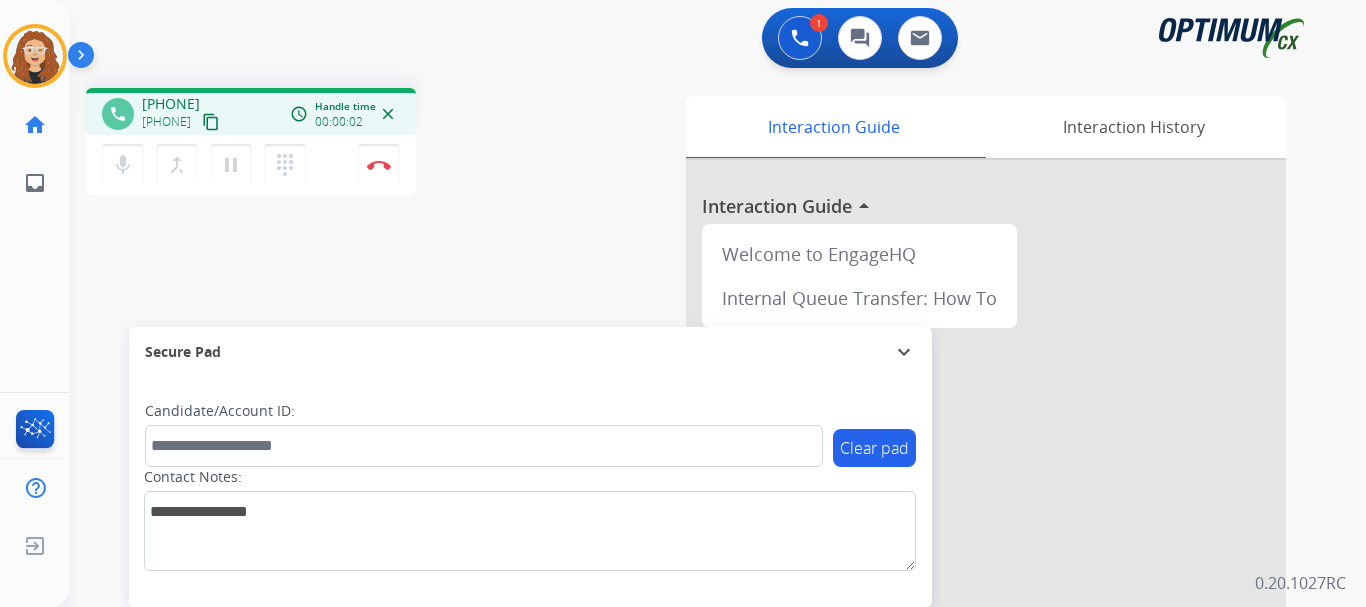 click on "phone [PHONE] [PHONE] content_copy access_time Call metrics Queue   00:08 Hold   00:00 Talk   00:03 Total   00:10 Handle time 00:00:02 close" at bounding box center (251, 111) 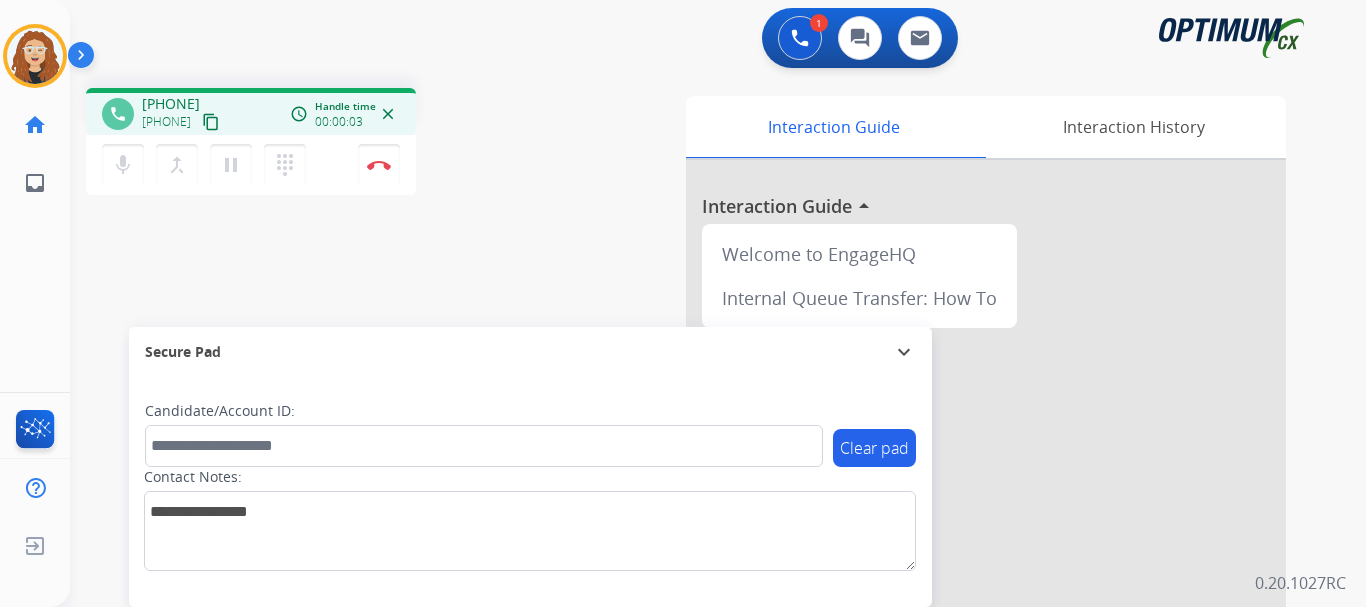 copy on "[PHONE]" 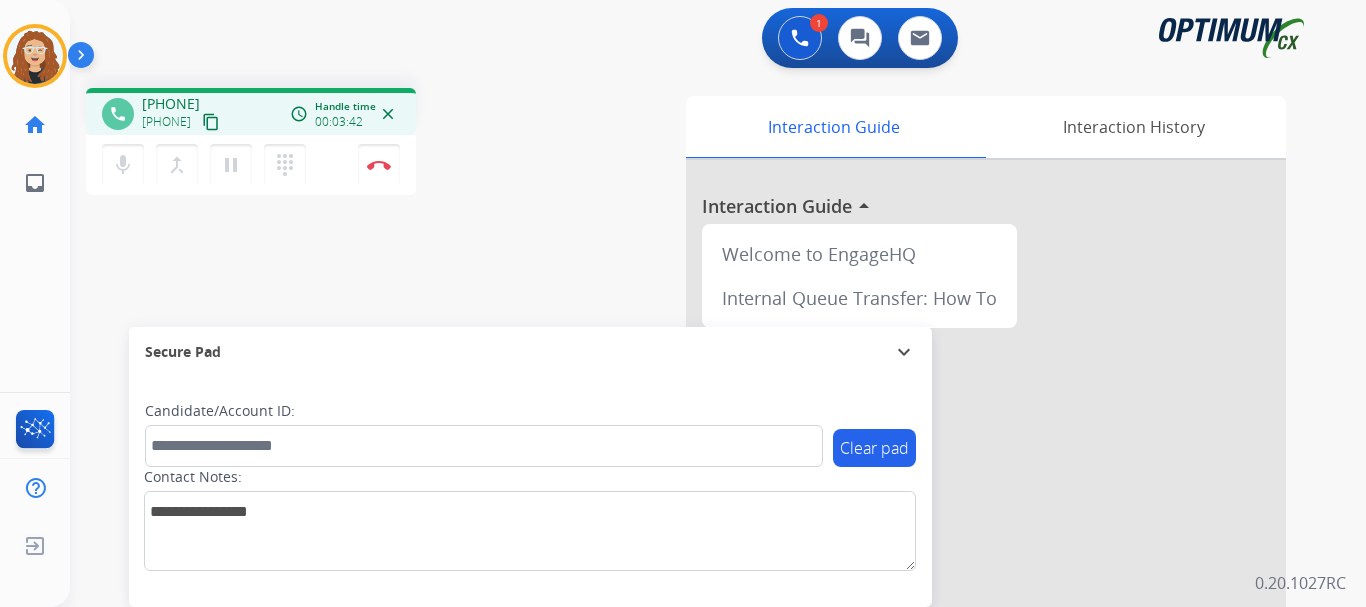 click on "phone [PHONE] [PHONE] content_copy access_time Call metrics Queue   00:08 Hold   00:00 Talk   03:43 Total   03:50 Handle time 00:03:42 close mic Mute merge_type Bridge pause Hold dialpad Dialpad Disconnect swap_horiz Break voice bridge close_fullscreen Connect 3-Way Call merge_type Separate 3-Way Call  Interaction Guide   Interaction History  Interaction Guide arrow_drop_up  Welcome to EngageHQ   Internal Queue Transfer: How To  Secure Pad expand_more Clear pad Candidate/Account ID: Contact Notes:" at bounding box center (694, 489) 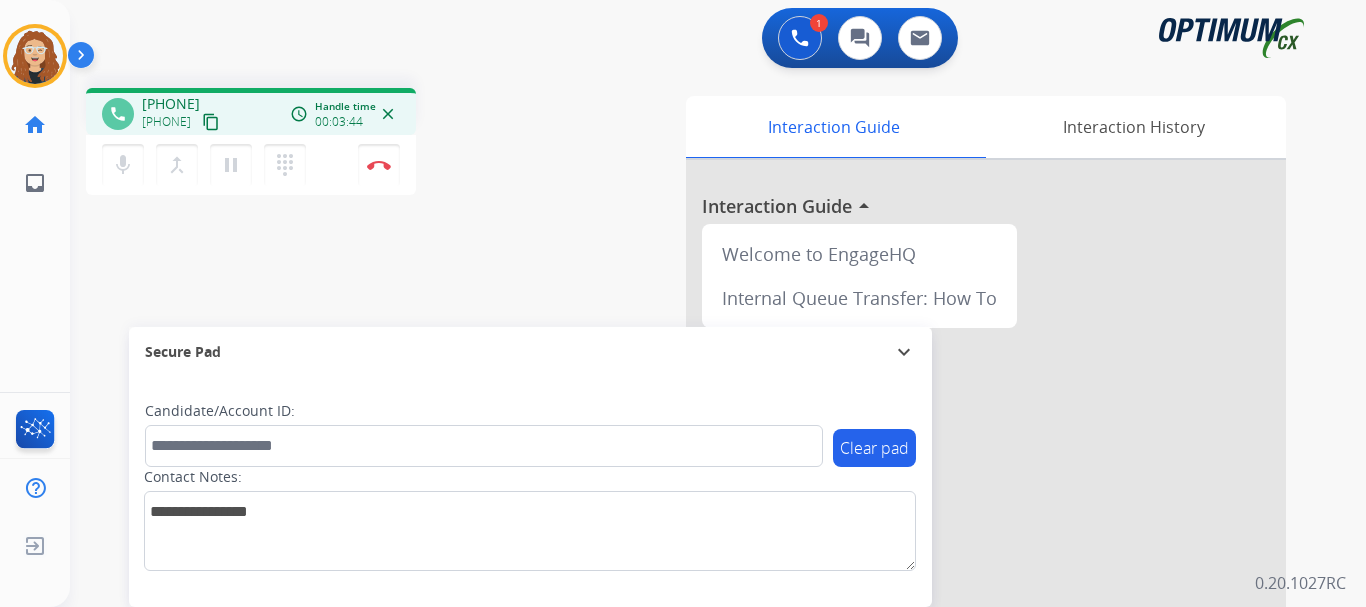 drag, startPoint x: 160, startPoint y: 102, endPoint x: 242, endPoint y: 100, distance: 82.02438 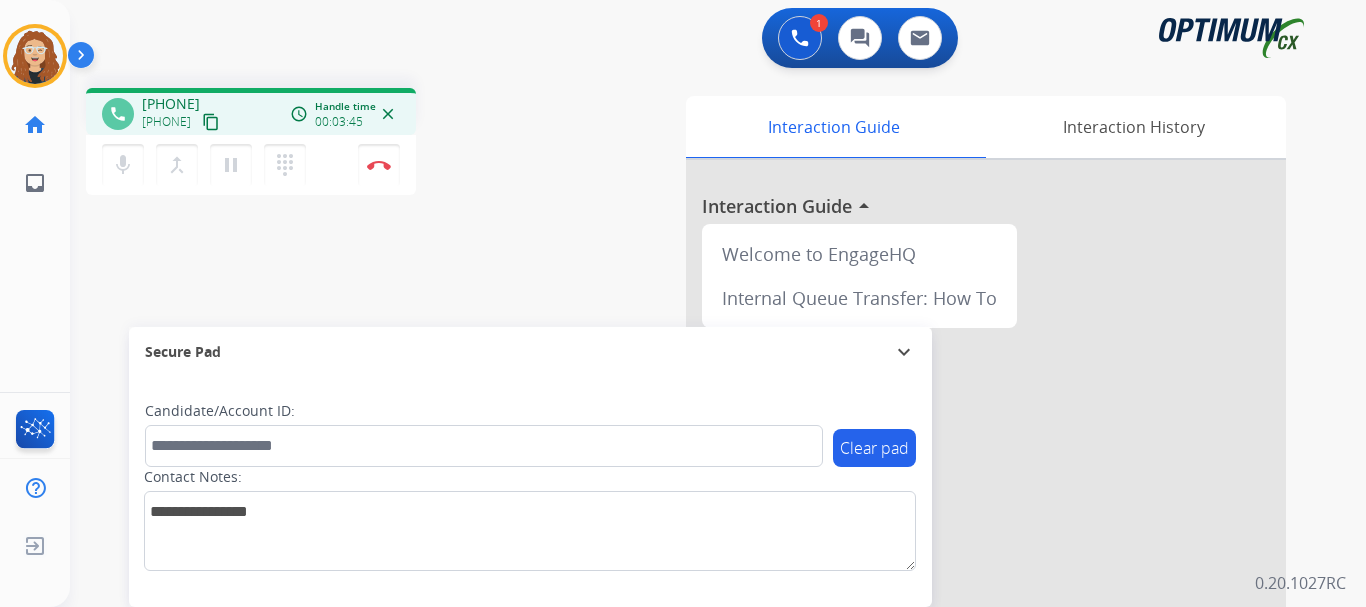 copy on "[PHONE]" 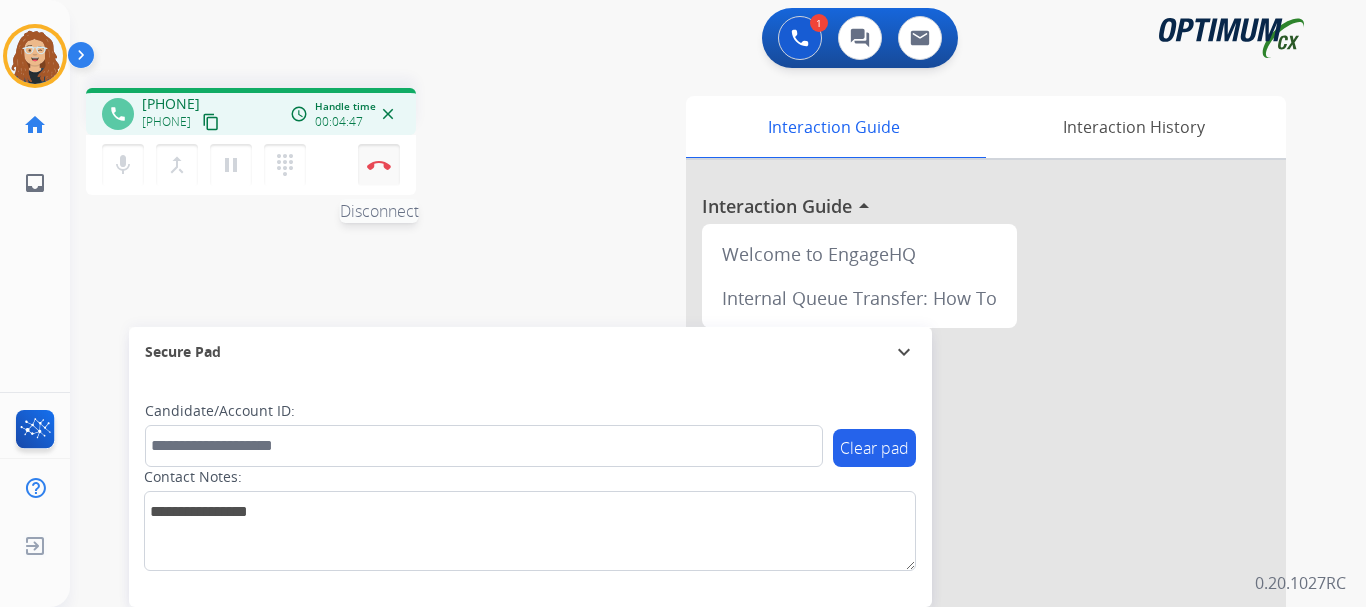 click on "Disconnect" at bounding box center [379, 165] 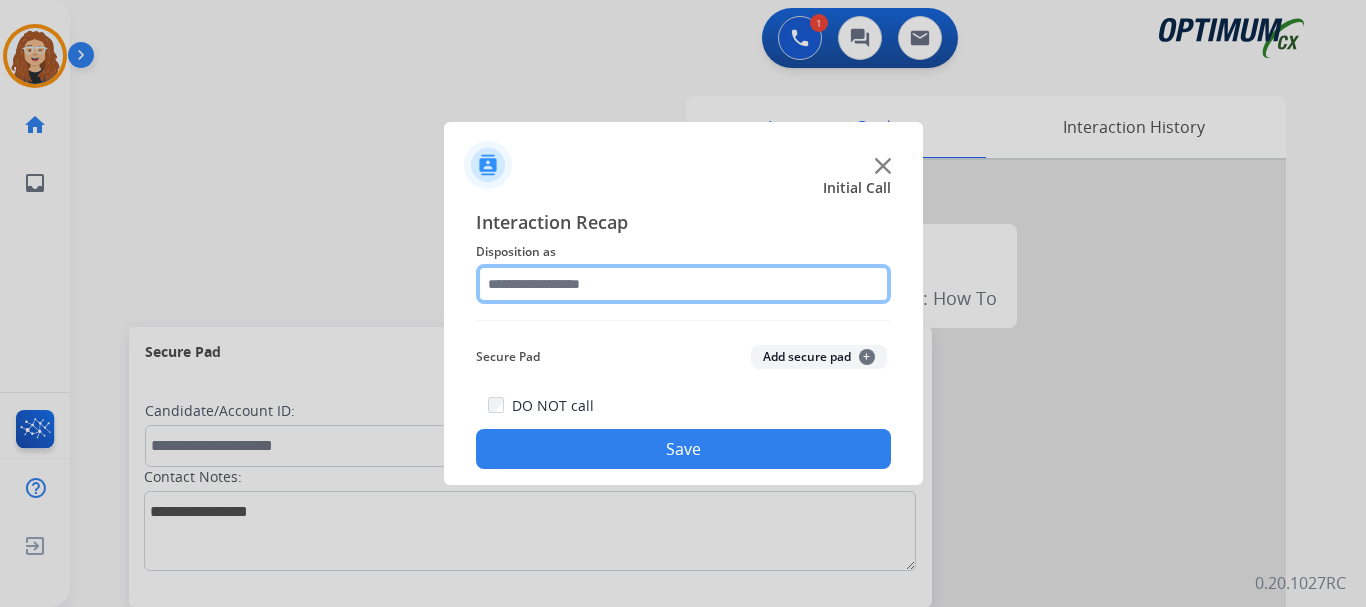 click 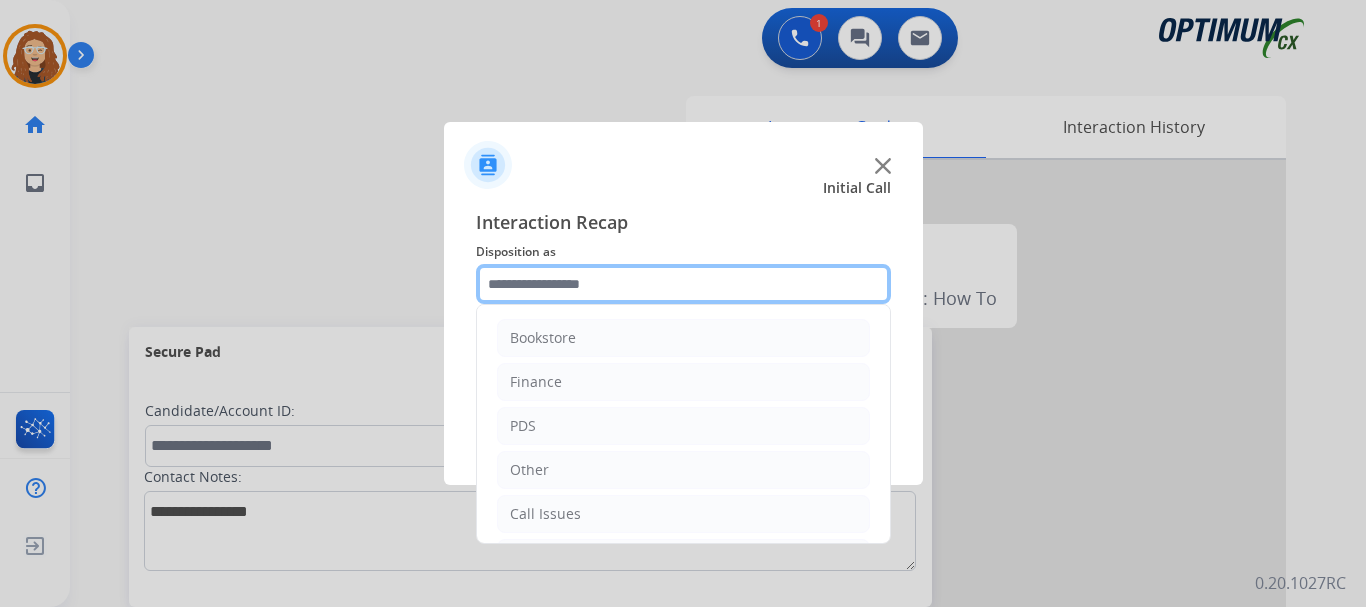 scroll, scrollTop: 136, scrollLeft: 0, axis: vertical 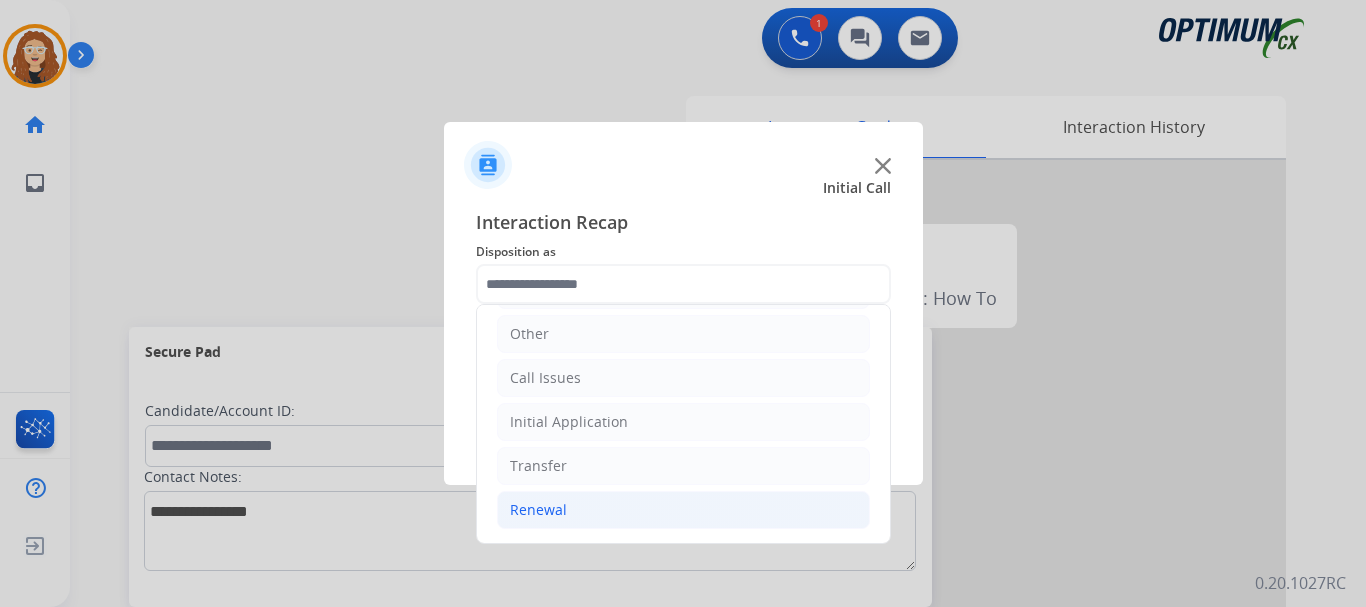 drag, startPoint x: 569, startPoint y: 503, endPoint x: 620, endPoint y: 492, distance: 52.17279 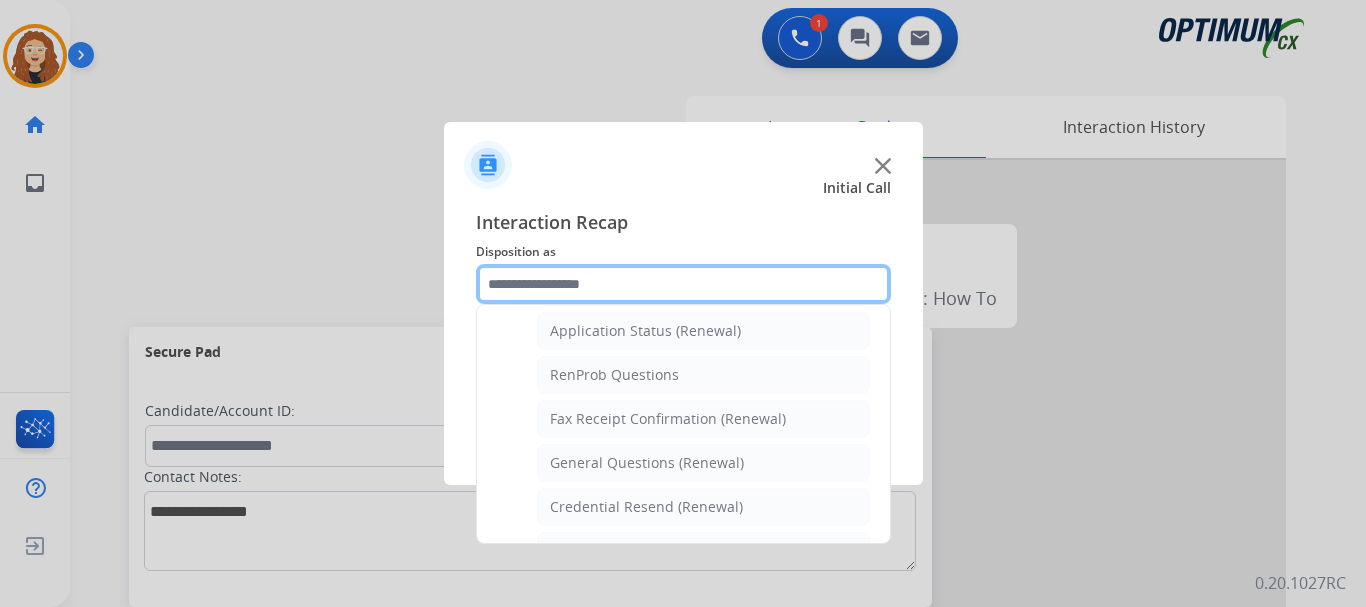 scroll, scrollTop: 501, scrollLeft: 0, axis: vertical 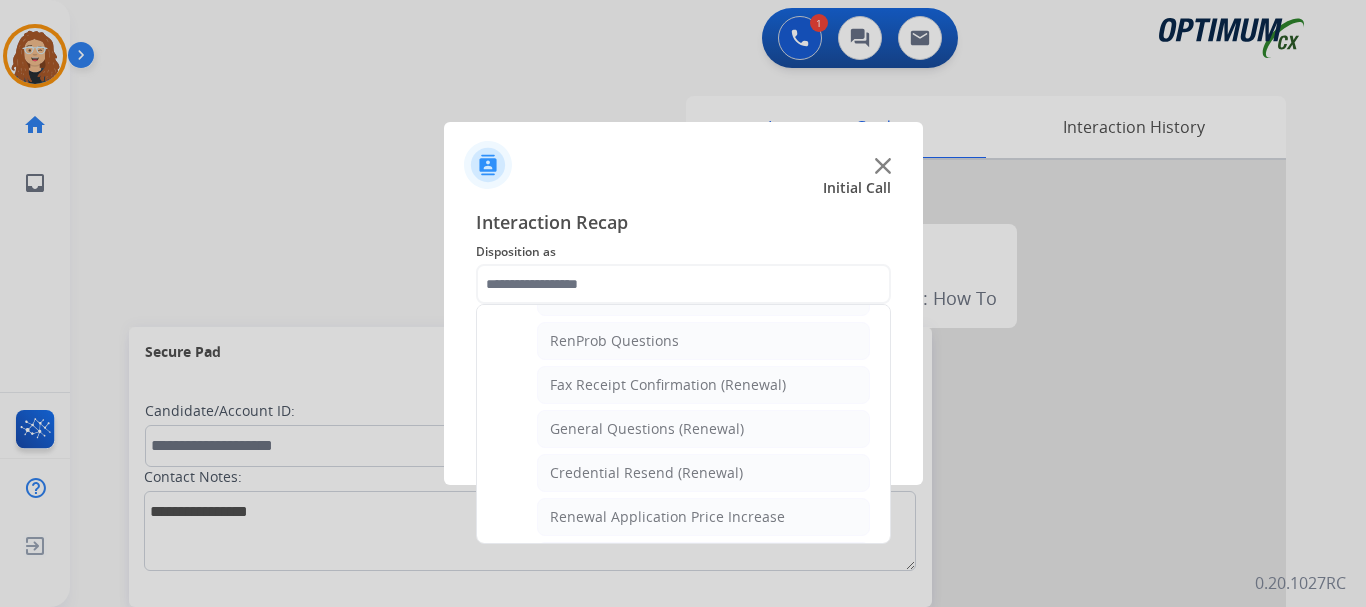 drag, startPoint x: 731, startPoint y: 422, endPoint x: 730, endPoint y: 437, distance: 15.033297 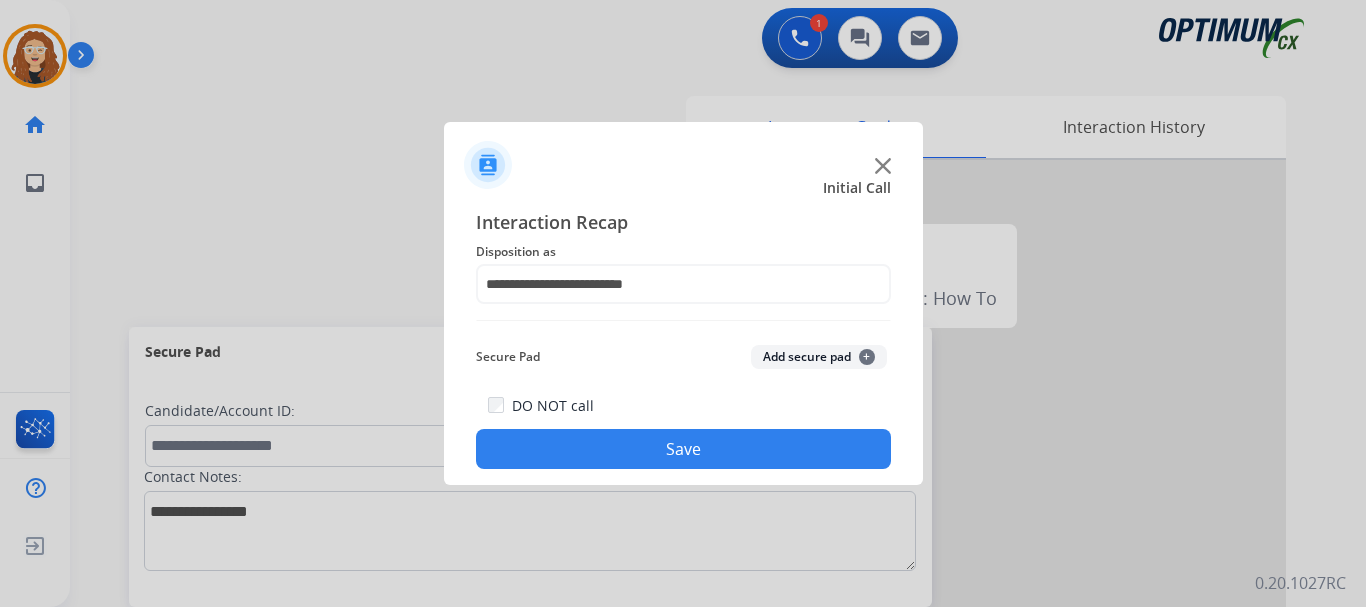 click on "Save" 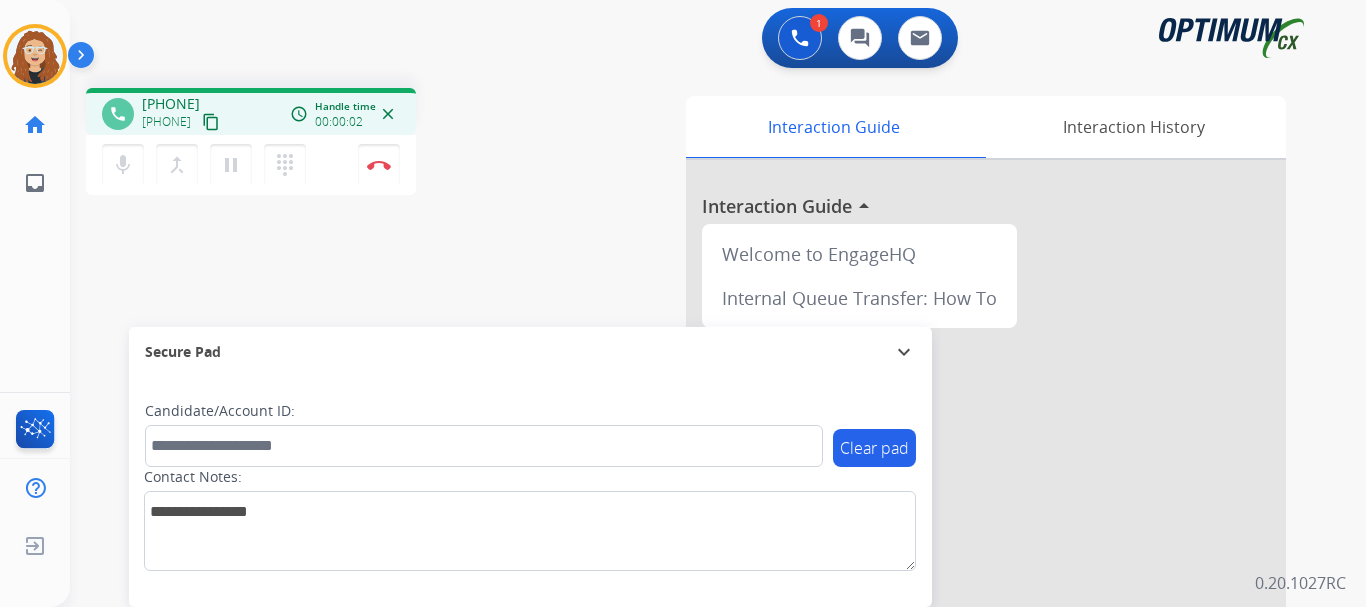drag, startPoint x: 158, startPoint y: 104, endPoint x: 216, endPoint y: 103, distance: 58.00862 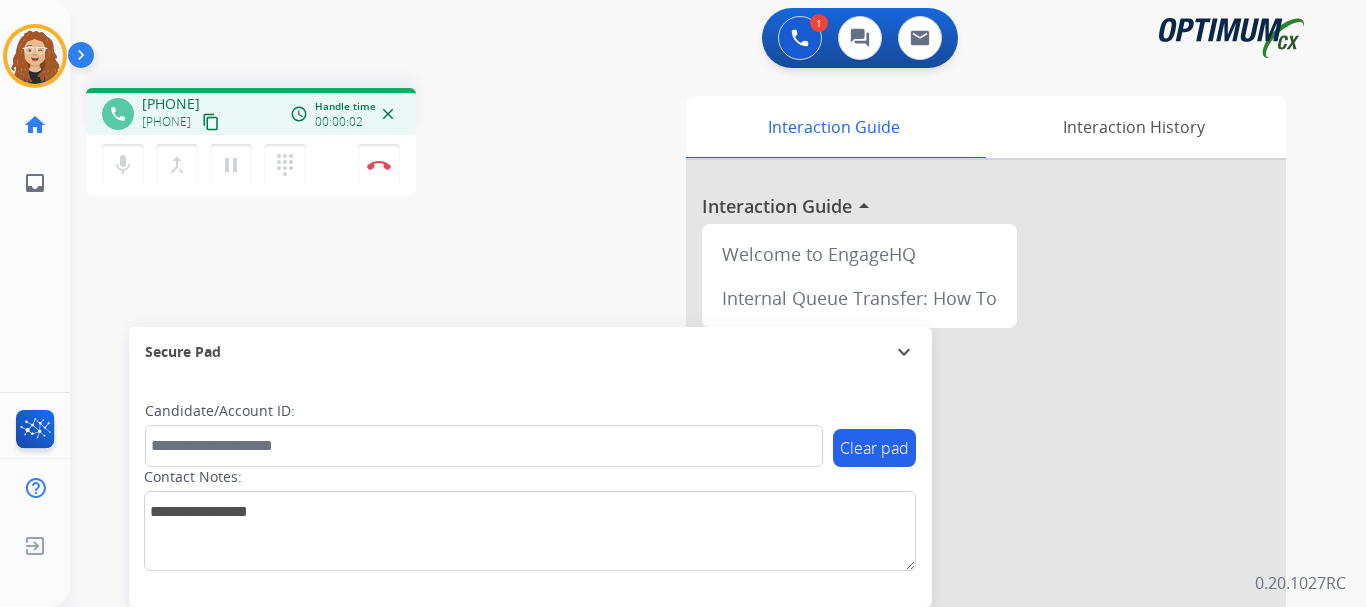 click on "[PHONE] [PHONE] content_copy" at bounding box center (182, 114) 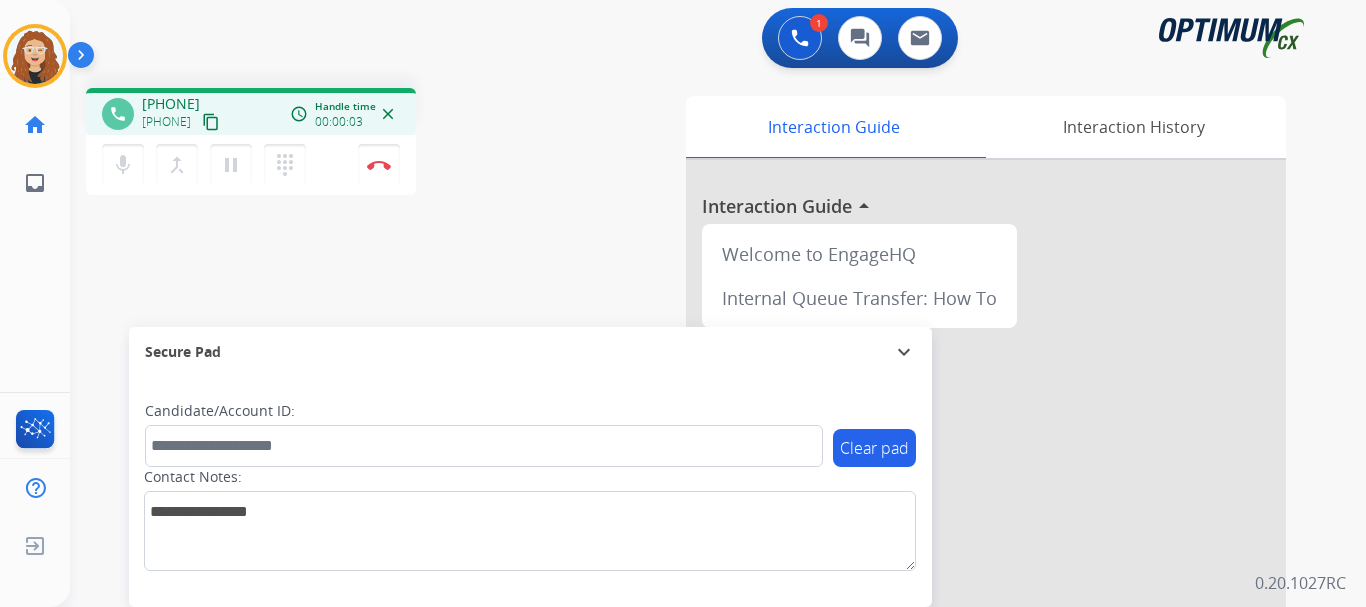 copy on "[PHONE]" 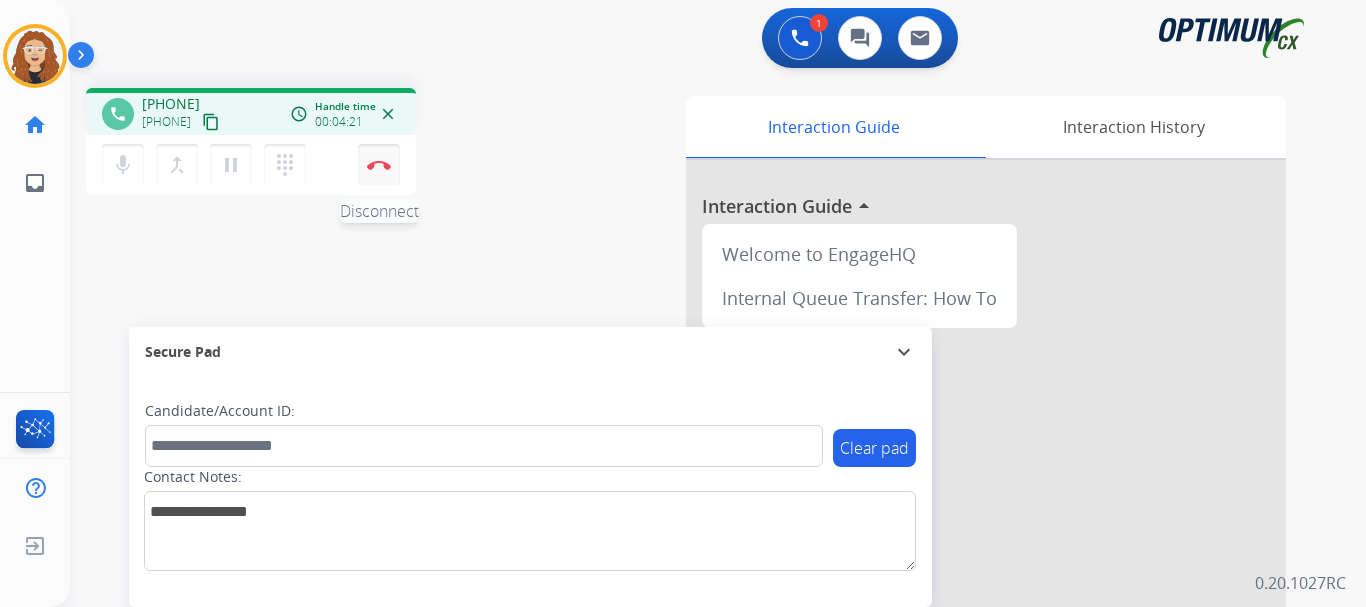 click on "Disconnect" at bounding box center (379, 165) 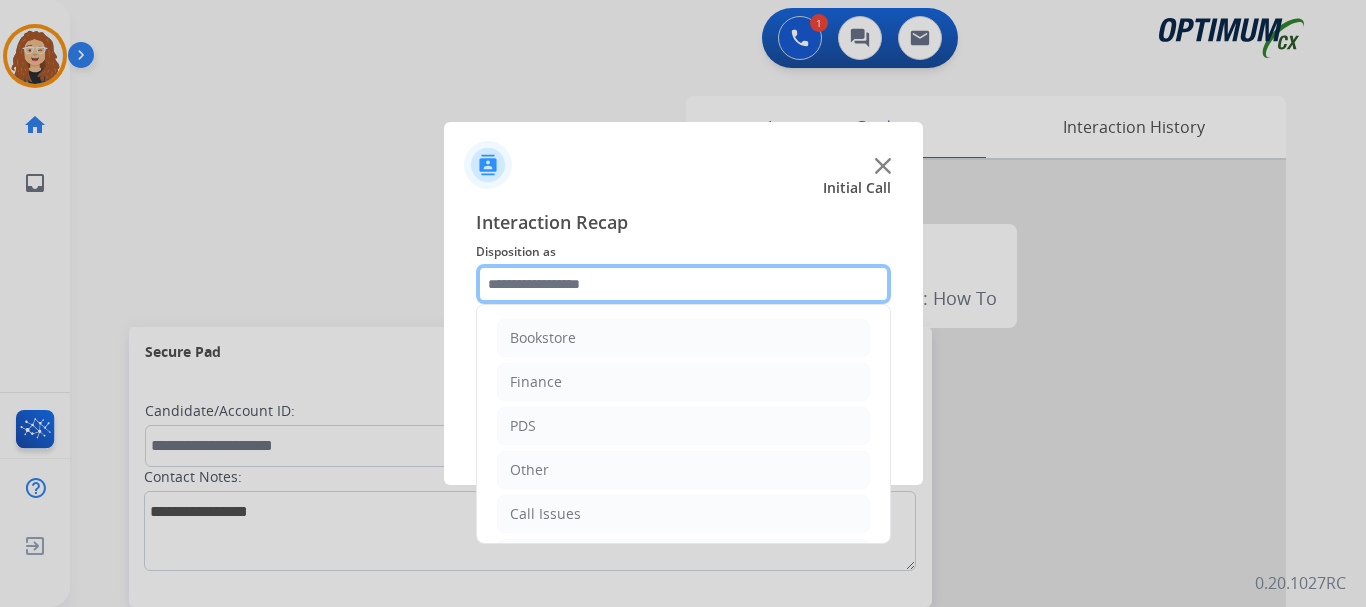 click 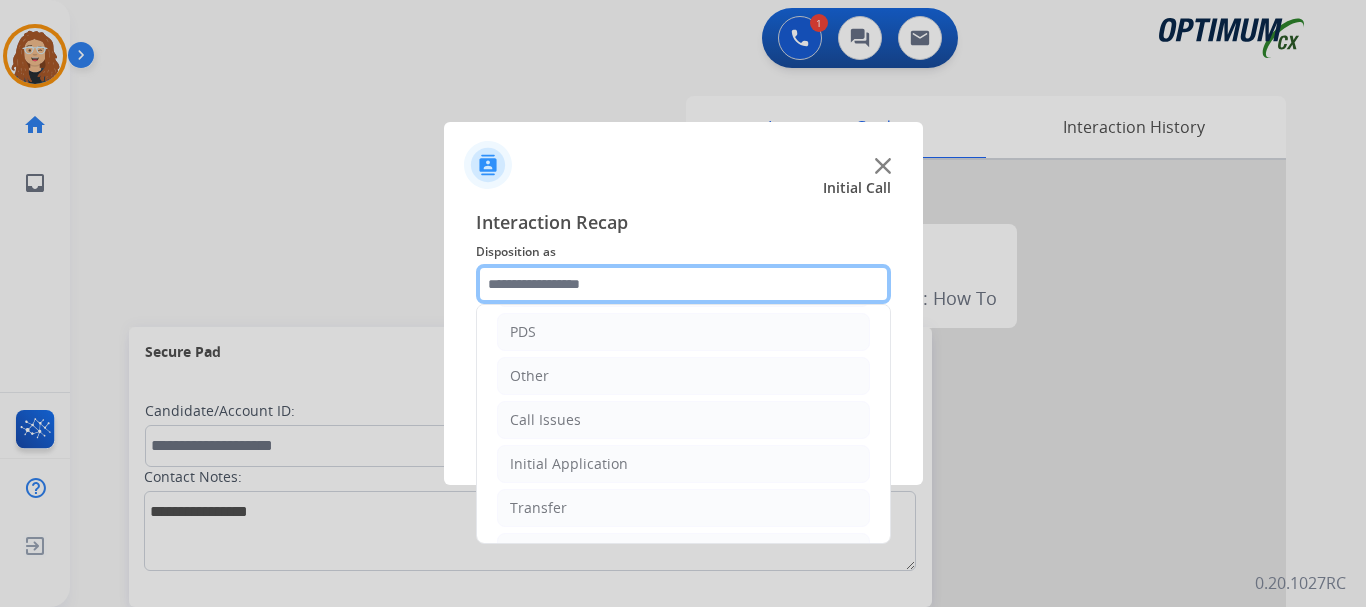 scroll, scrollTop: 136, scrollLeft: 0, axis: vertical 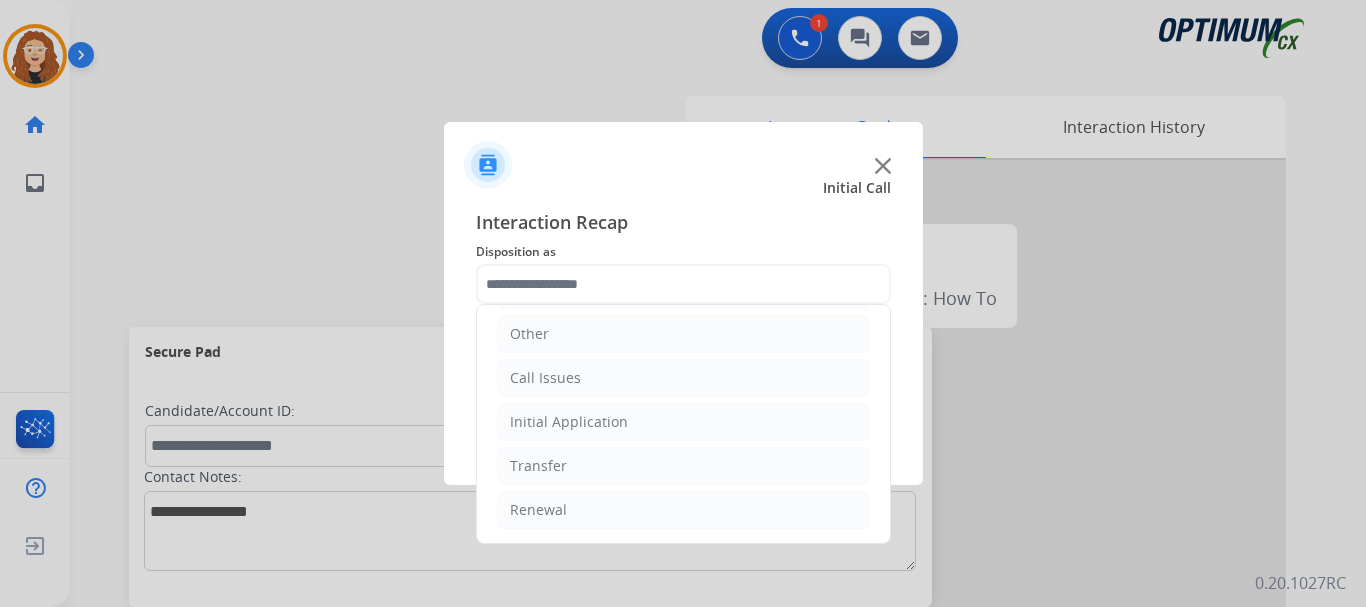 drag, startPoint x: 741, startPoint y: 503, endPoint x: 864, endPoint y: 512, distance: 123.32883 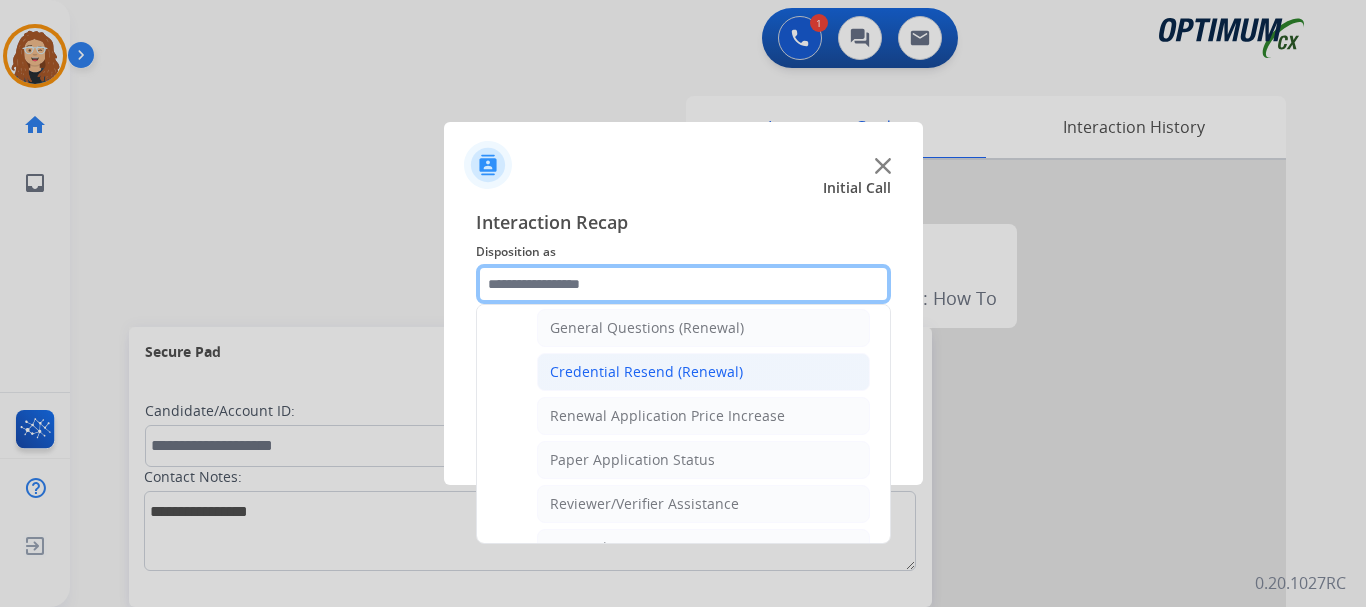 scroll, scrollTop: 598, scrollLeft: 0, axis: vertical 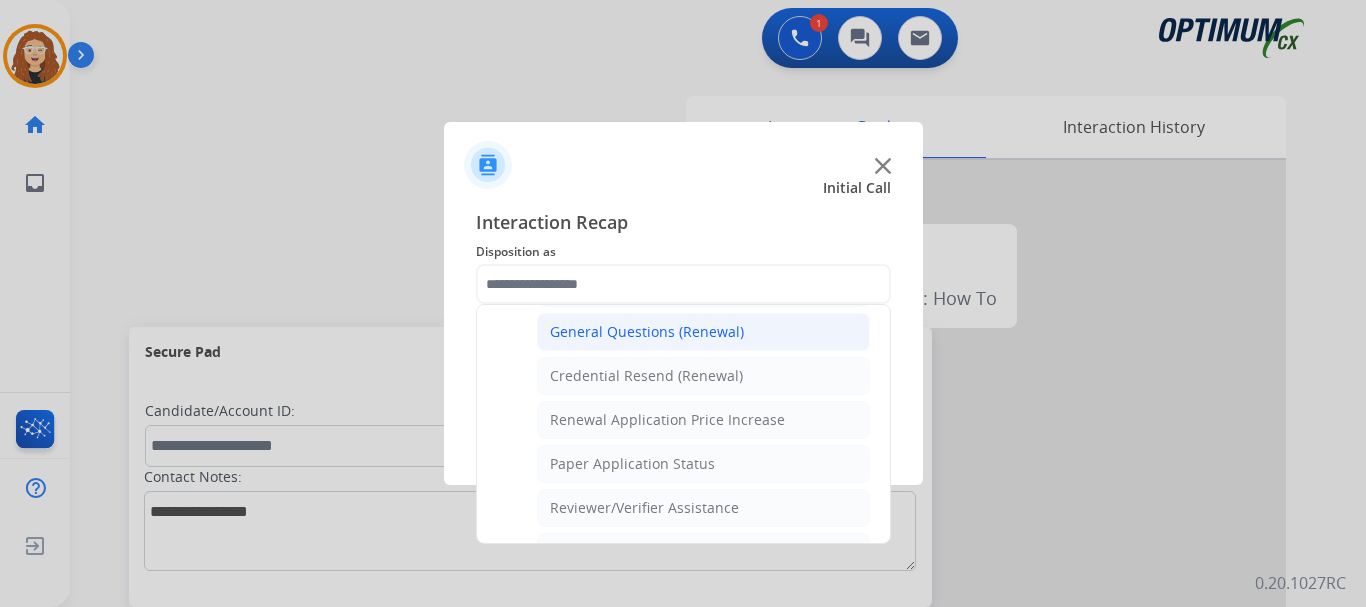 click on "General Questions (Renewal)" 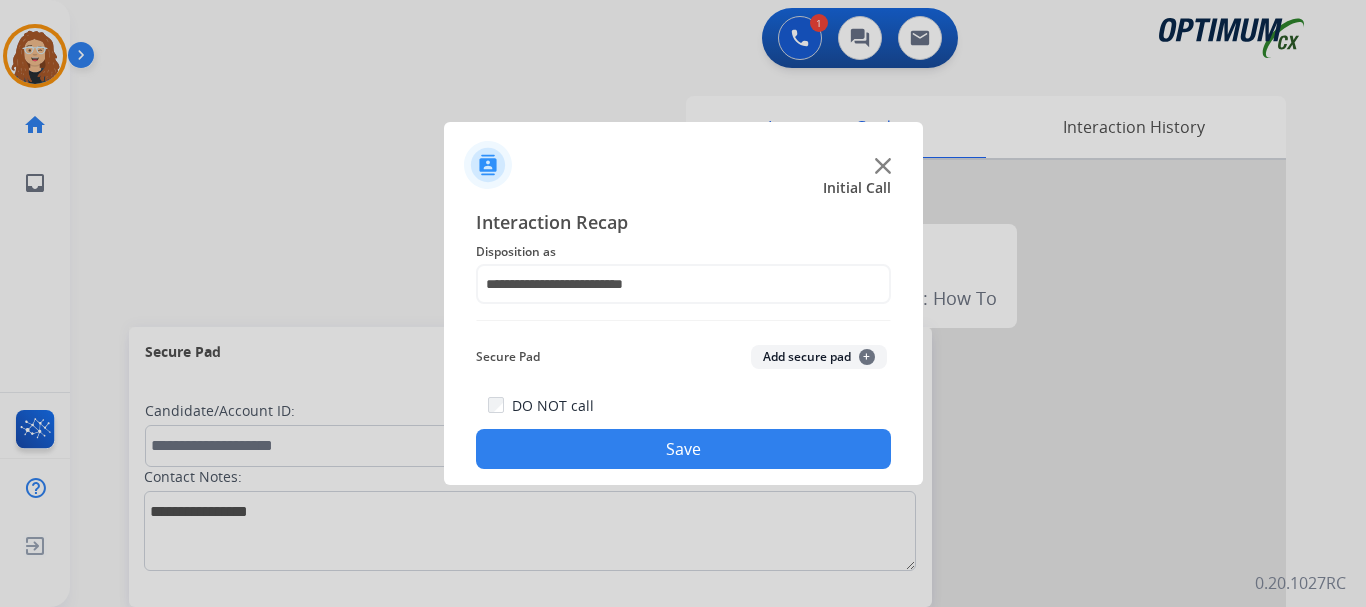 click on "Save" 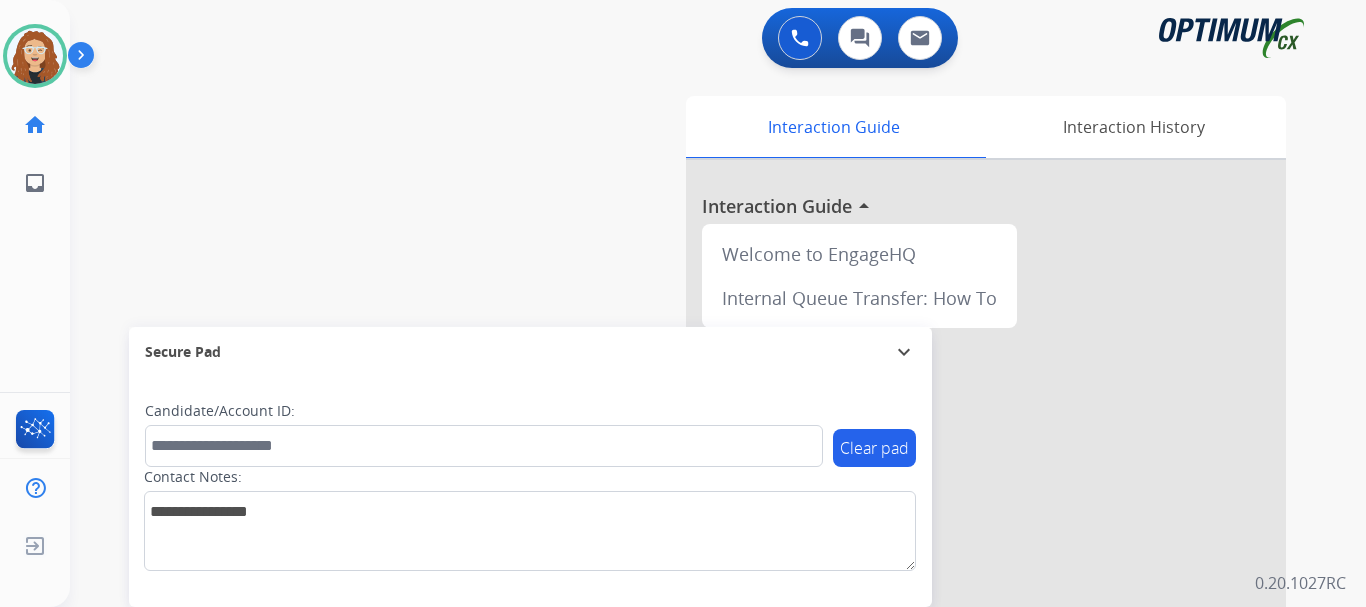 click on "swap_horiz Break voice bridge close_fullscreen Connect 3-Way Call merge_type Separate 3-Way Call  Interaction Guide   Interaction History  Interaction Guide arrow_drop_up  Welcome to EngageHQ   Internal Queue Transfer: How To  Secure Pad expand_more Clear pad Candidate/Account ID: Contact Notes:" at bounding box center (694, 489) 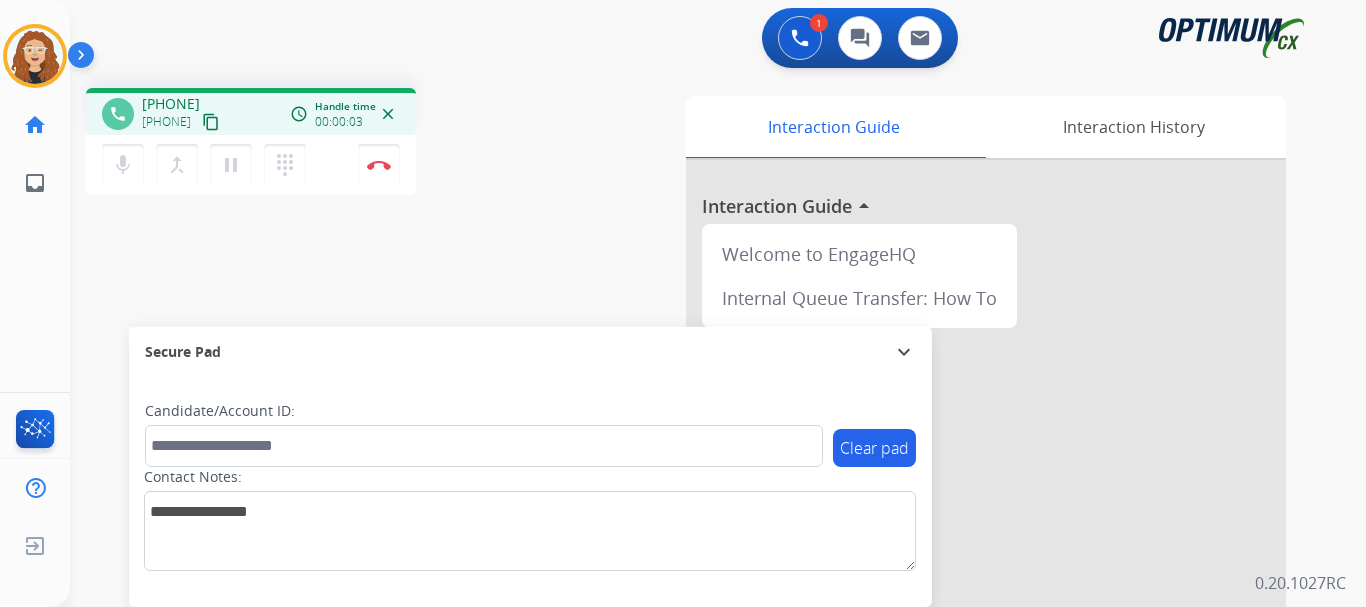 drag, startPoint x: 158, startPoint y: 100, endPoint x: 243, endPoint y: 93, distance: 85.28775 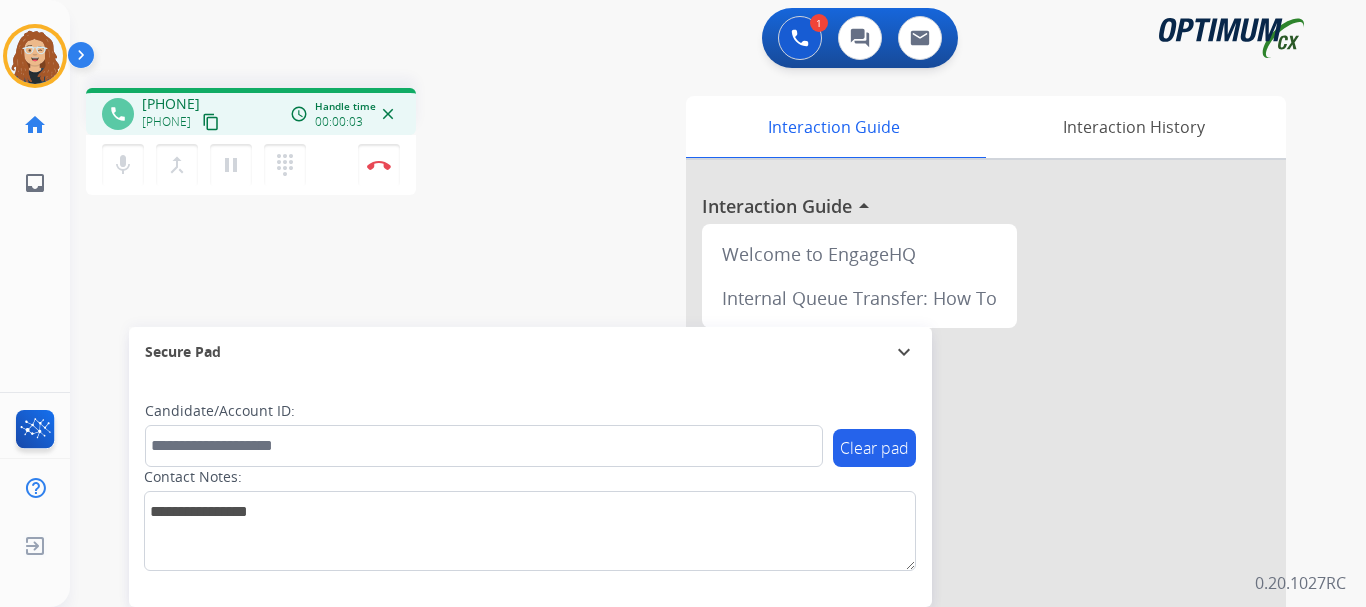 click on "phone [PHONE] [PHONE] content_copy access_time Call metrics Queue   00:09 Hold   00:00 Talk   00:04 Total   00:12 Handle time 00:00:03 close" at bounding box center [251, 111] 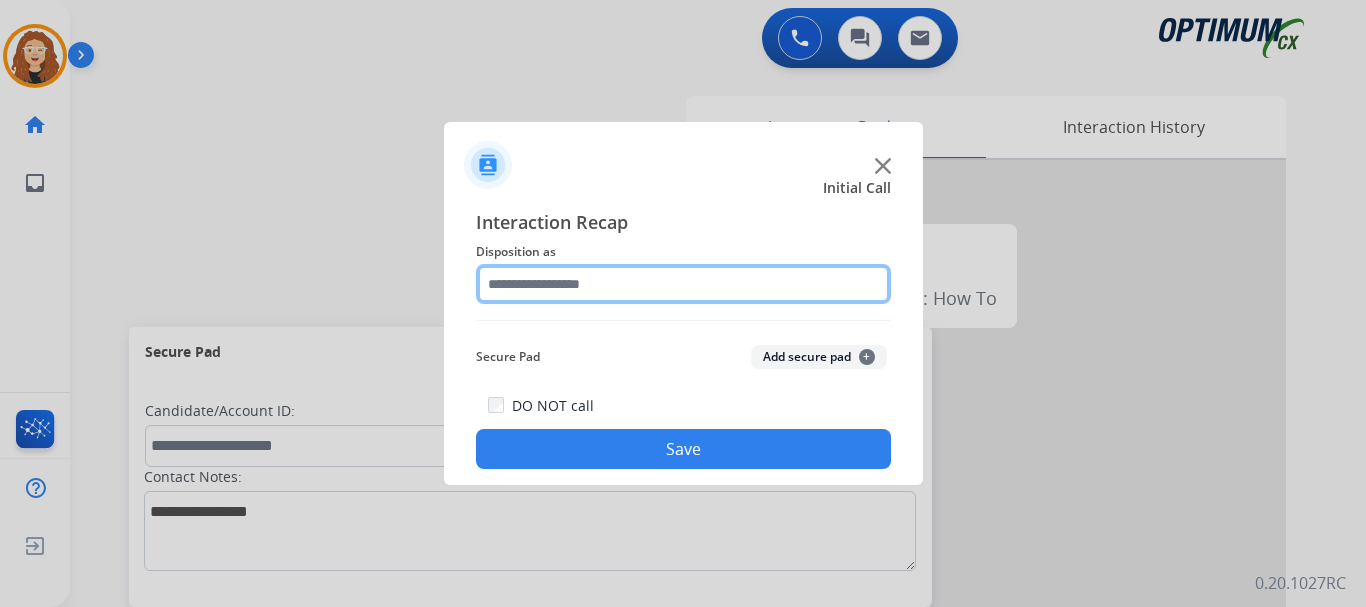 click 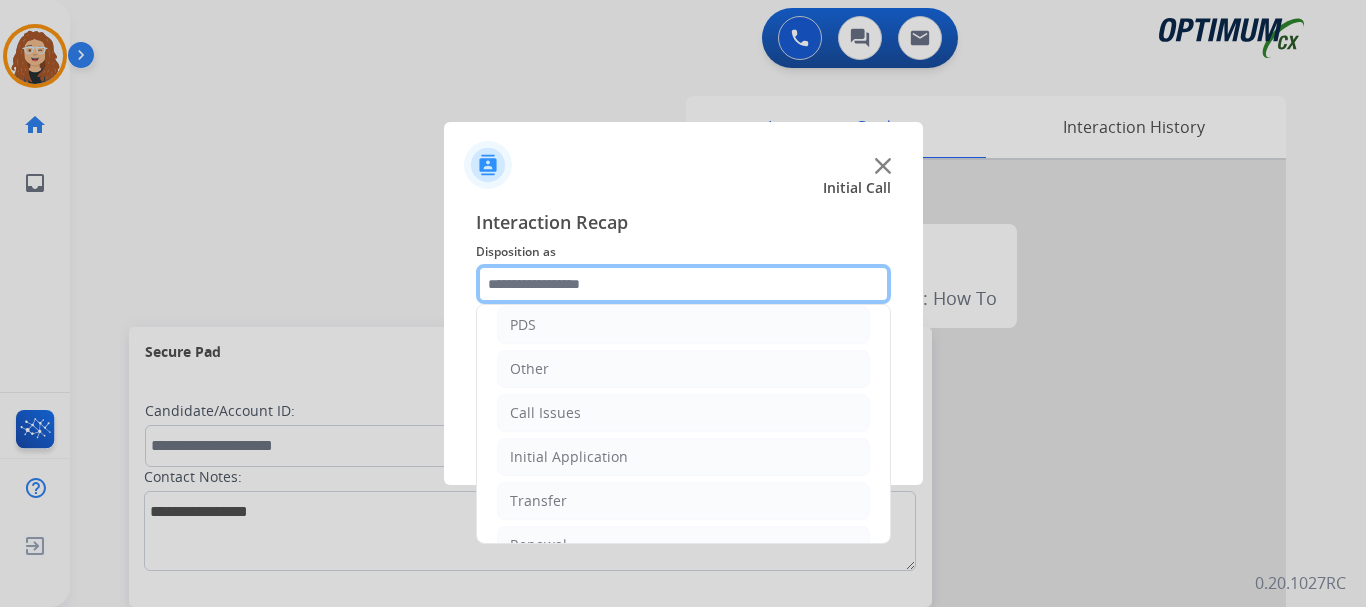 scroll, scrollTop: 136, scrollLeft: 0, axis: vertical 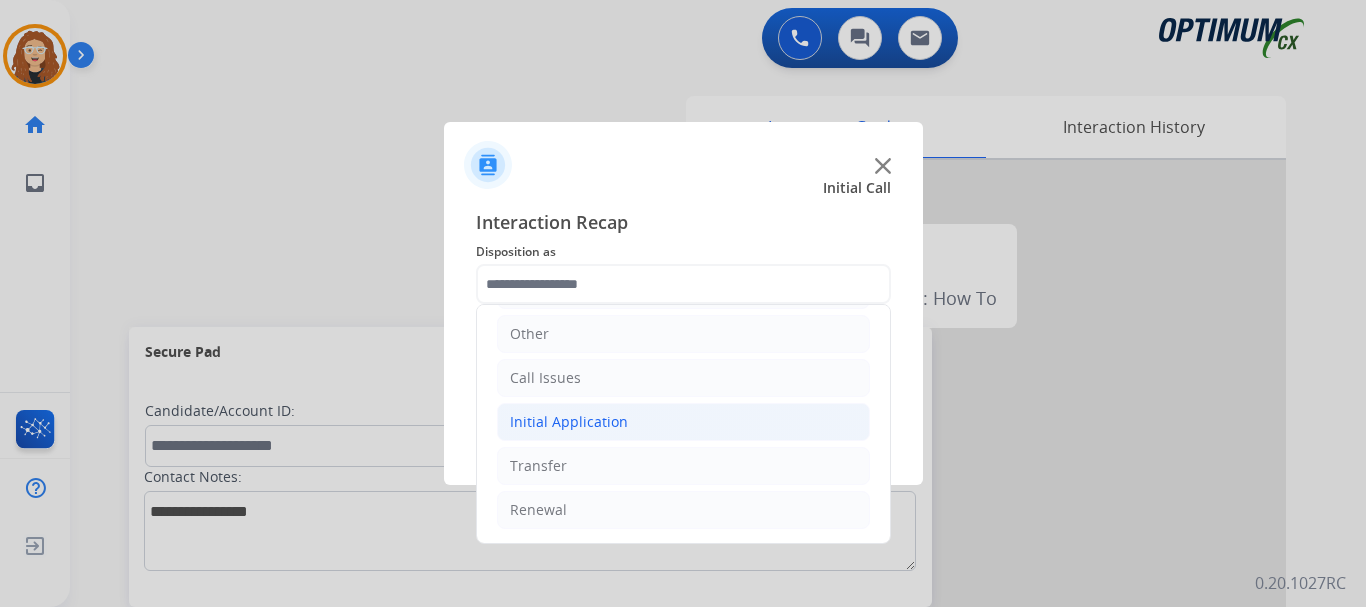 drag, startPoint x: 623, startPoint y: 426, endPoint x: 647, endPoint y: 442, distance: 28.84441 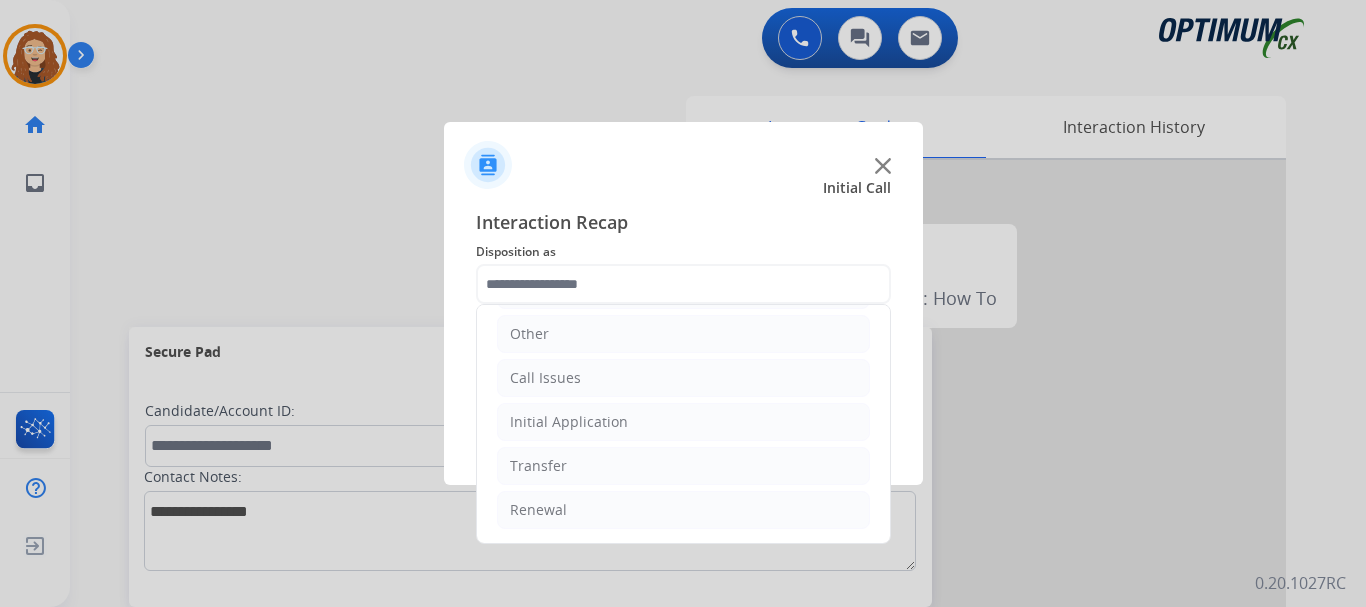 click on "Initial Application" 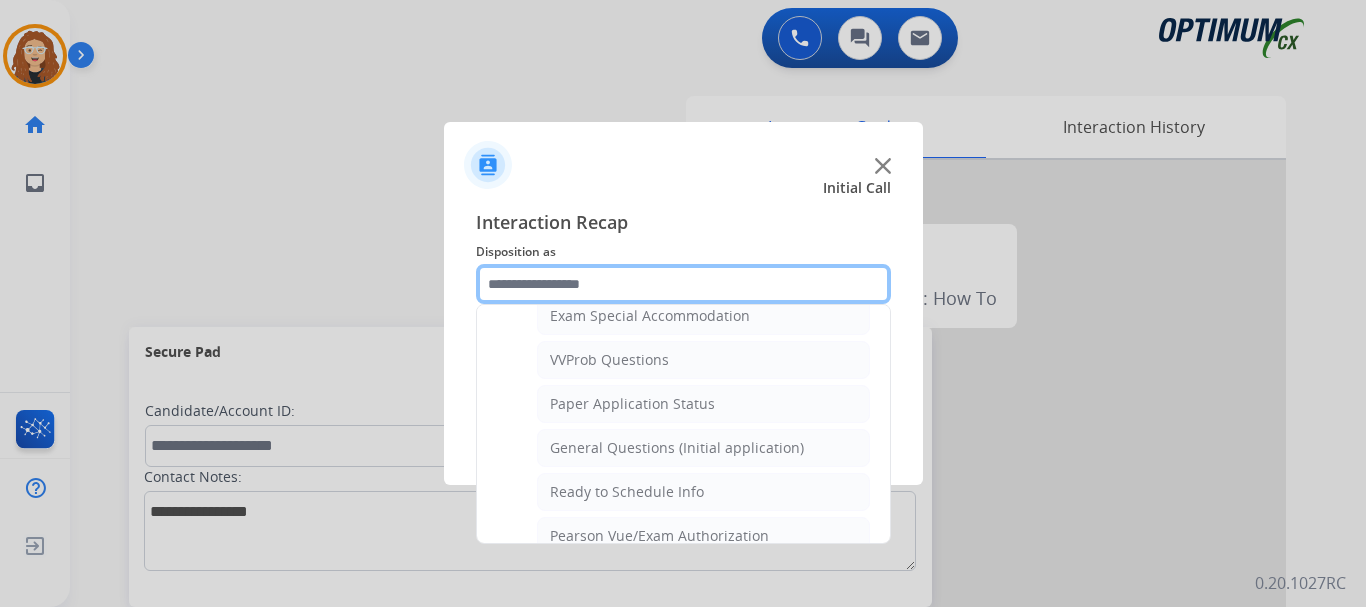 scroll, scrollTop: 1059, scrollLeft: 0, axis: vertical 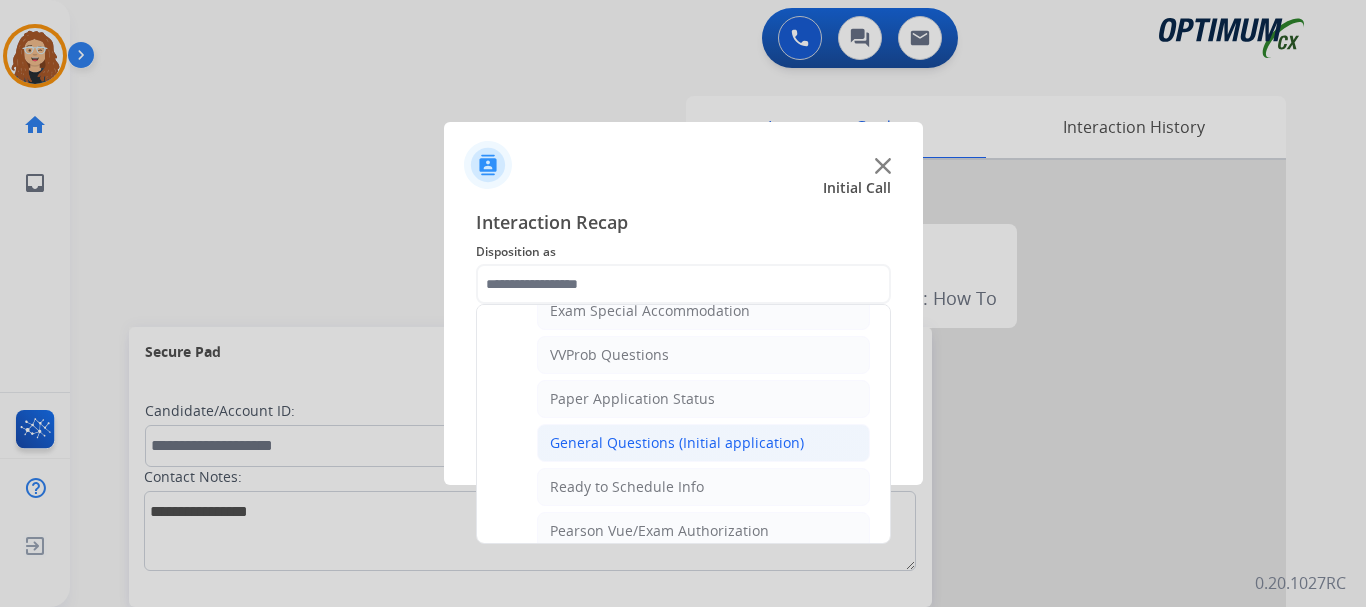 click on "General Questions (Initial application)" 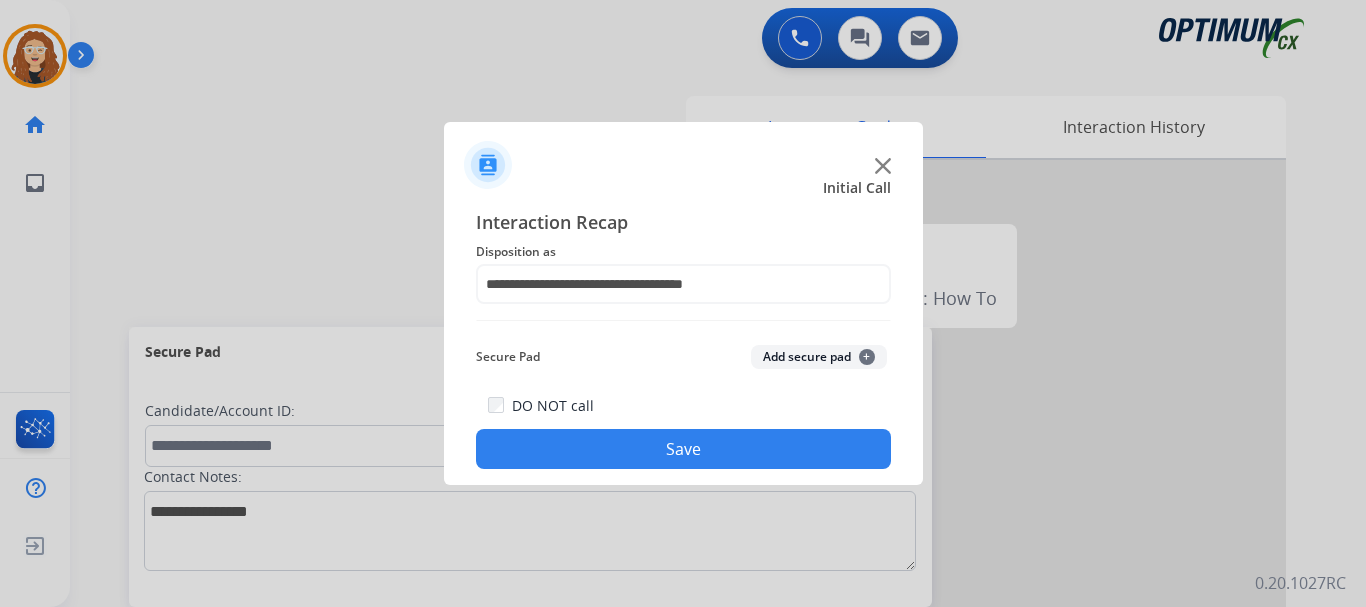 click on "Save" 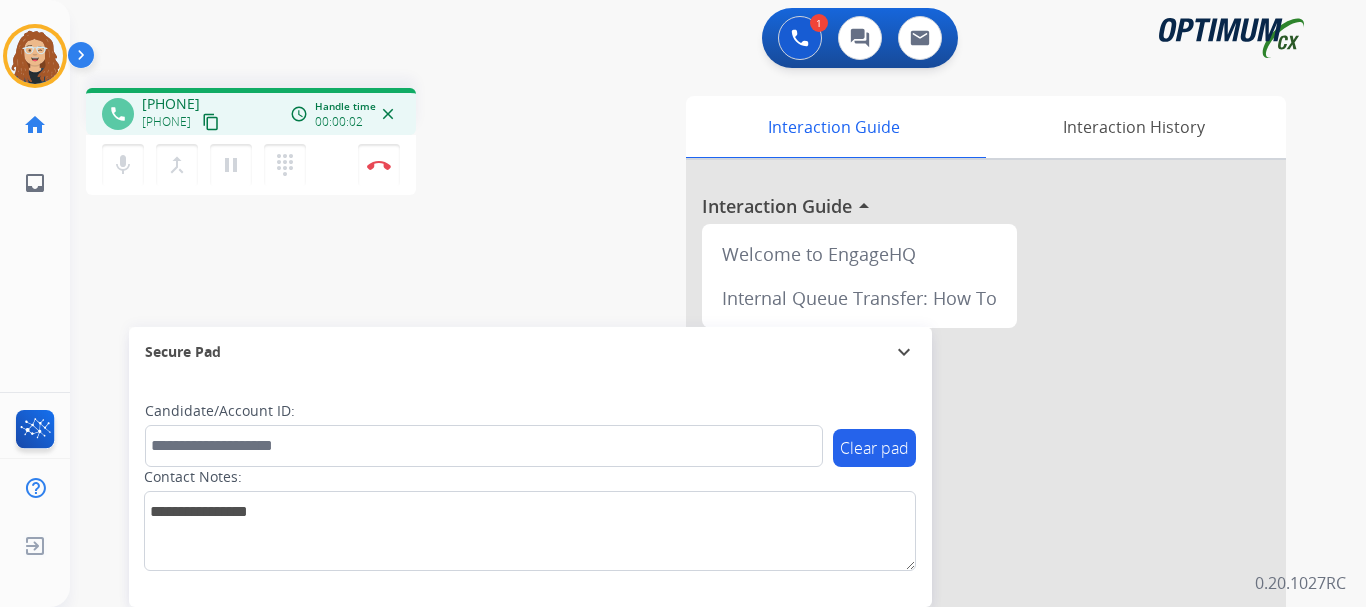 click on "phone [PHONE] [PHONE] content_copy access_time Call metrics Queue   00:08 Hold   00:00 Talk   00:03 Total   00:10 Handle time 00:00:02 close mic Mute merge_type Bridge pause Hold dialpad Dialpad Disconnect swap_horiz Break voice bridge close_fullscreen Connect 3-Way Call merge_type Separate 3-Way Call  Interaction Guide   Interaction History  Interaction Guide arrow_drop_up  Welcome to EngageHQ   Internal Queue Transfer: How To  Secure Pad expand_more Clear pad Candidate/Account ID: Contact Notes:" at bounding box center (694, 489) 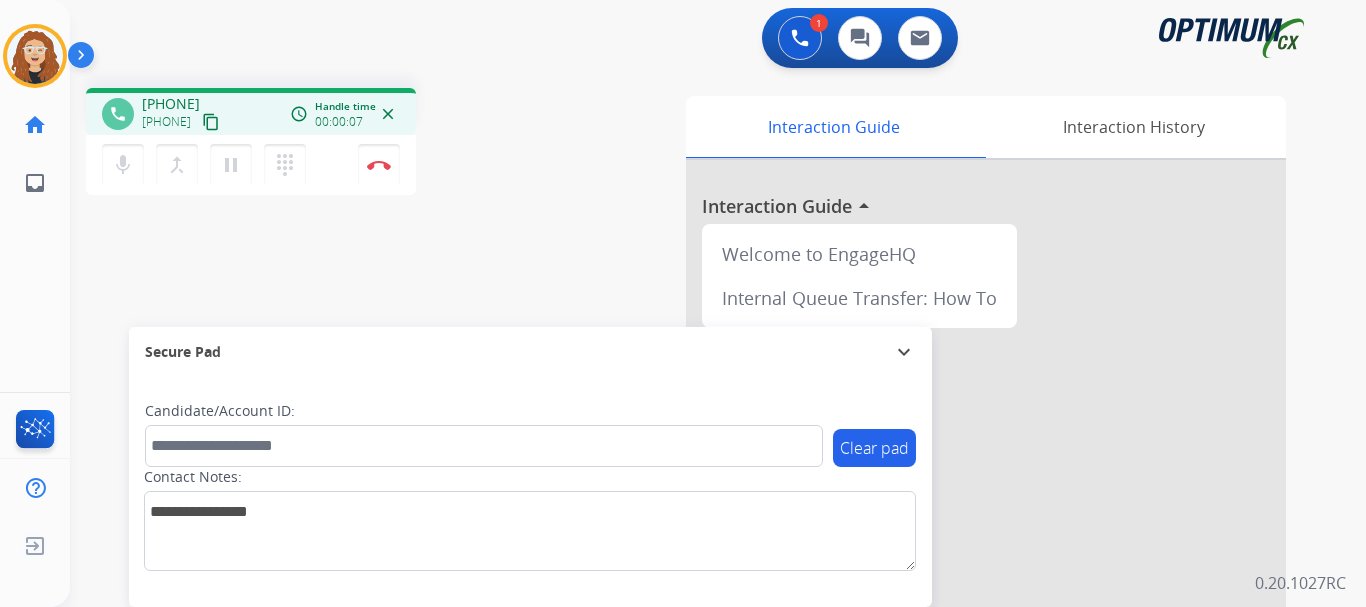 drag, startPoint x: 156, startPoint y: 102, endPoint x: 236, endPoint y: 100, distance: 80.024994 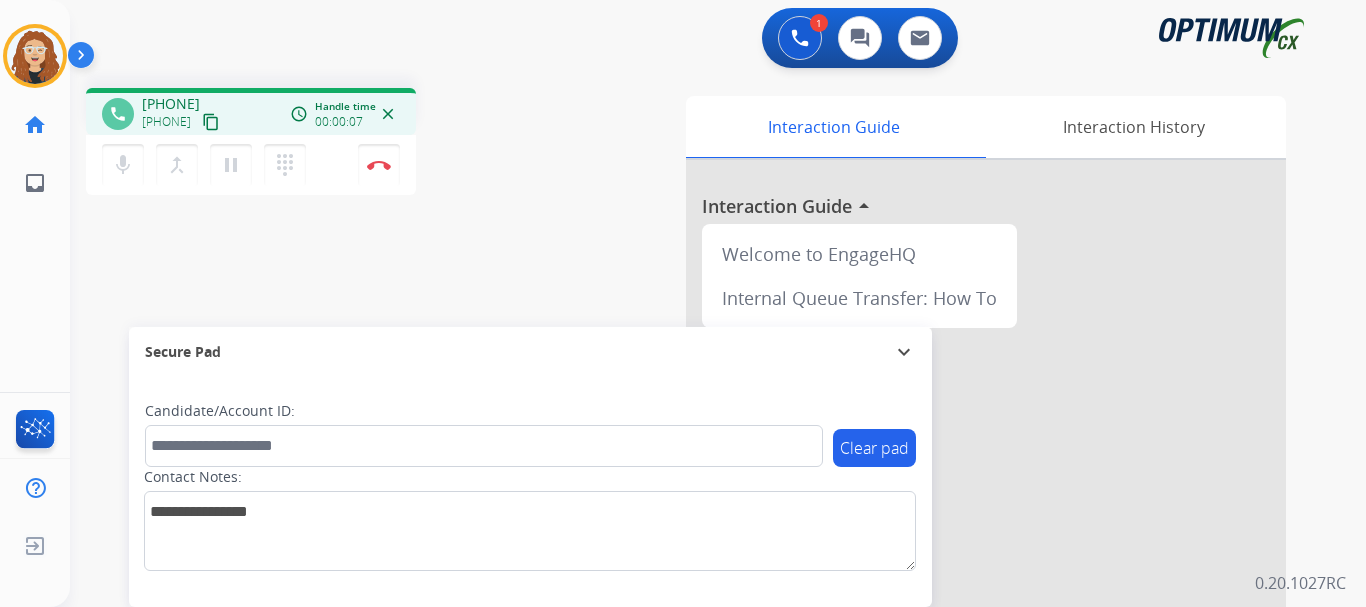 click on "[PHONE]" at bounding box center [171, 104] 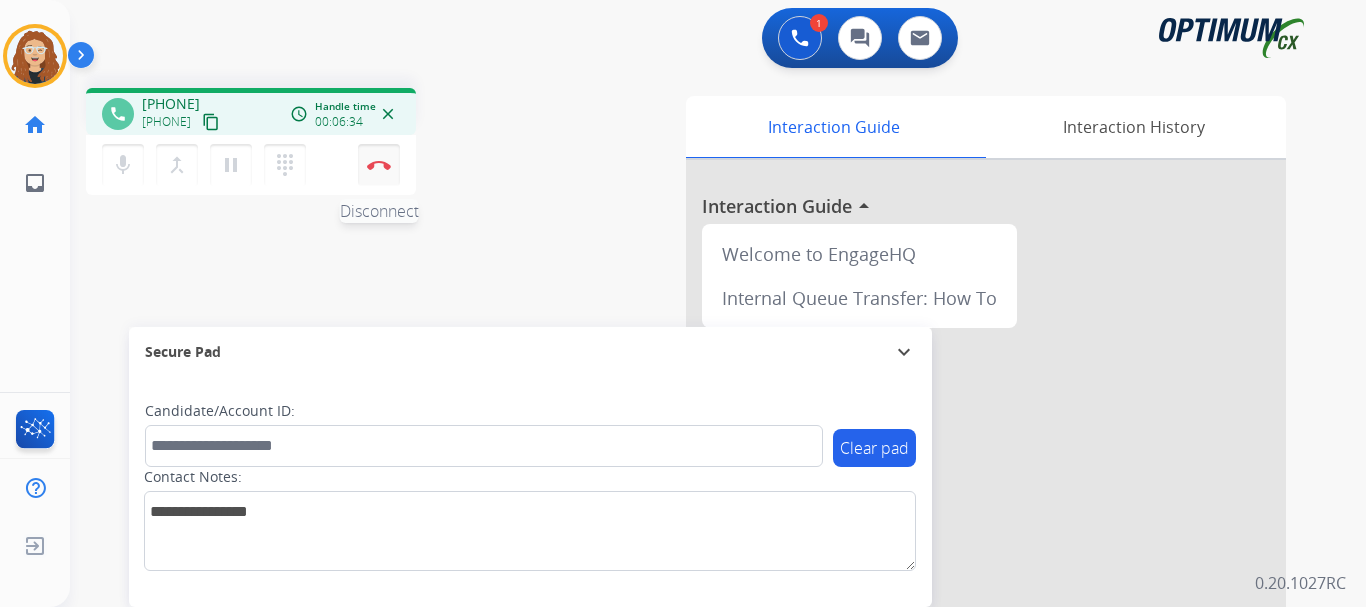 click at bounding box center (379, 165) 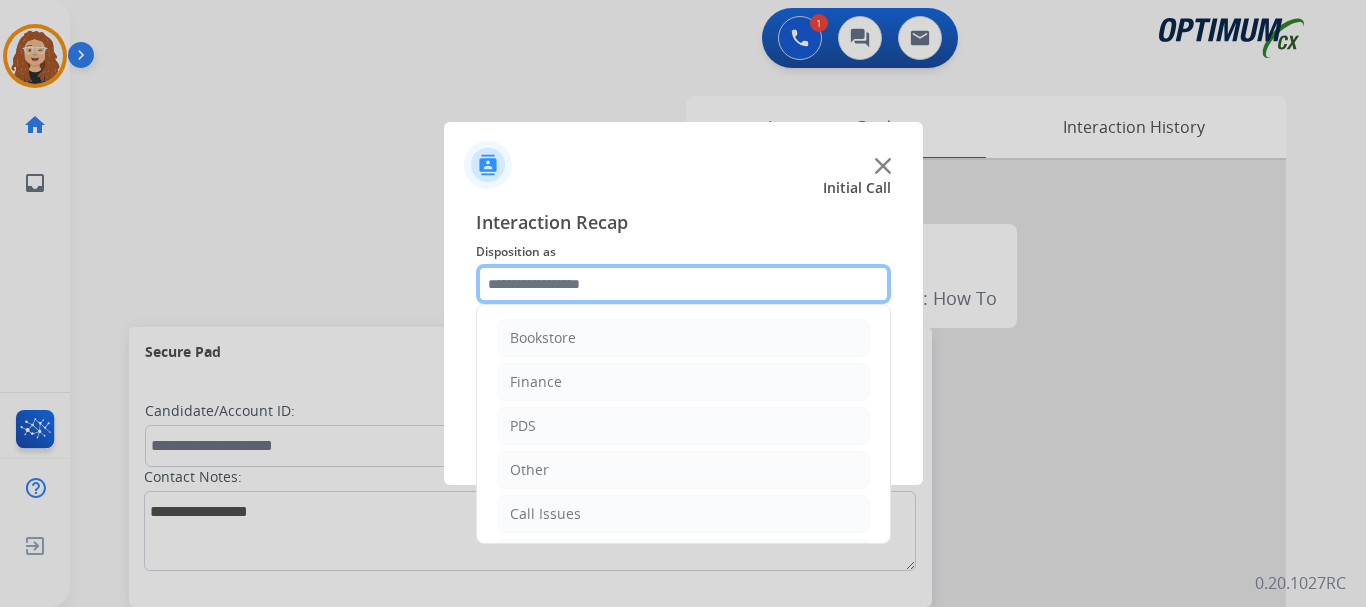 click 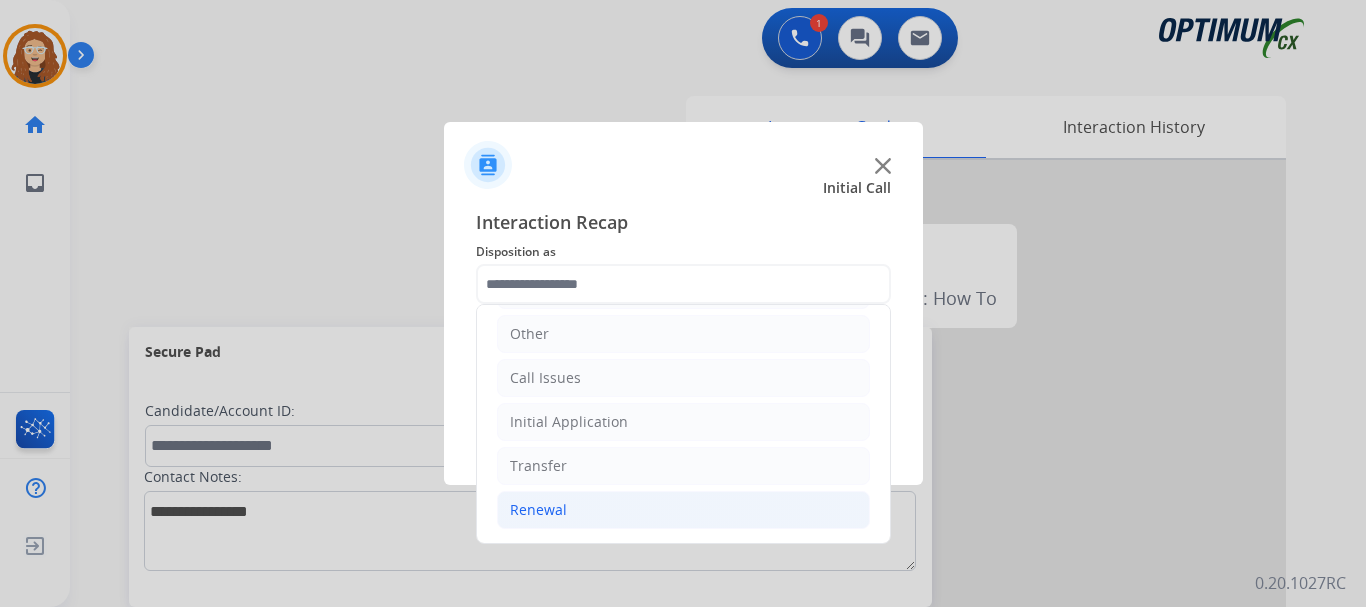 drag, startPoint x: 644, startPoint y: 516, endPoint x: 663, endPoint y: 517, distance: 19.026299 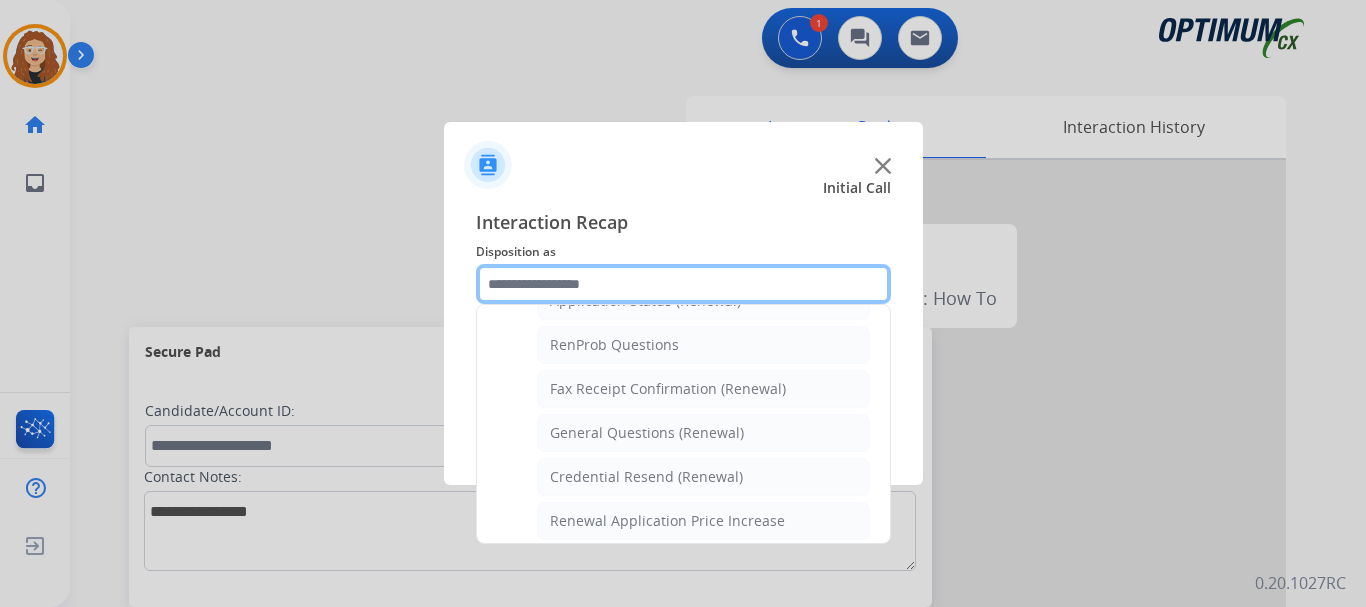 scroll, scrollTop: 518, scrollLeft: 0, axis: vertical 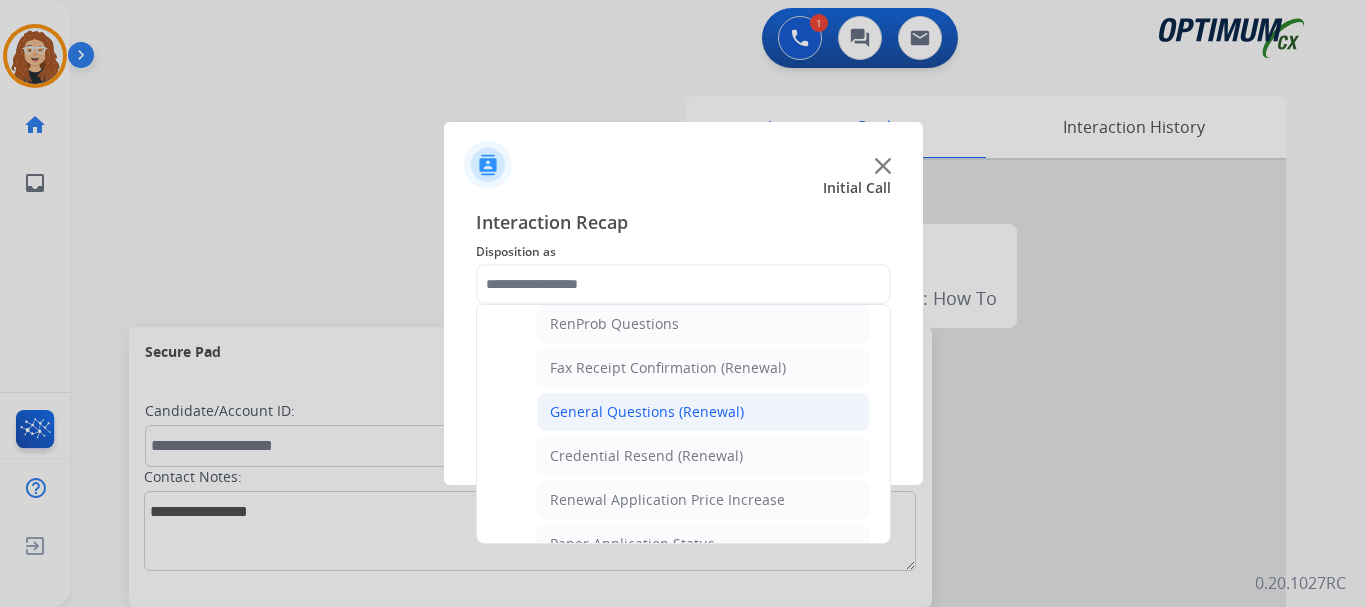 click on "General Questions (Renewal)" 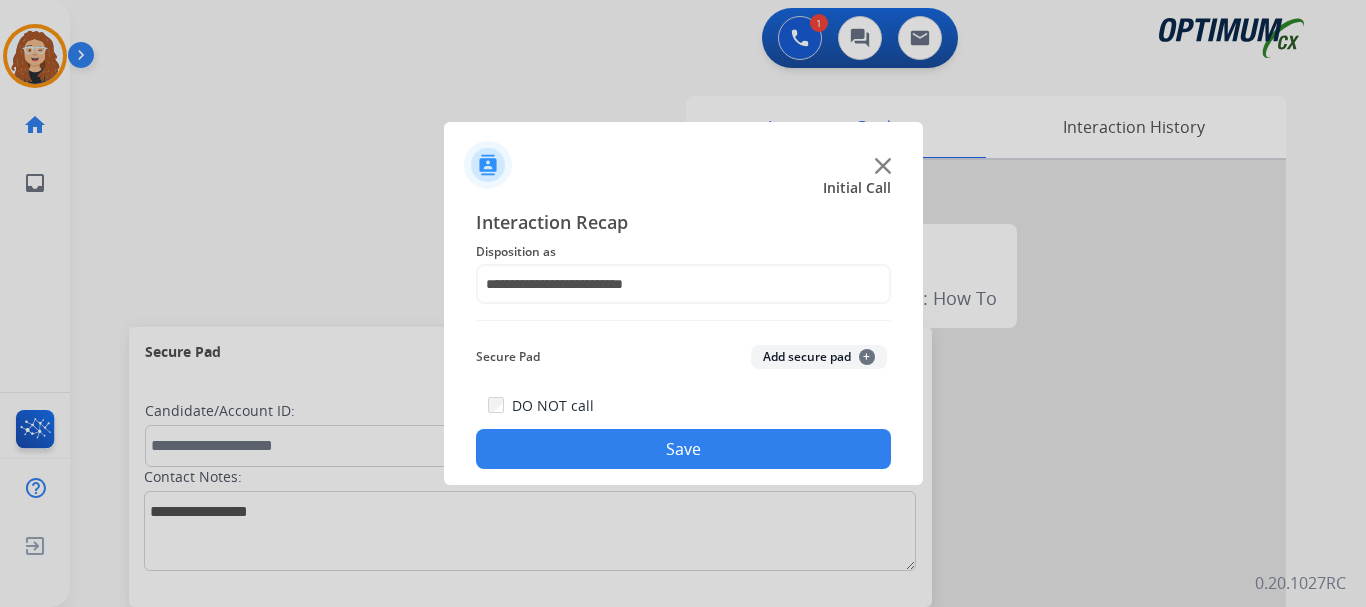 click on "Save" 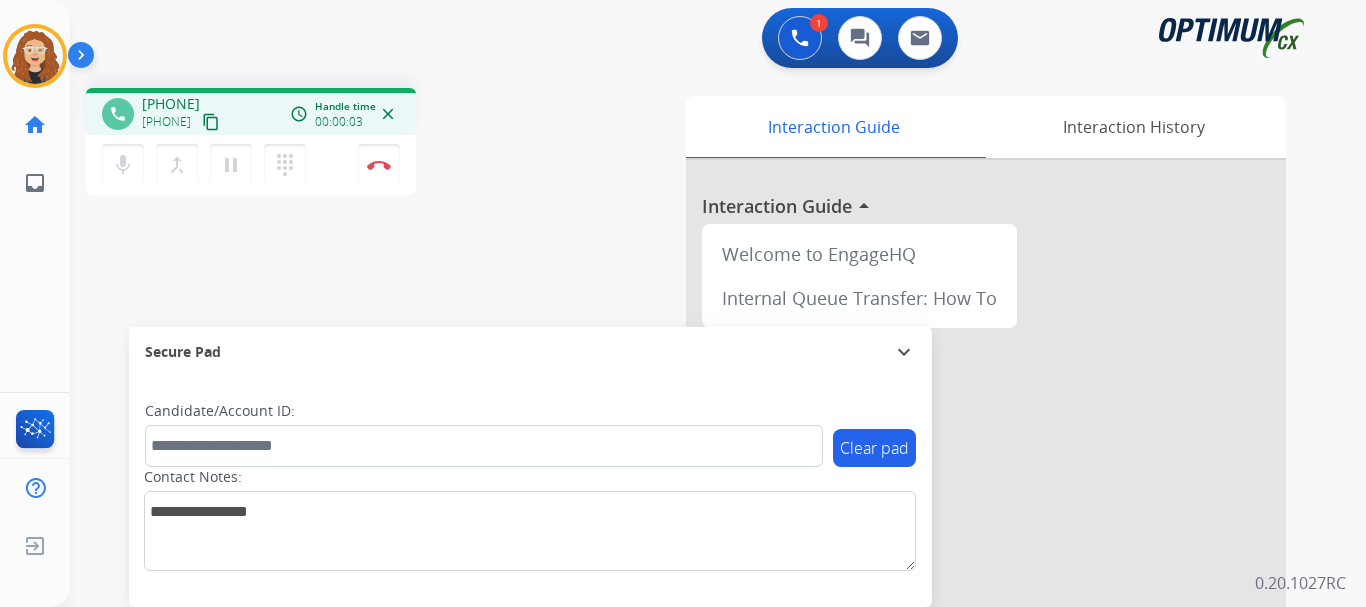 drag, startPoint x: 158, startPoint y: 100, endPoint x: 240, endPoint y: 95, distance: 82.1523 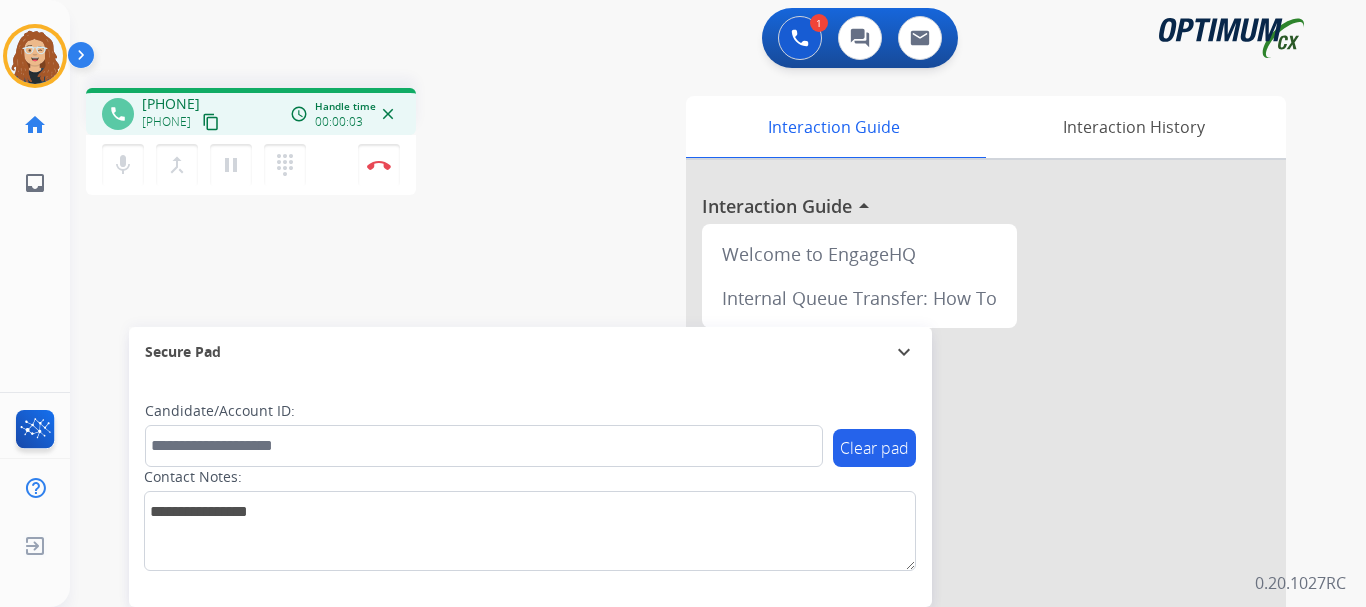 click on "[PHONE] [PHONE] content_copy" at bounding box center [182, 114] 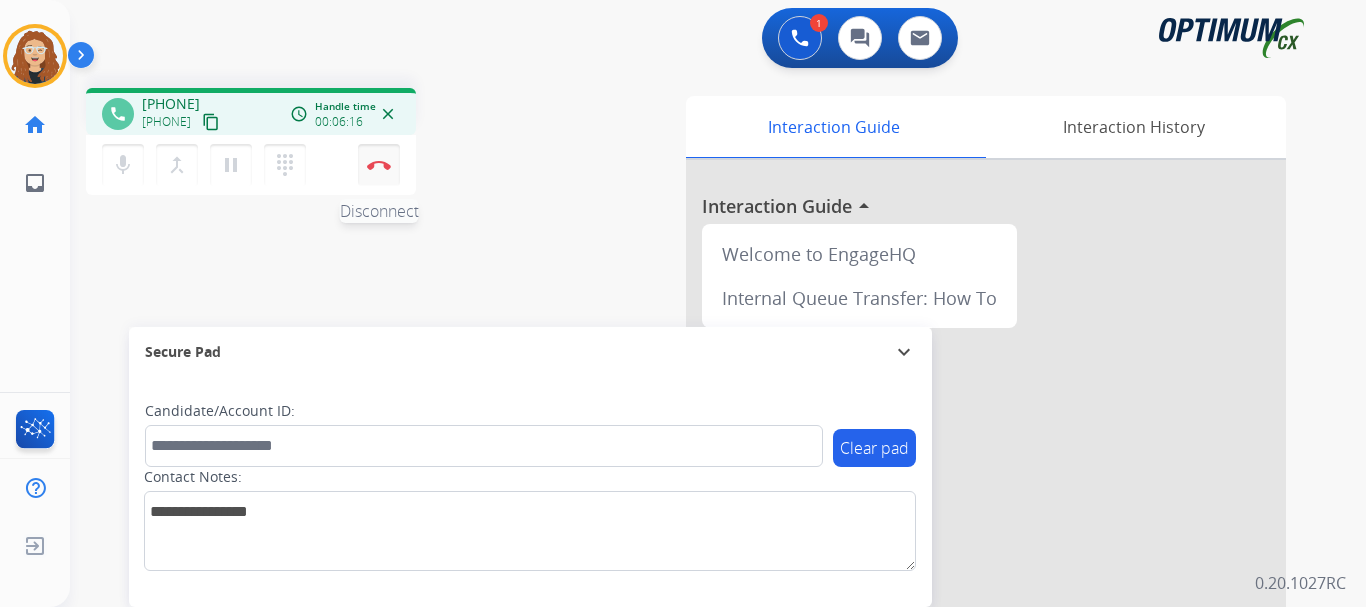 click at bounding box center [379, 165] 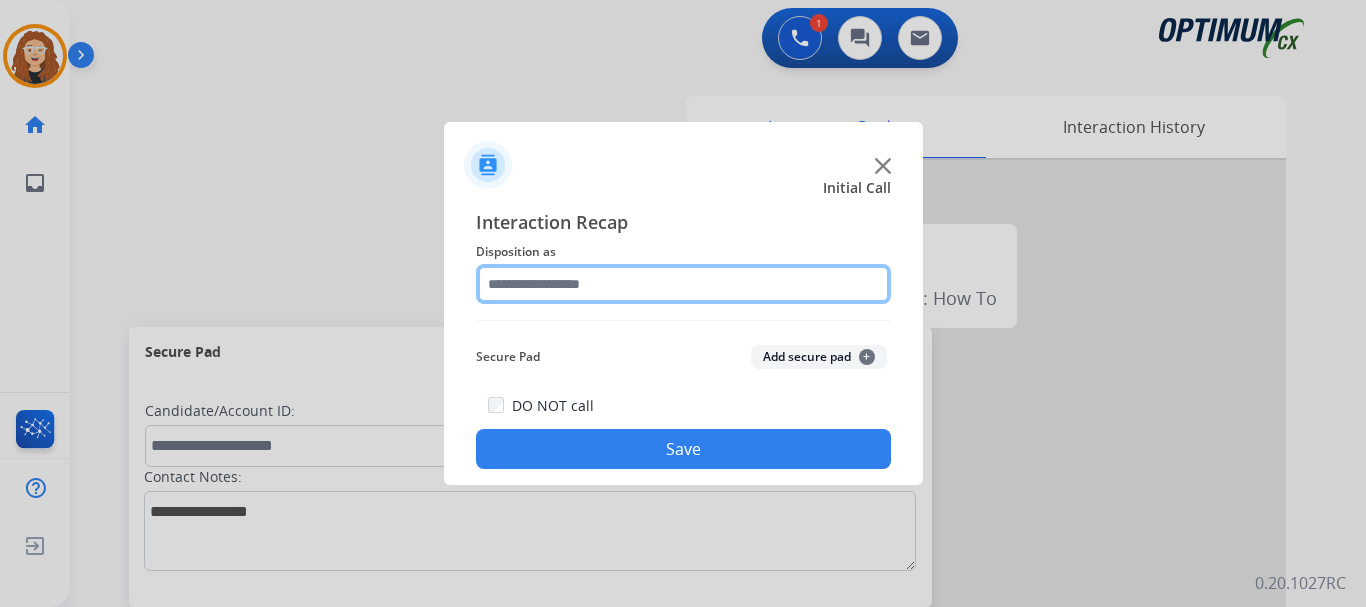 click 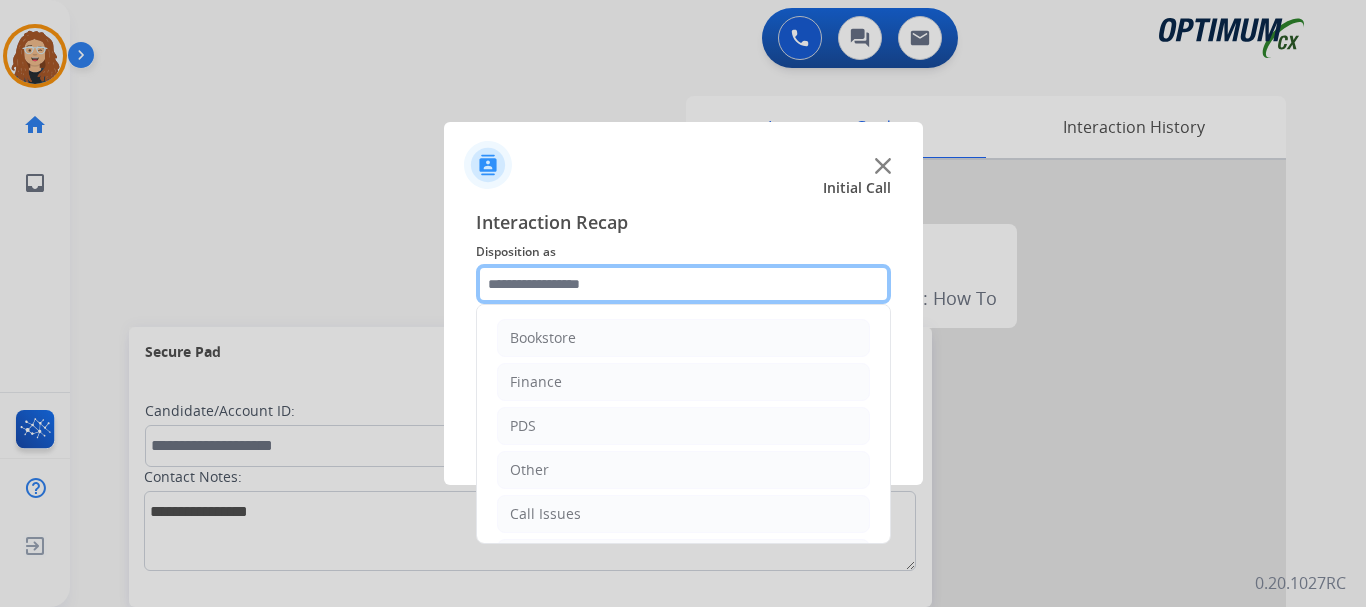 scroll, scrollTop: 136, scrollLeft: 0, axis: vertical 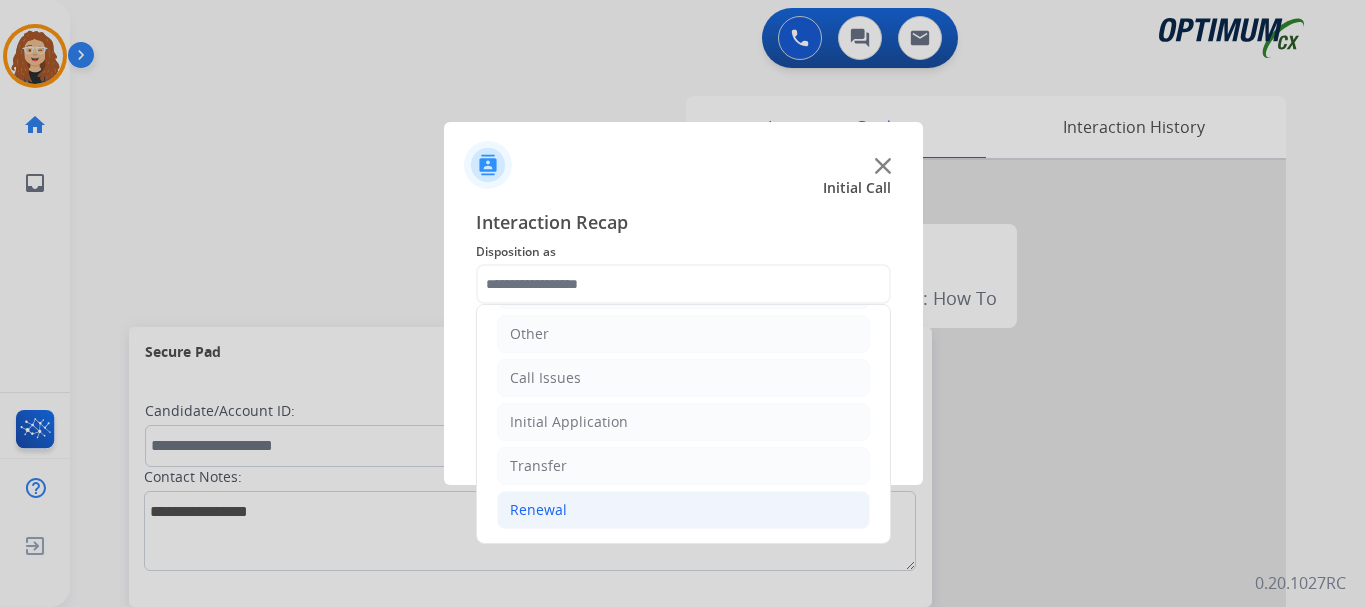 click on "Renewal" 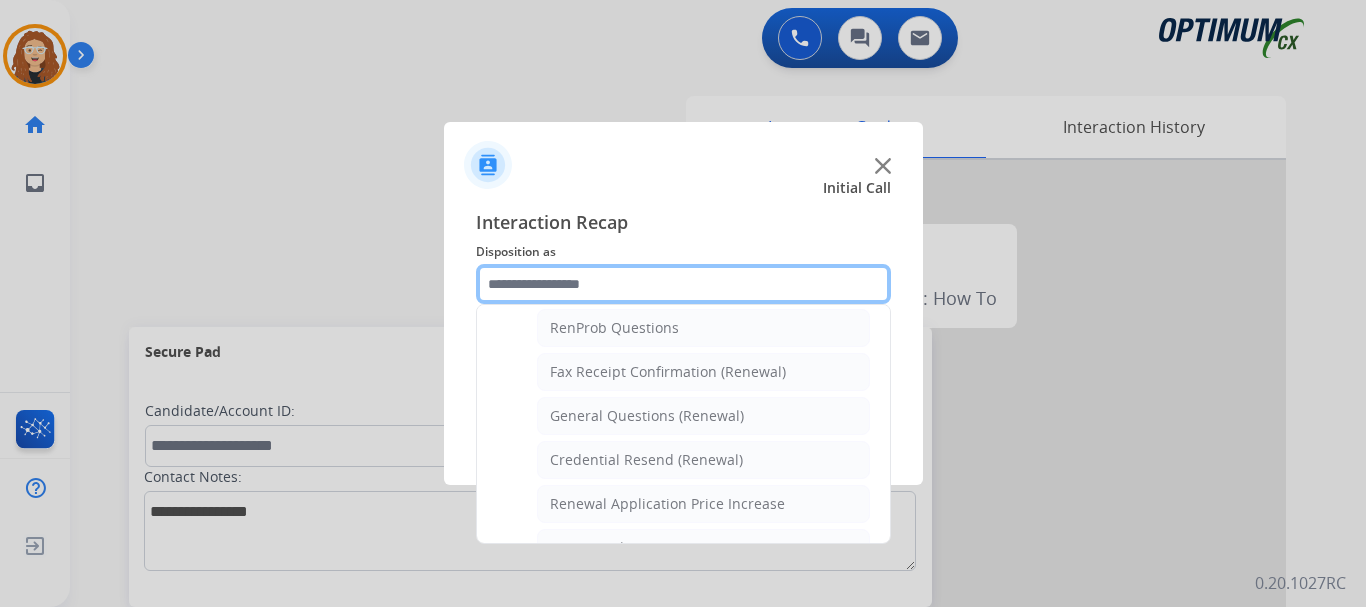 scroll, scrollTop: 518, scrollLeft: 0, axis: vertical 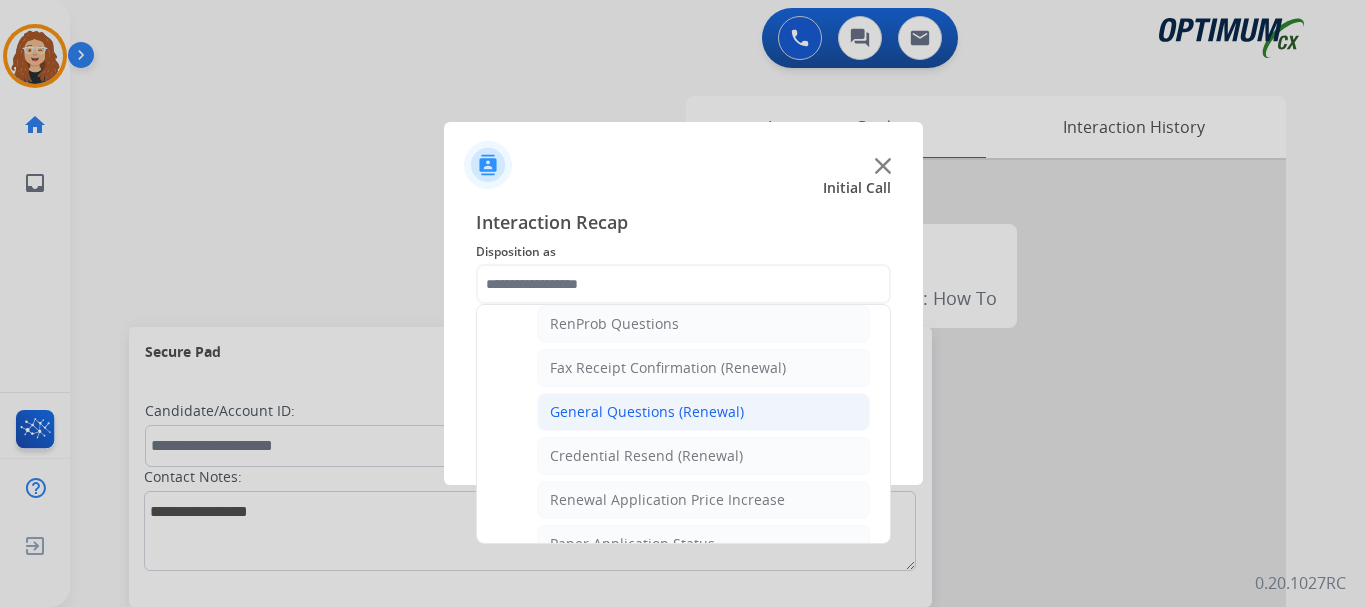 click on "General Questions (Renewal)" 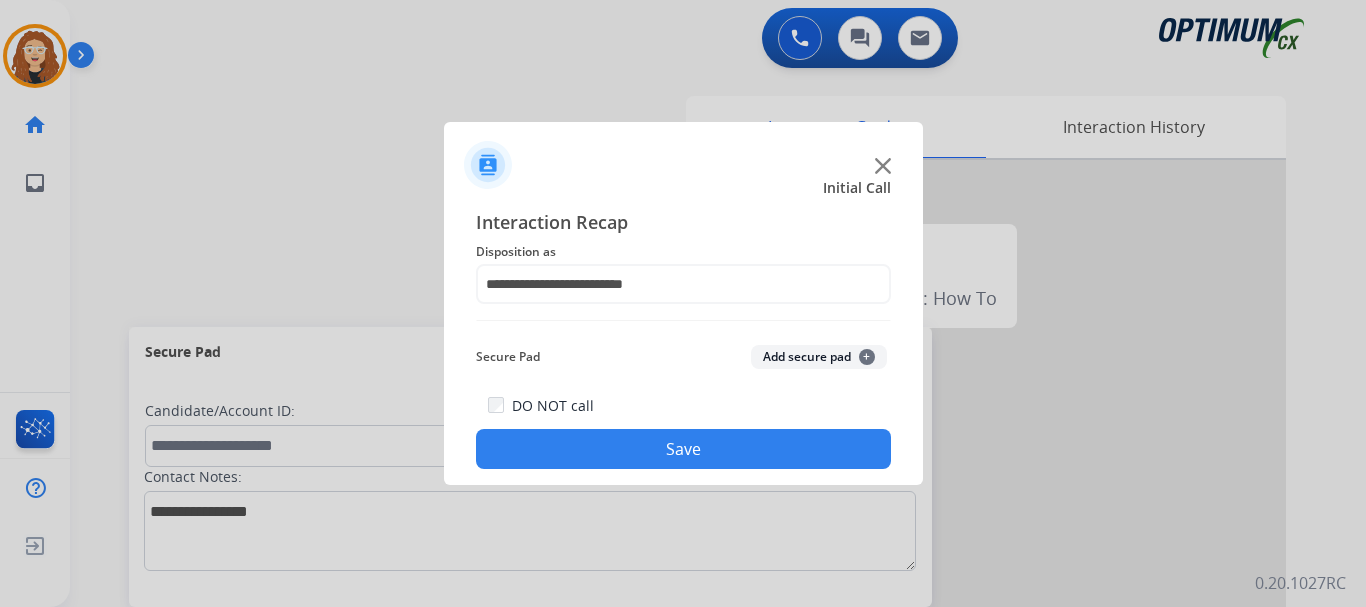 click on "Save" 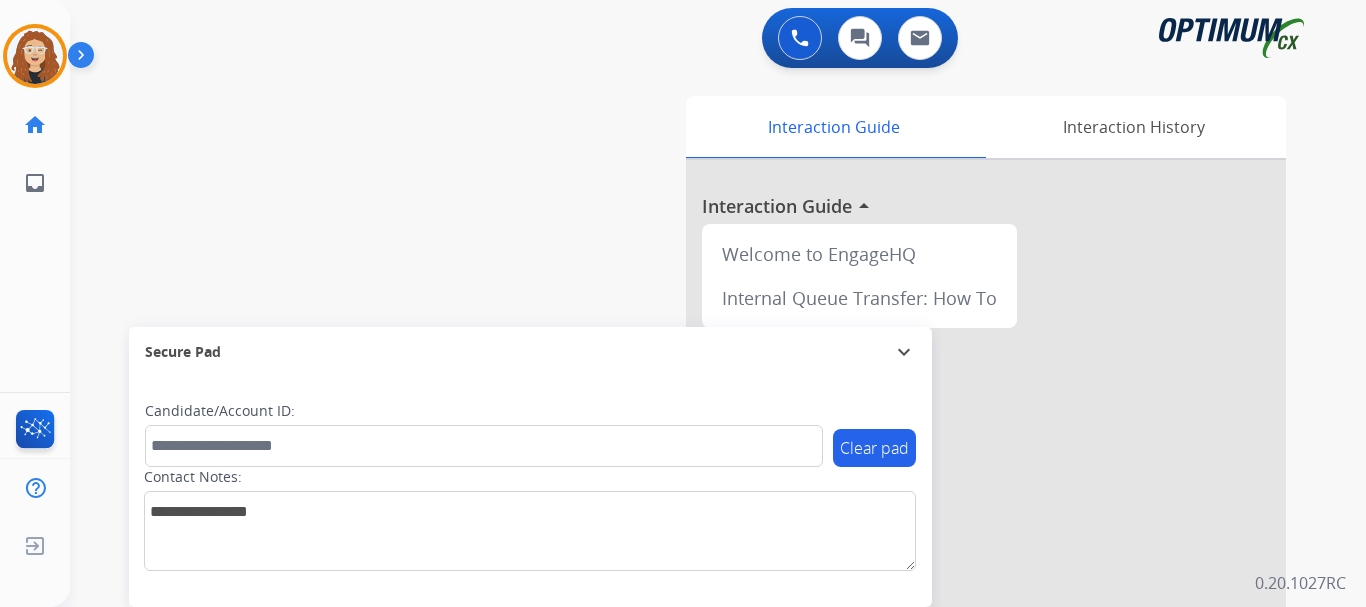 click on "swap_horiz Break voice bridge close_fullscreen Connect 3-Way Call merge_type Separate 3-Way Call  Interaction Guide   Interaction History  Interaction Guide arrow_drop_up  Welcome to EngageHQ   Internal Queue Transfer: How To  Secure Pad expand_more Clear pad Candidate/Account ID: Contact Notes:" at bounding box center [694, 489] 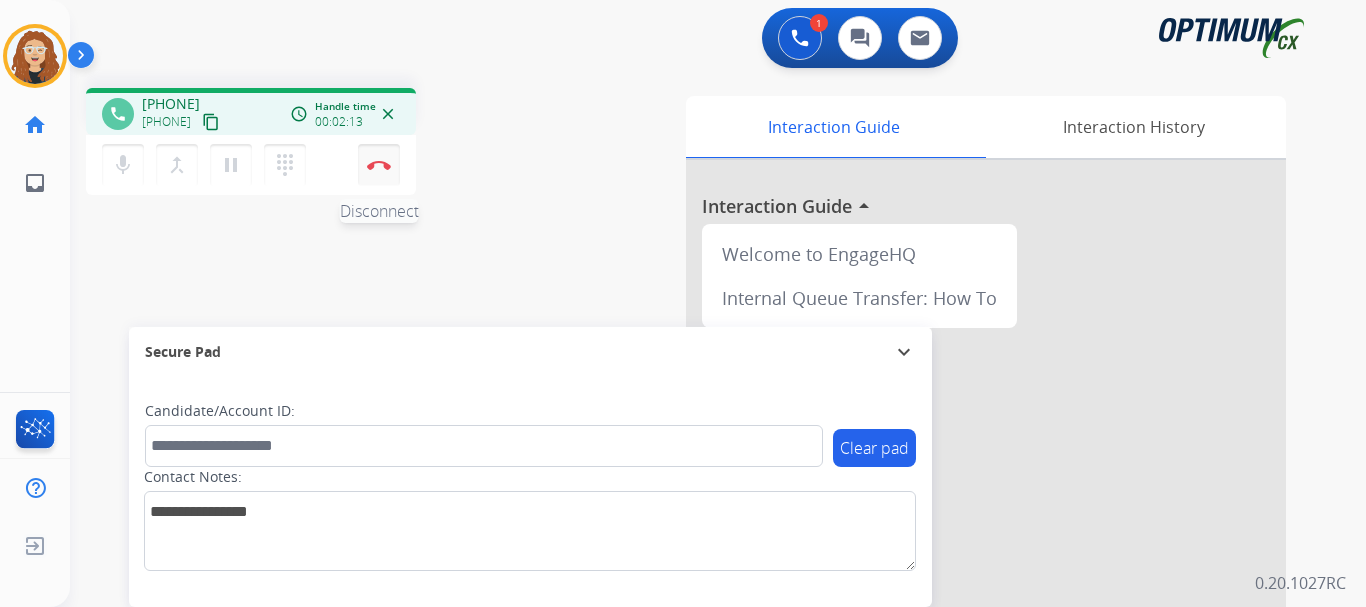 click on "Disconnect" at bounding box center (379, 165) 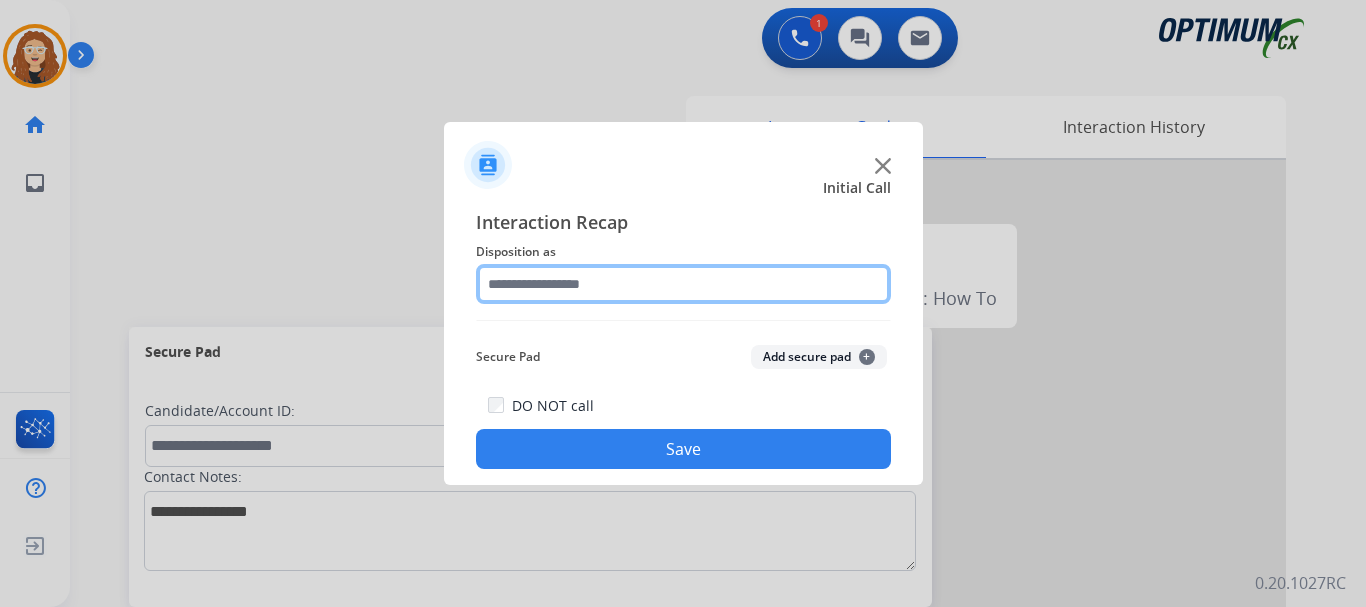 click 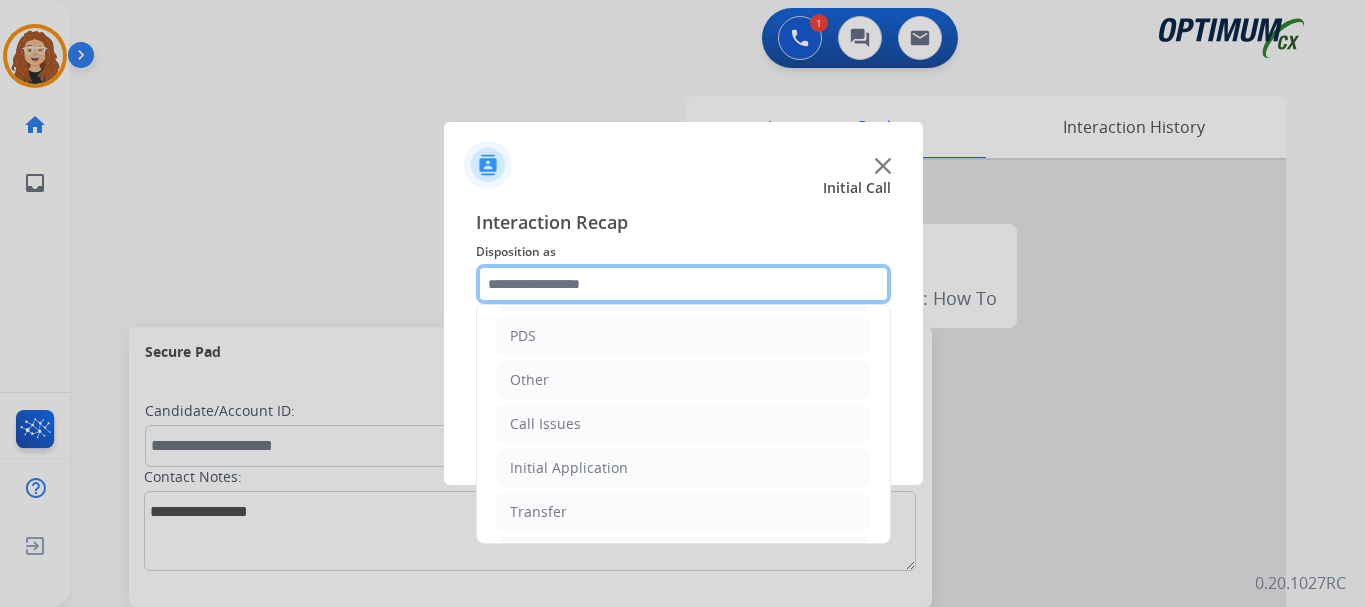 scroll, scrollTop: 136, scrollLeft: 0, axis: vertical 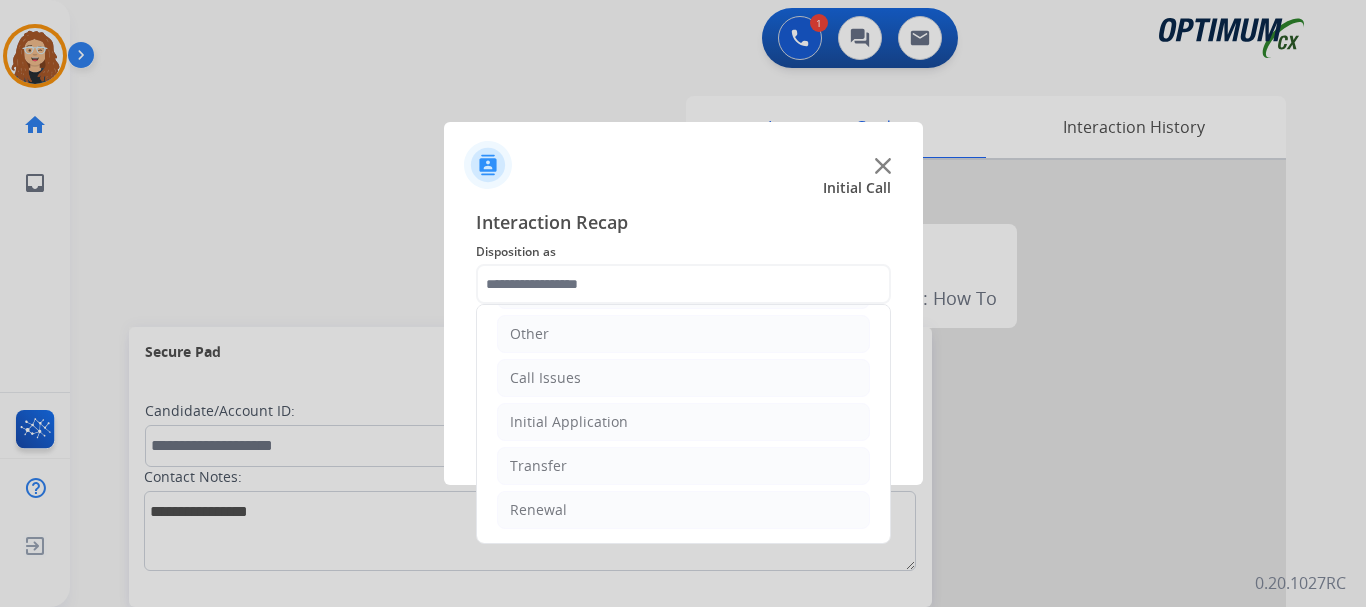 drag, startPoint x: 781, startPoint y: 502, endPoint x: 862, endPoint y: 466, distance: 88.63972 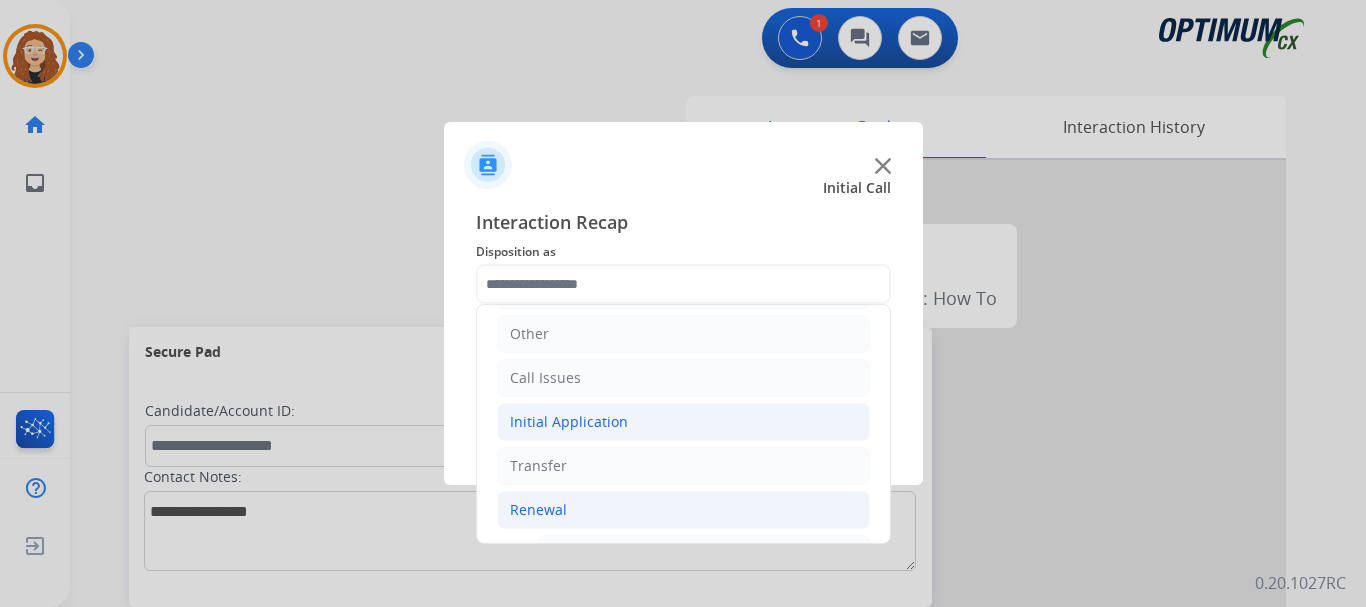 click on "Initial Application" 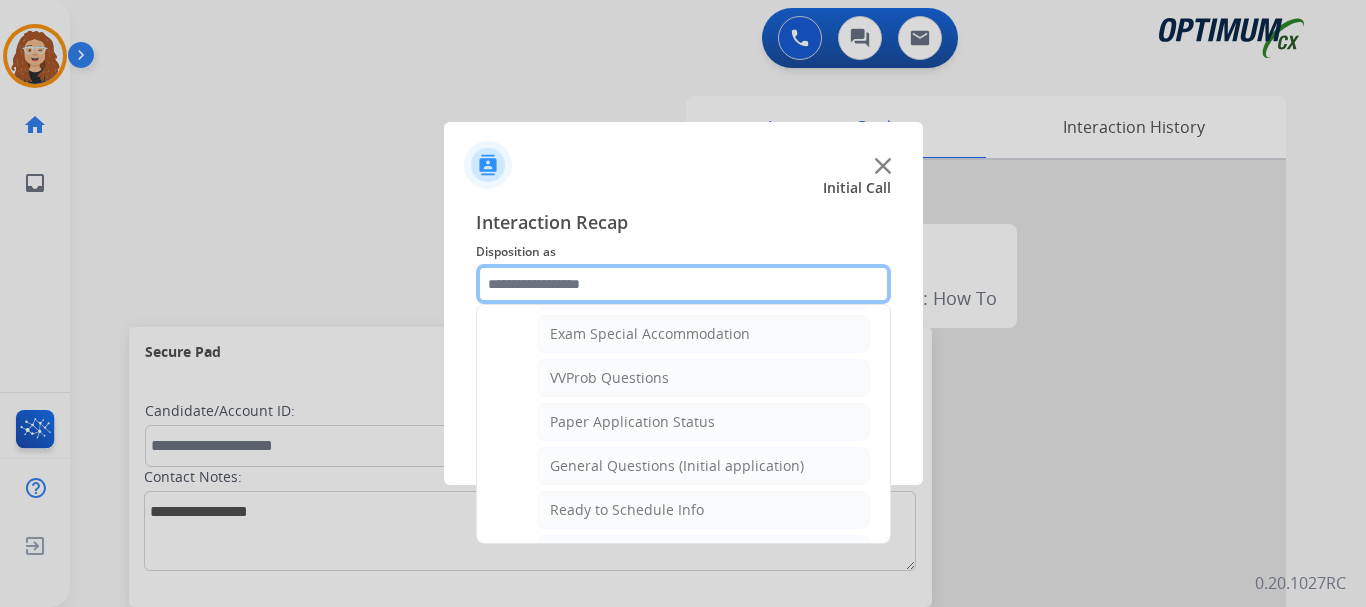 scroll, scrollTop: 1066, scrollLeft: 0, axis: vertical 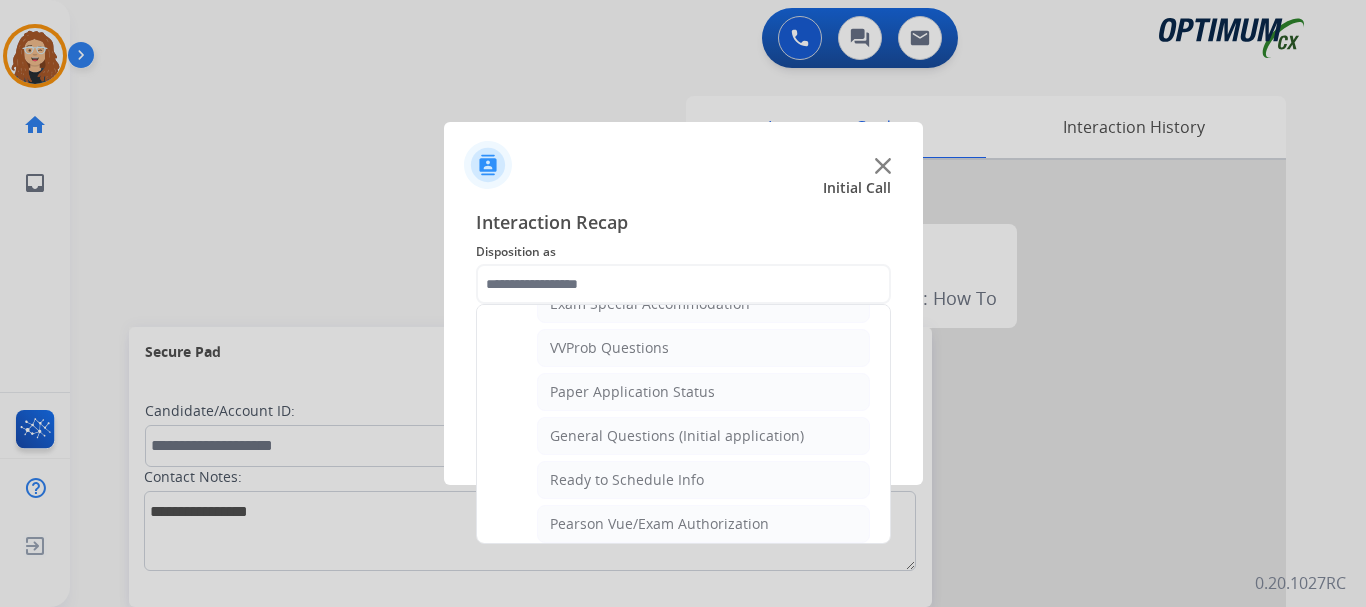 click on "General Questions (Initial application)" 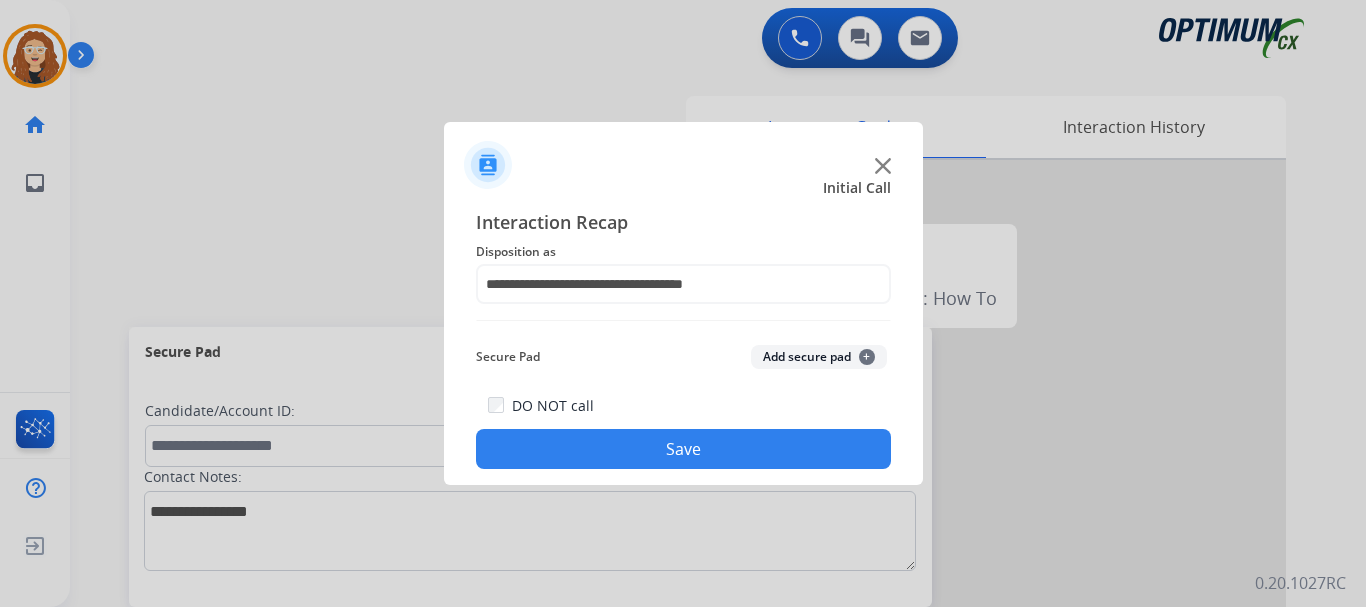 click on "Save" 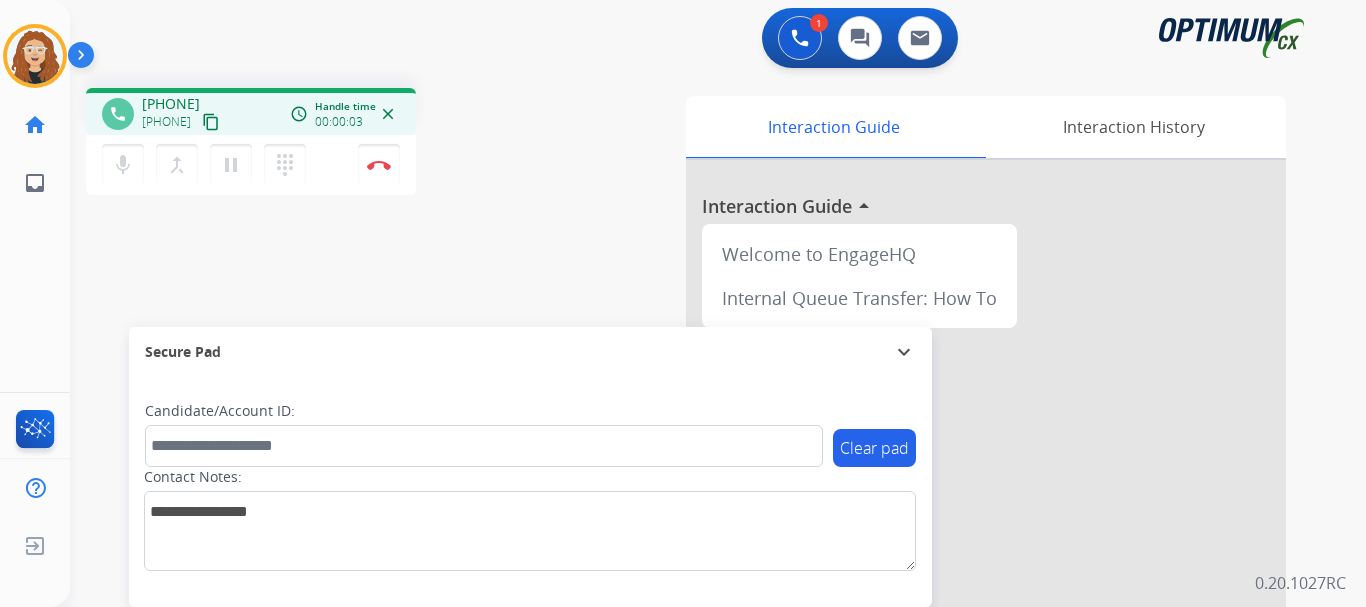 drag, startPoint x: 158, startPoint y: 102, endPoint x: 243, endPoint y: 91, distance: 85.70881 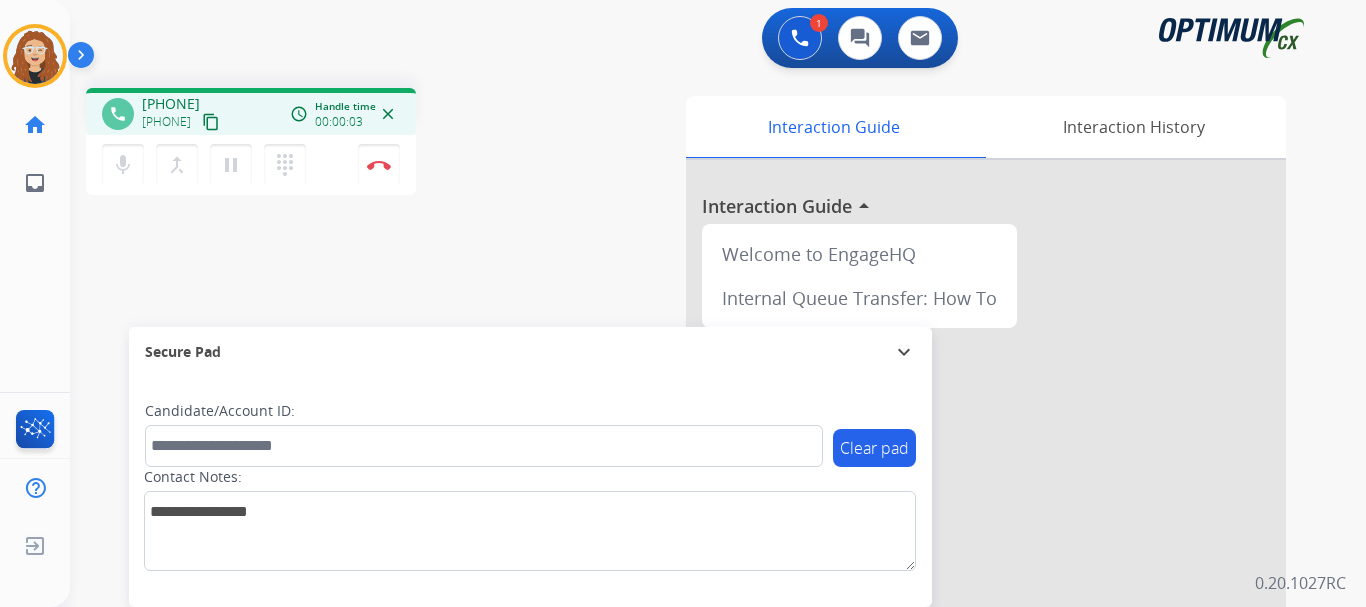 click on "phone [PHONE] [PHONE] content_copy access_time Call metrics Queue   00:08 Hold   00:00 Talk   00:04 Total   00:11 Handle time 00:00:03 close" at bounding box center [251, 111] 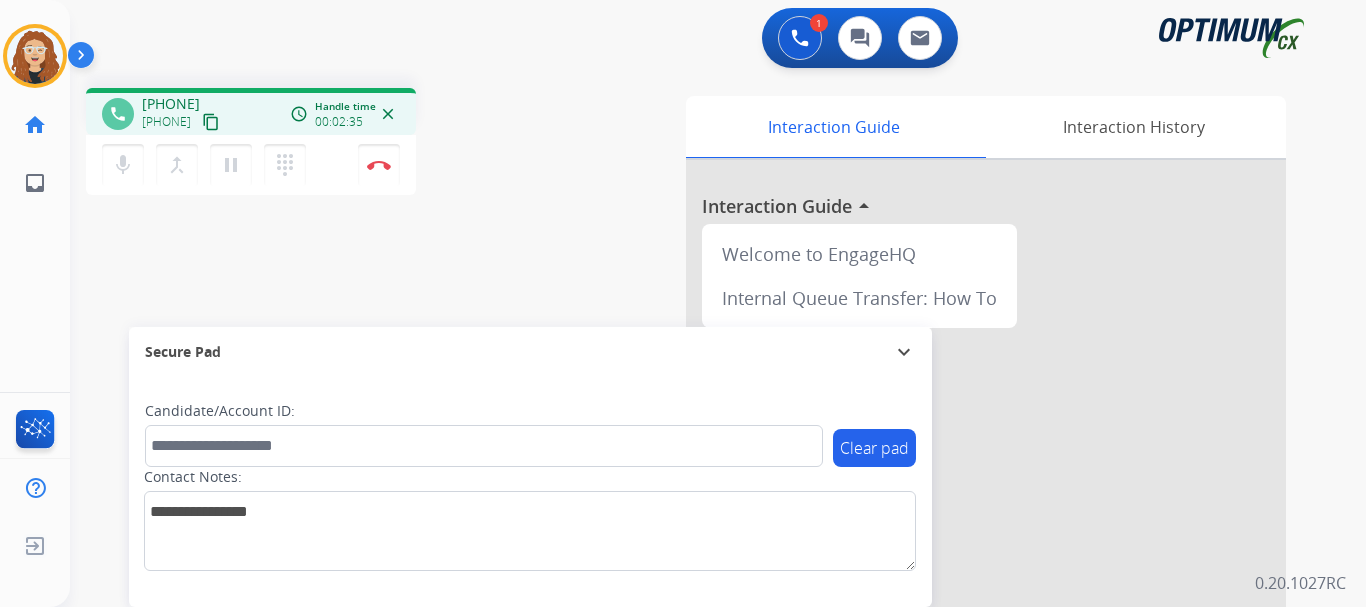 click on "phone [PHONE] [PHONE] content_copy access_time Call metrics Queue   00:08 Hold   00:00 Talk   02:36 Total   02:43 Handle time 00:02:35 close mic Mute merge_type Bridge pause Hold dialpad Dialpad Disconnect swap_horiz Break voice bridge close_fullscreen Connect 3-Way Call merge_type Separate 3-Way Call  Interaction Guide   Interaction History  Interaction Guide arrow_drop_up  Welcome to EngageHQ   Internal Queue Transfer: How To  Secure Pad expand_more Clear pad Candidate/Account ID: Contact Notes:" at bounding box center (694, 489) 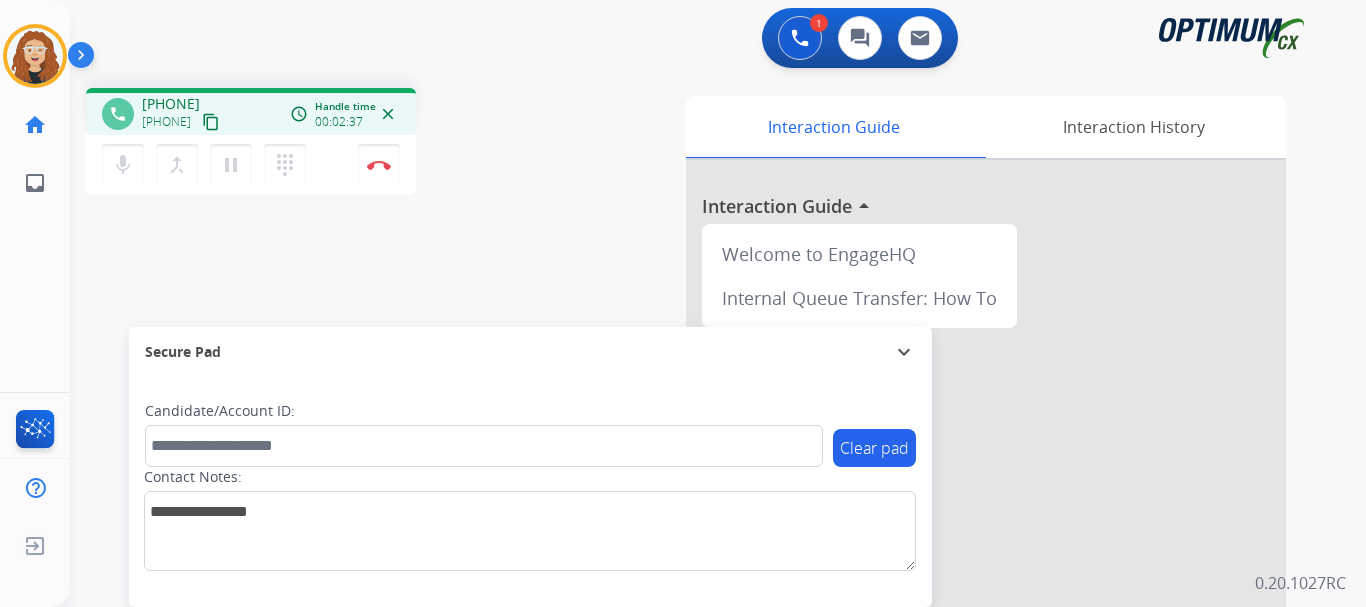 drag, startPoint x: 158, startPoint y: 104, endPoint x: 229, endPoint y: 100, distance: 71.11259 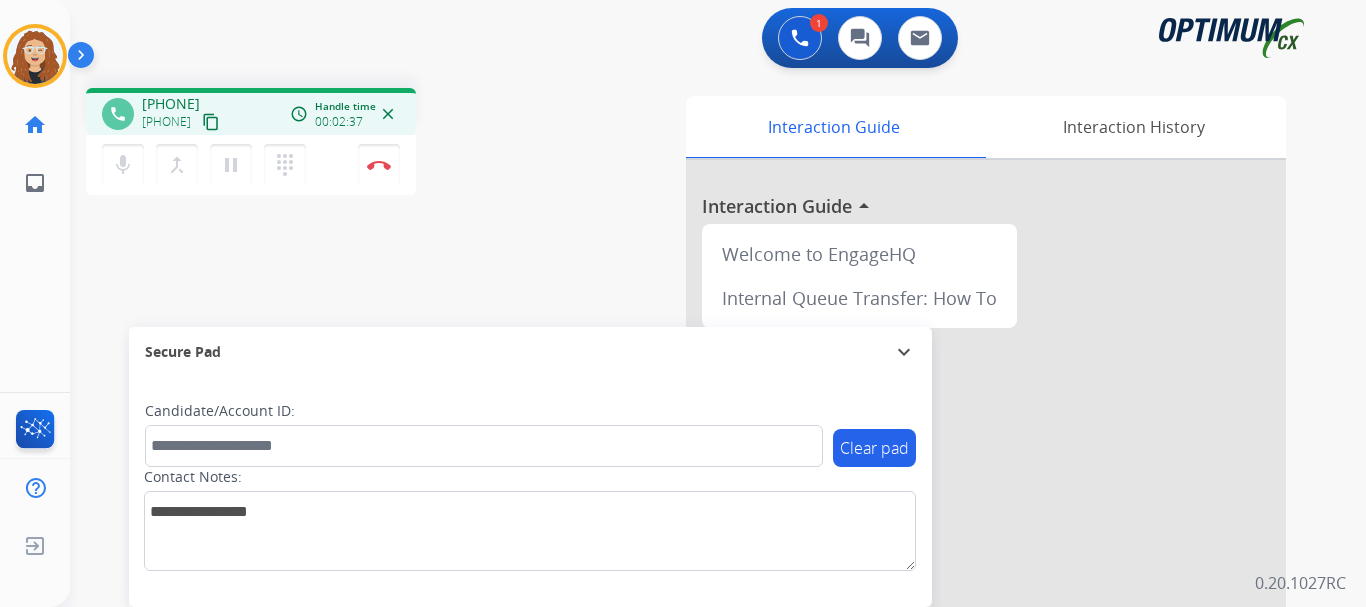 click on "[PHONE] [PHONE] content_copy" at bounding box center [182, 114] 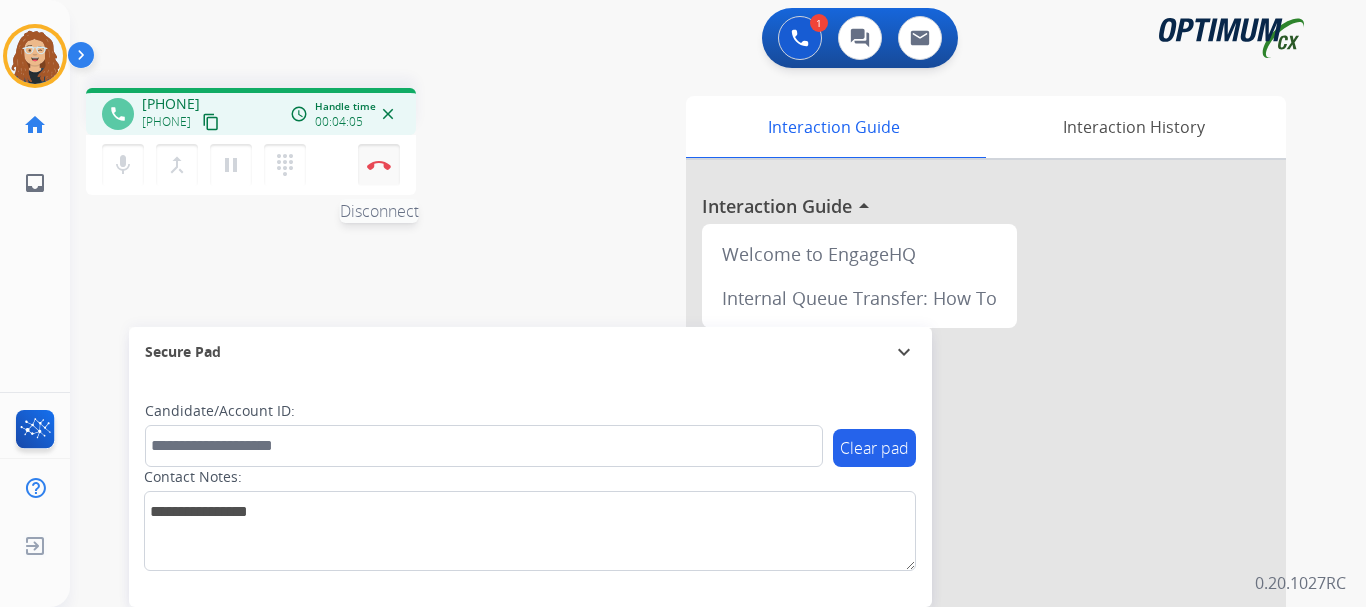 click at bounding box center [379, 165] 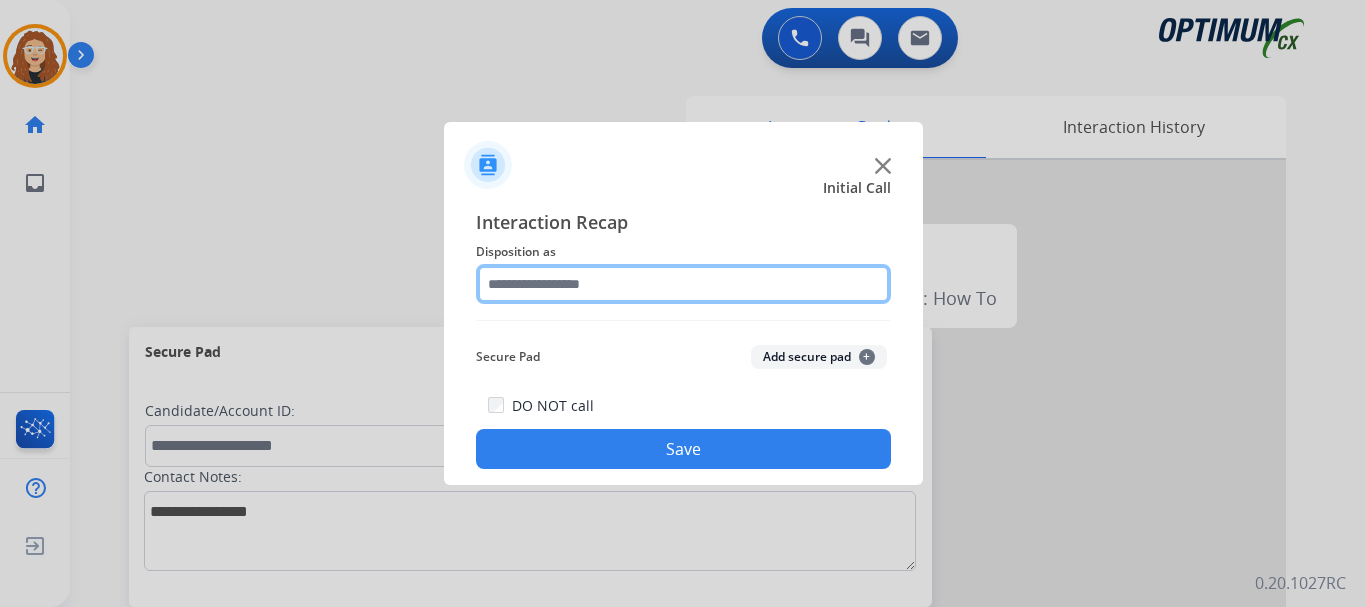 click 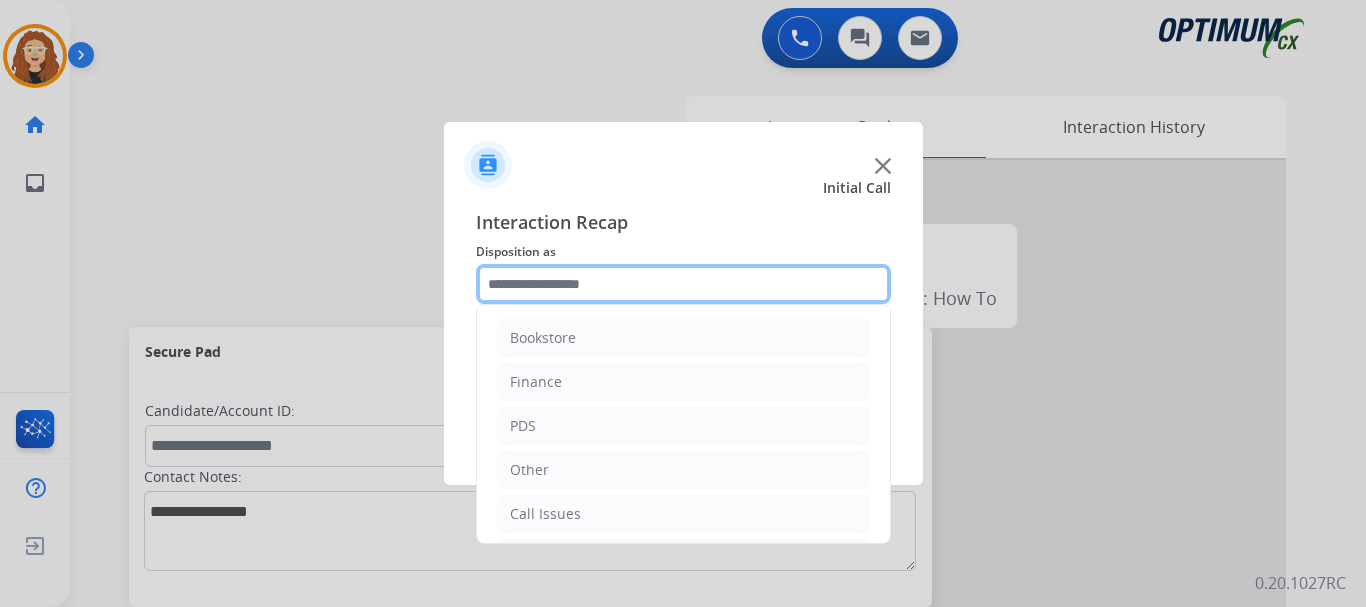 scroll, scrollTop: 136, scrollLeft: 0, axis: vertical 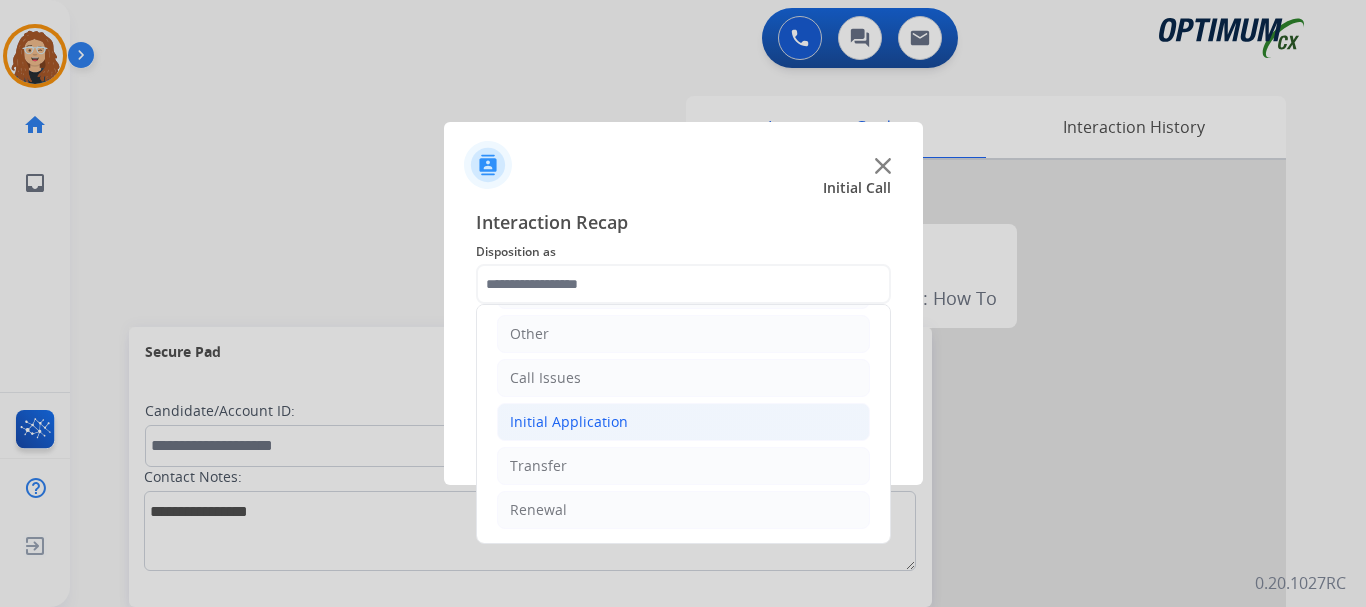 drag, startPoint x: 669, startPoint y: 413, endPoint x: 751, endPoint y: 444, distance: 87.66413 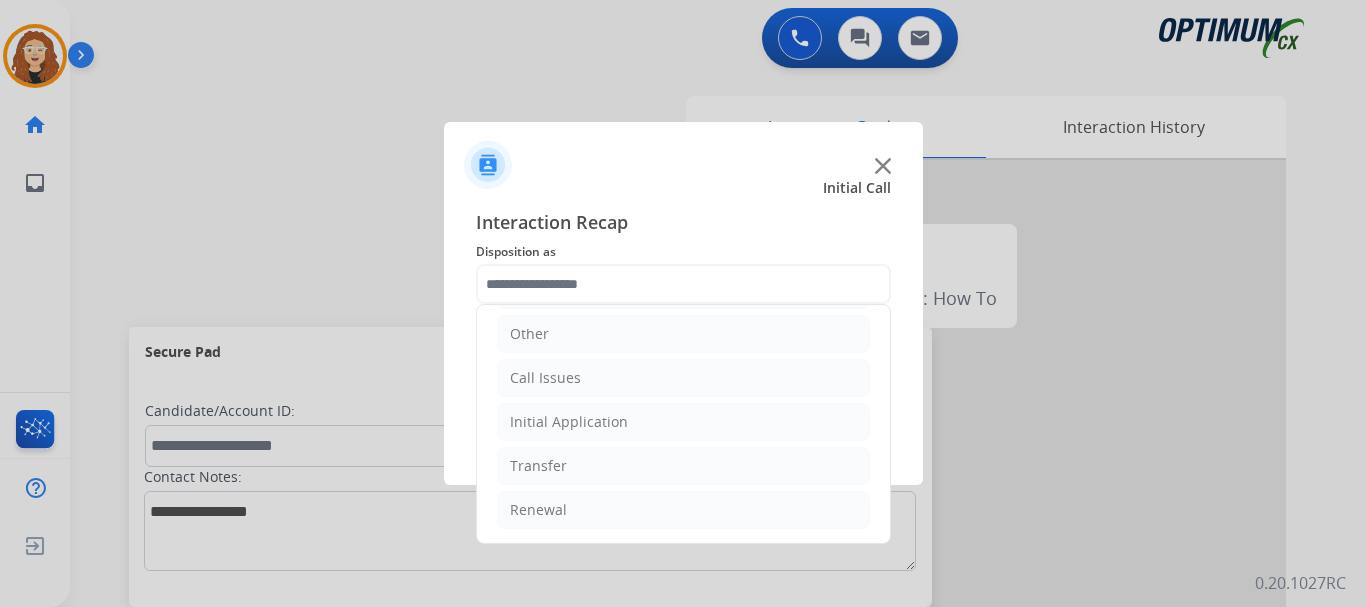 click on "Initial Application" 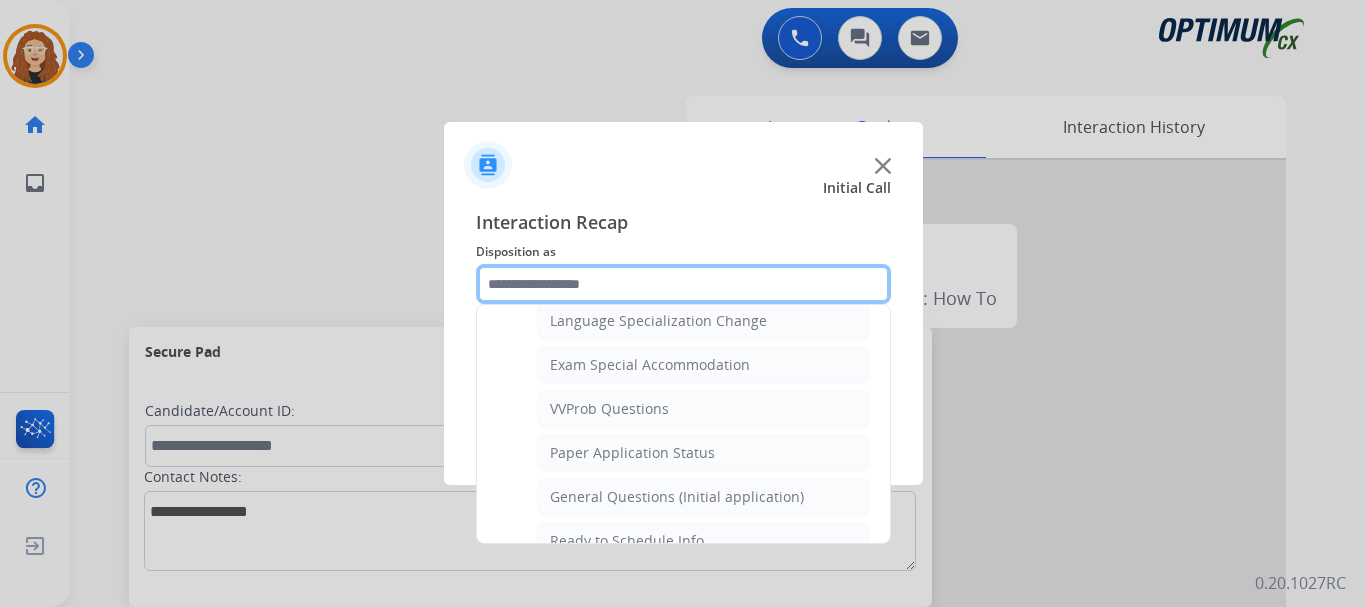 scroll, scrollTop: 1017, scrollLeft: 0, axis: vertical 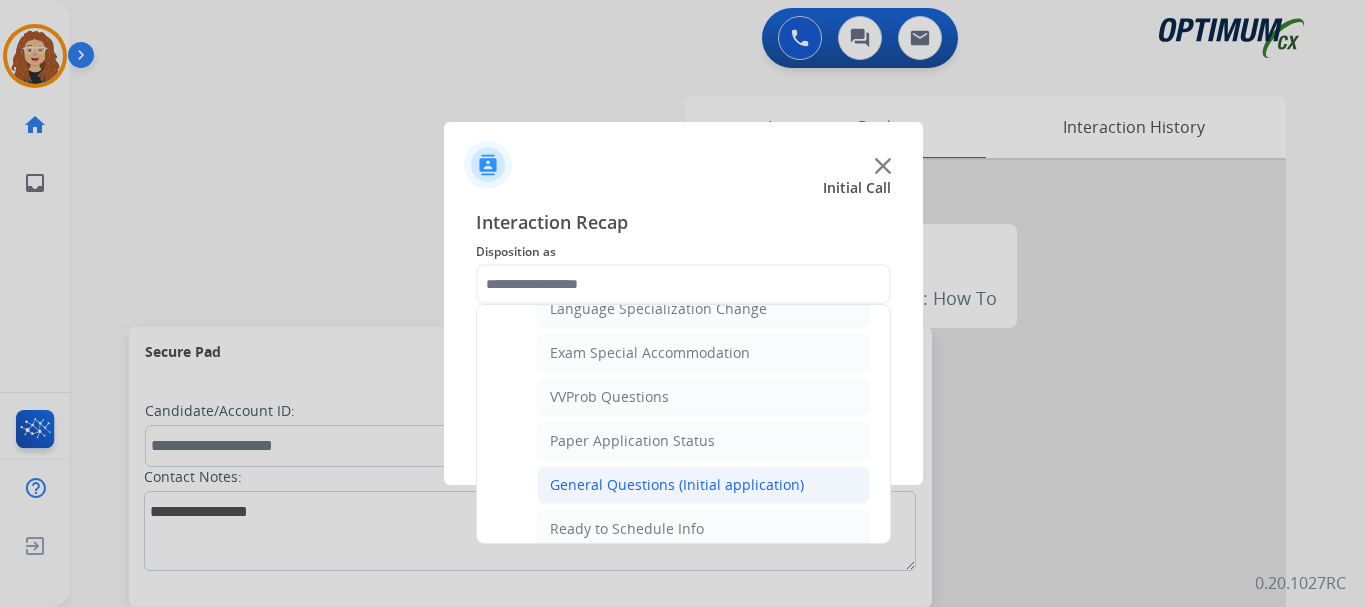 click on "General Questions (Initial application)" 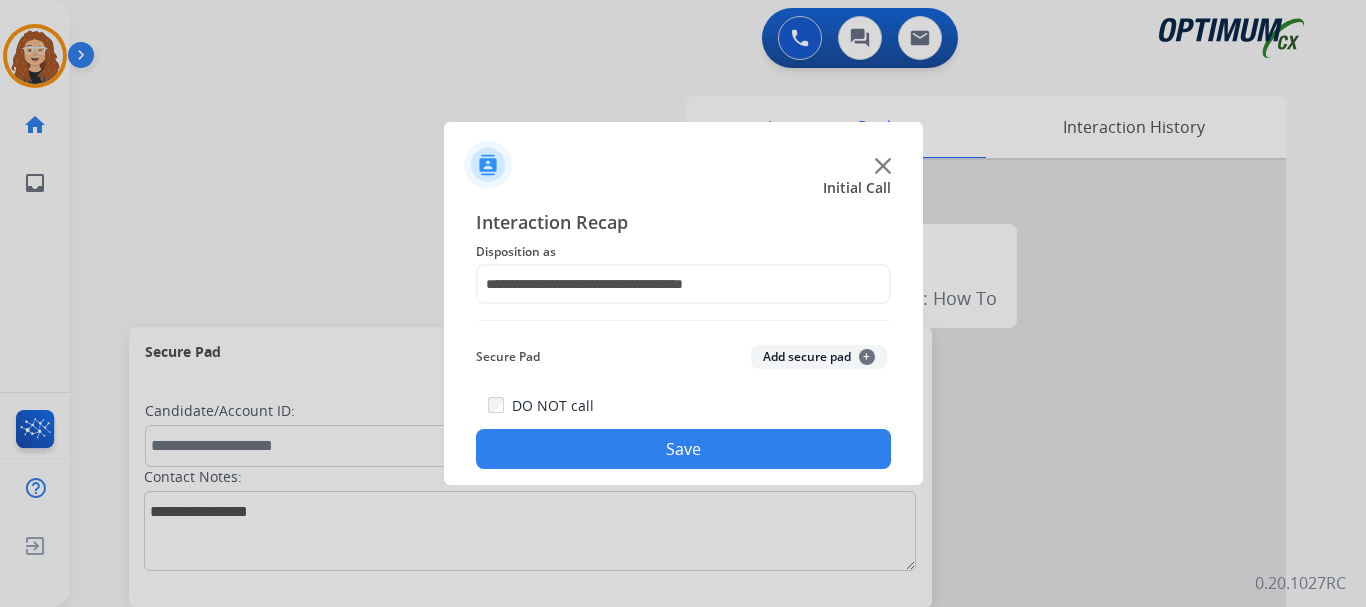 click on "Save" 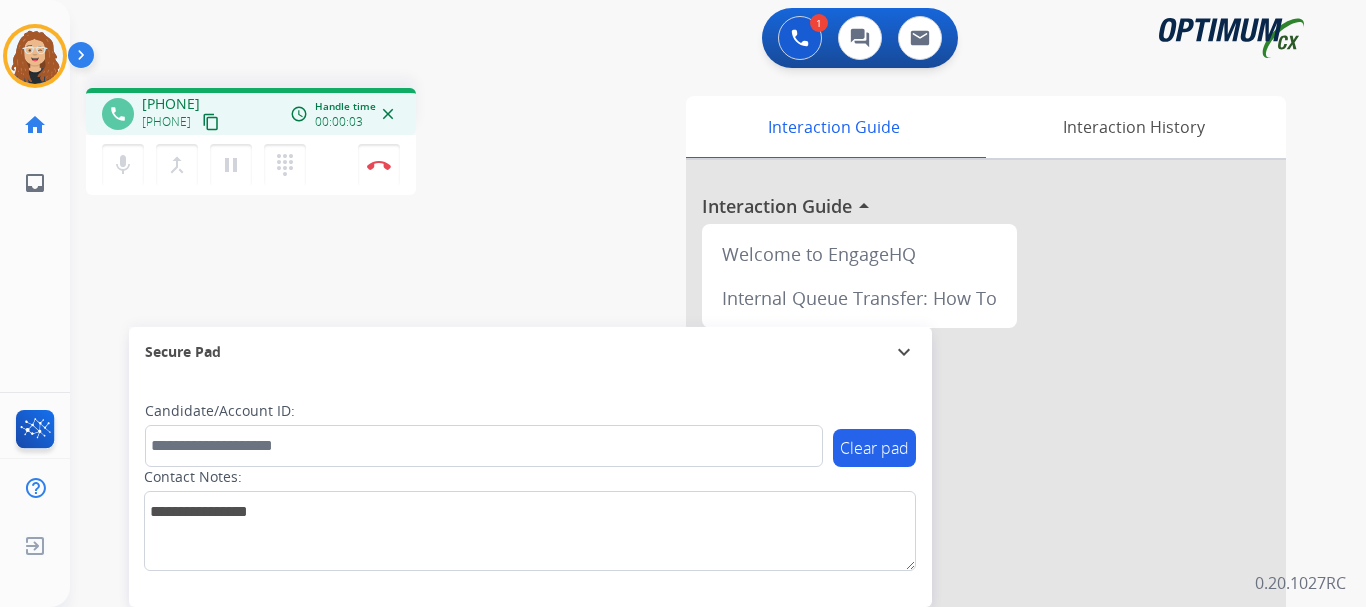 drag, startPoint x: 164, startPoint y: 100, endPoint x: 223, endPoint y: 96, distance: 59.135437 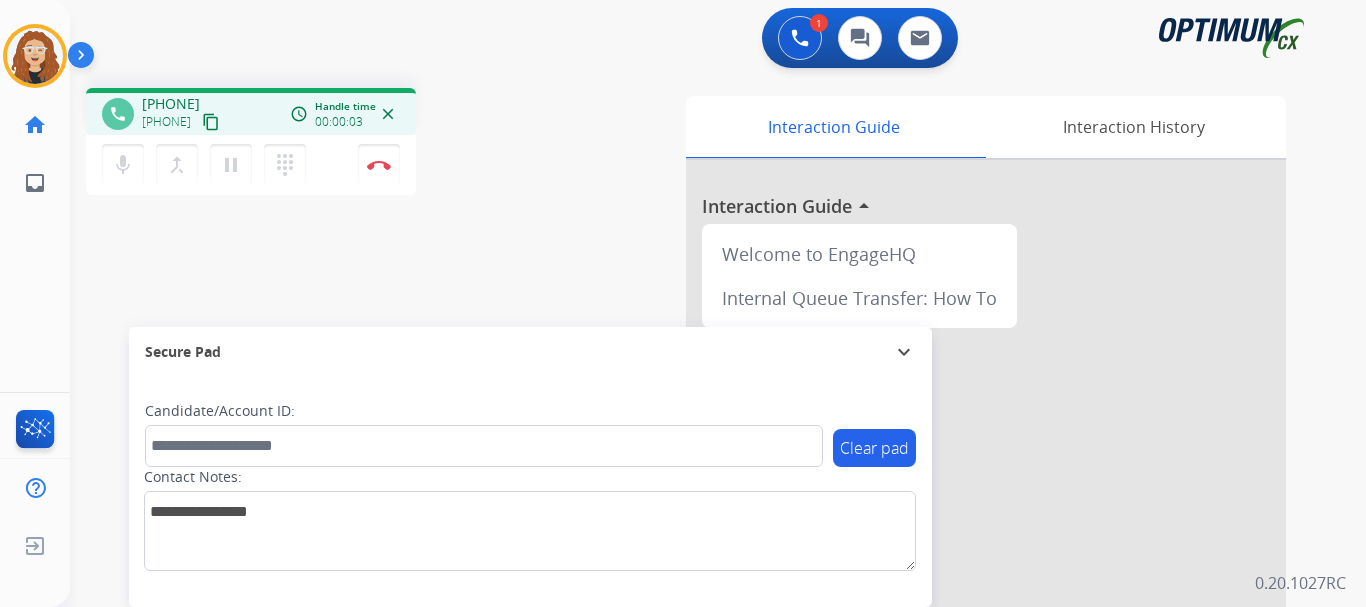 click on "phone [PHONE] [PHONE] content_copy access_time Call metrics Queue   00:08 Hold   00:00 Talk   00:04 Total   00:11 Handle time 00:00:03 close" at bounding box center [251, 111] 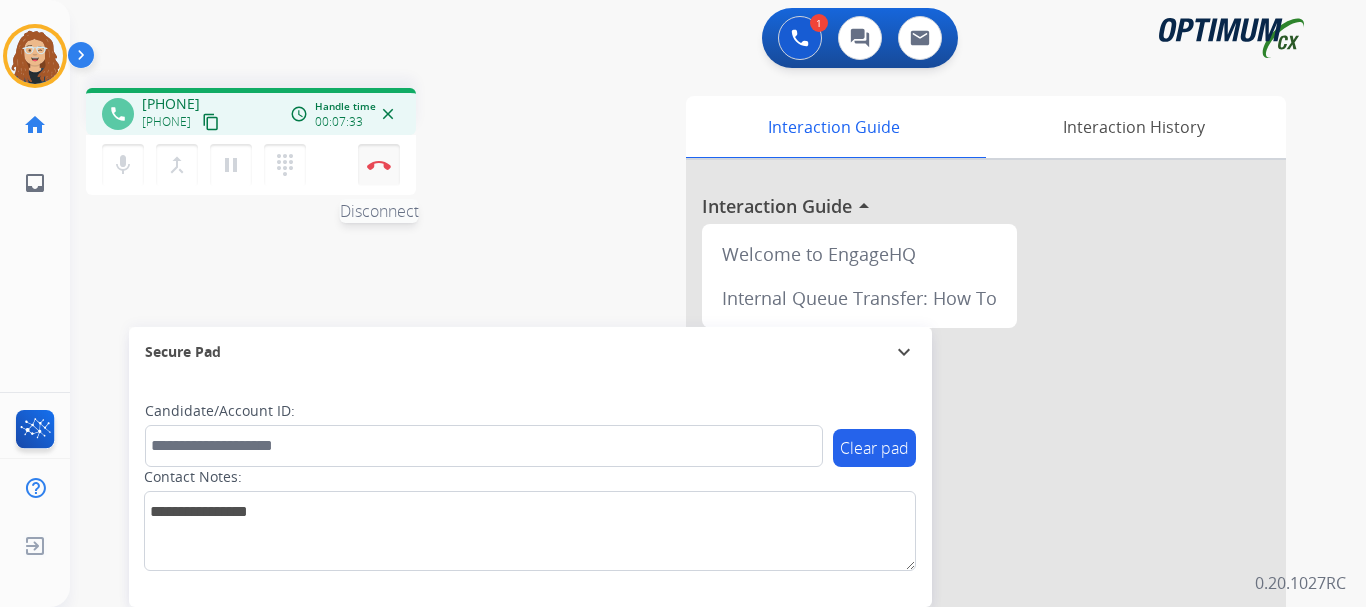 click at bounding box center (379, 165) 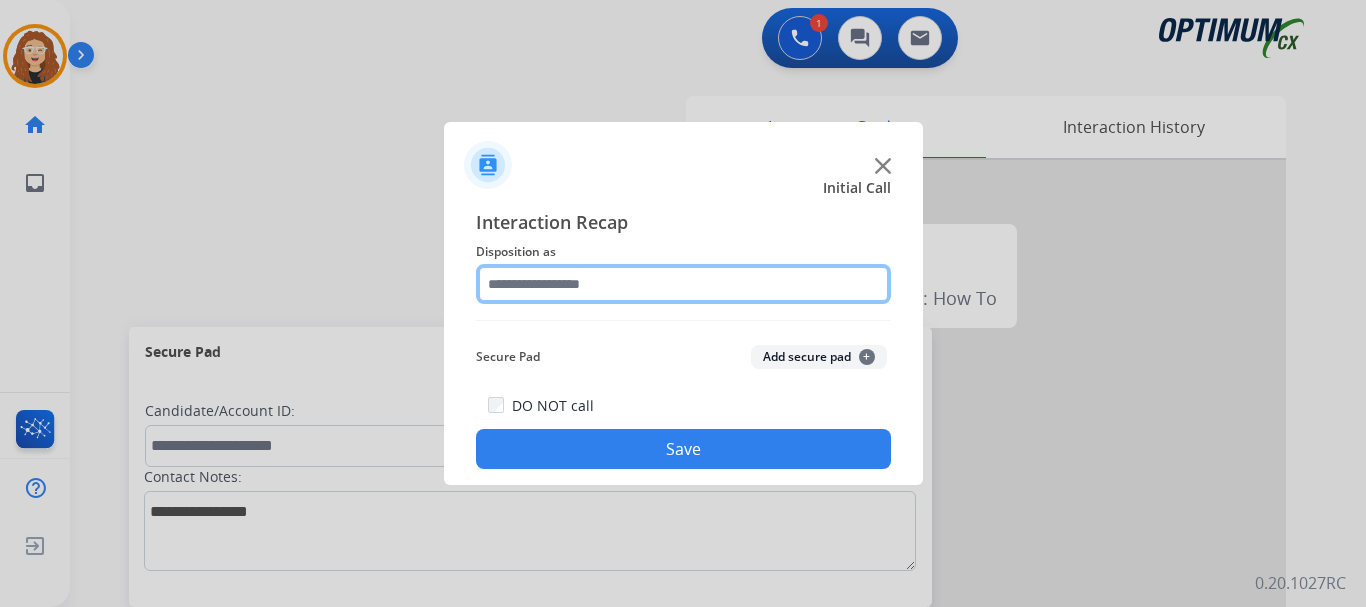 click 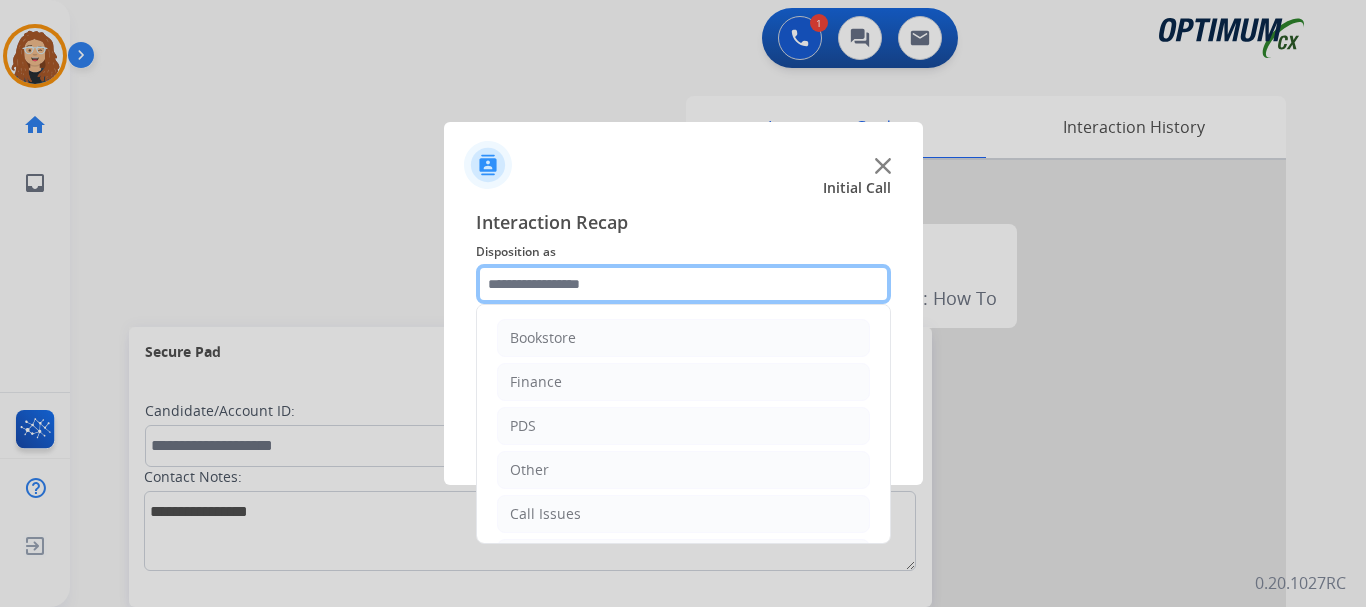 scroll, scrollTop: 136, scrollLeft: 0, axis: vertical 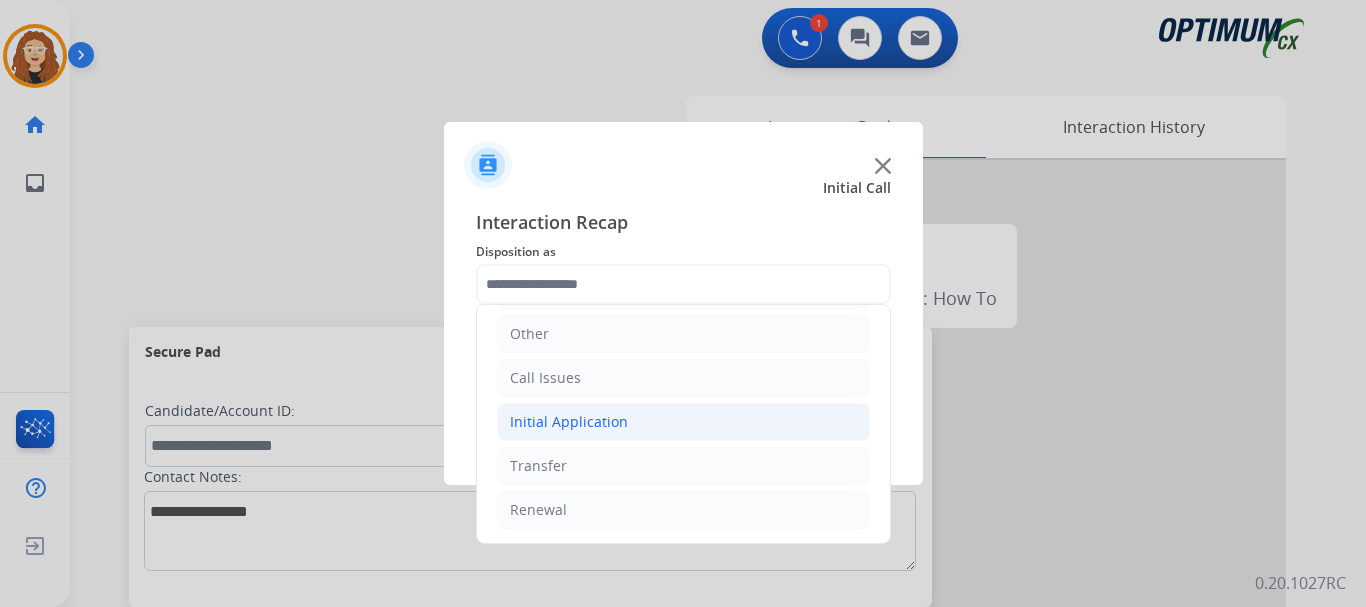 click on "Initial Application" 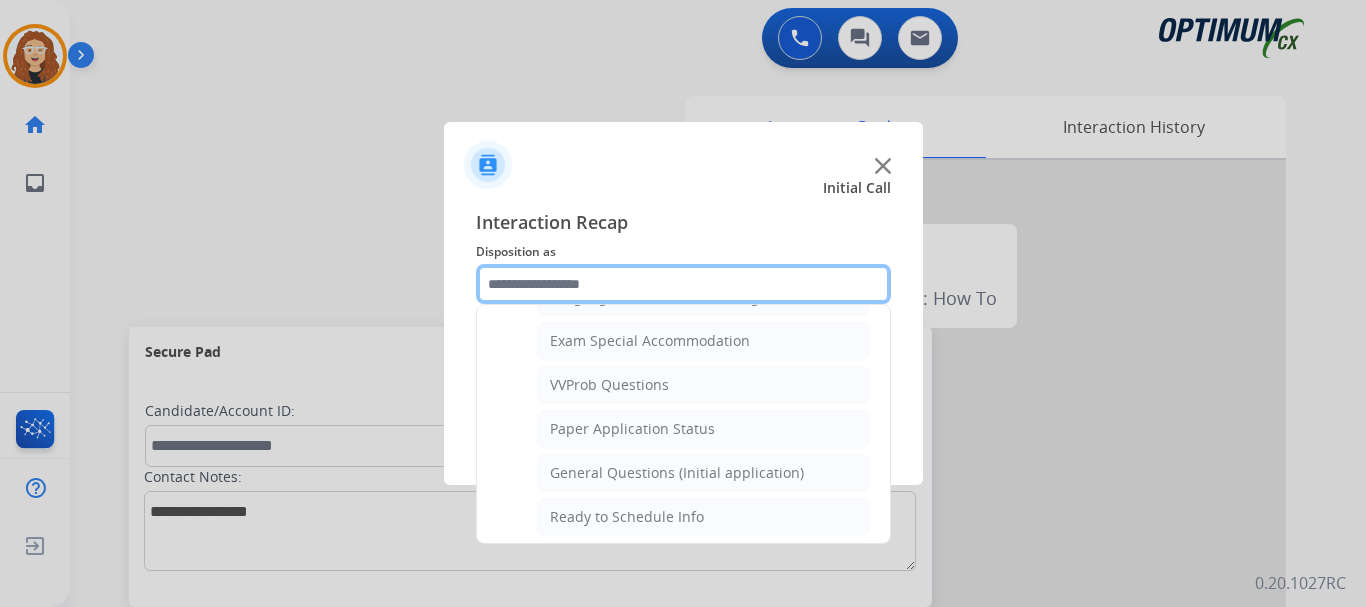 scroll, scrollTop: 1060, scrollLeft: 0, axis: vertical 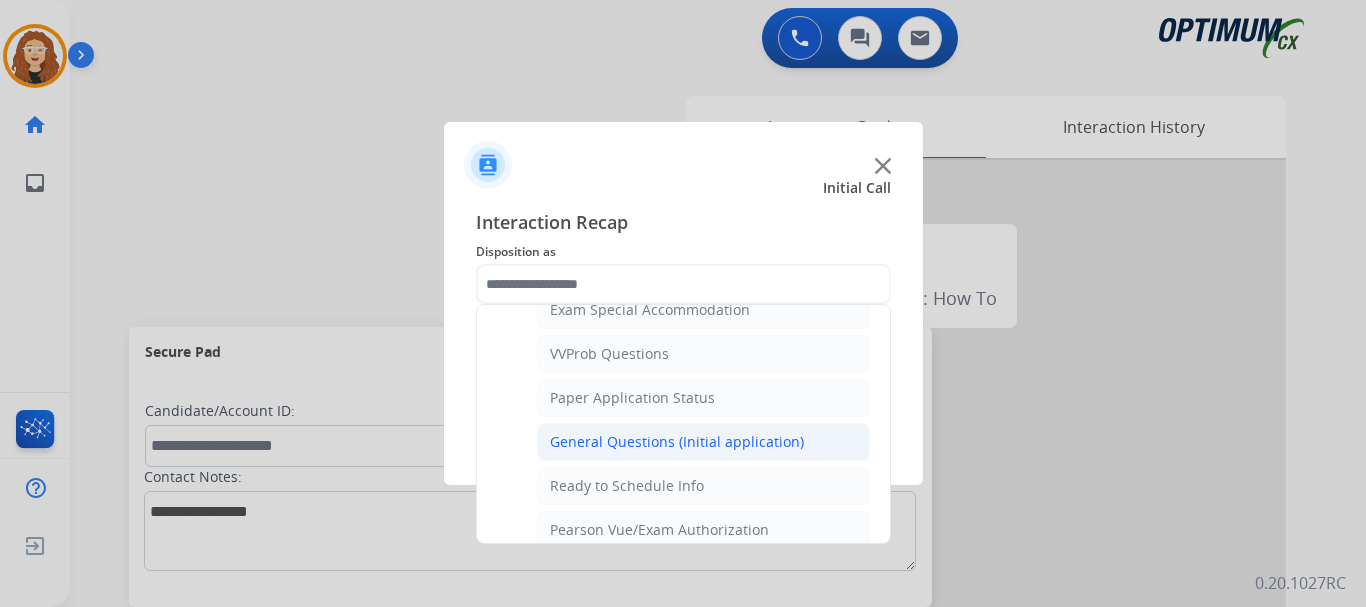 click on "General Questions (Initial application)" 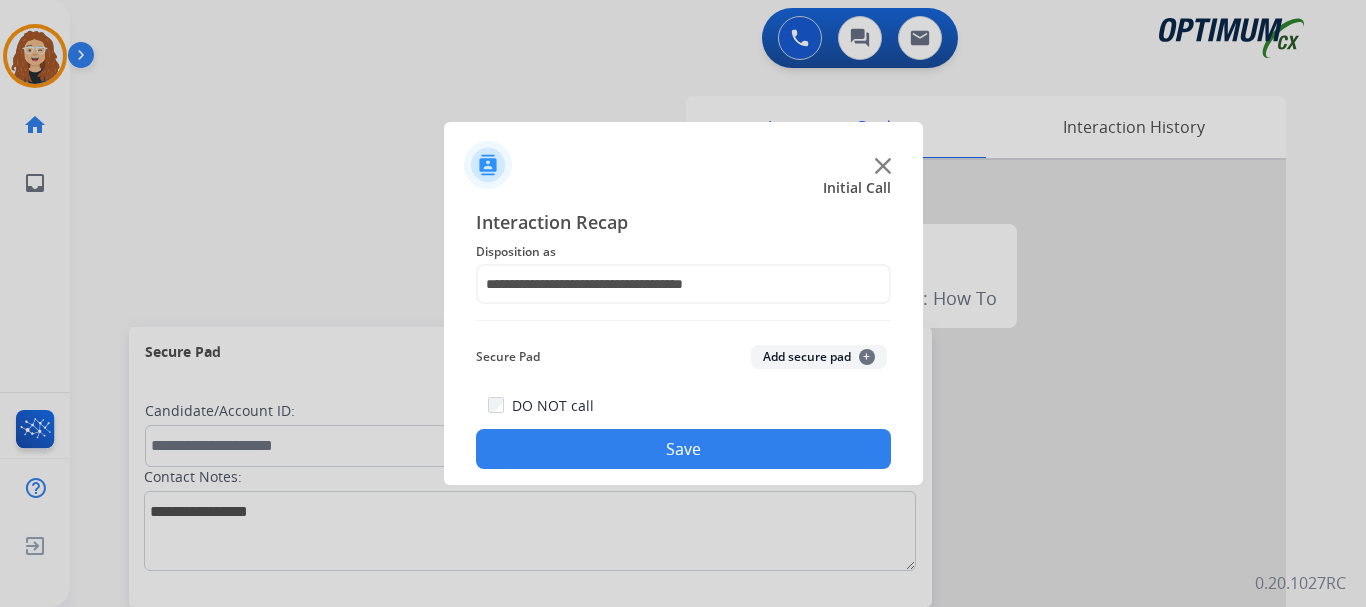 click on "Save" 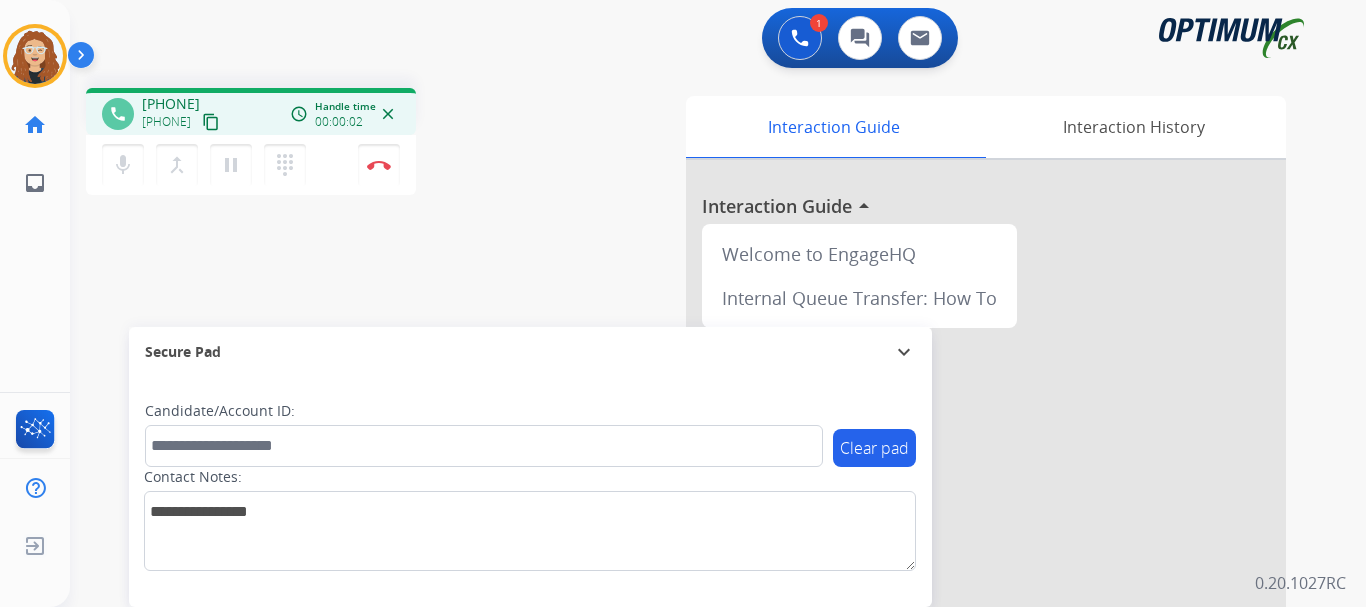 drag, startPoint x: 159, startPoint y: 102, endPoint x: 239, endPoint y: 98, distance: 80.09994 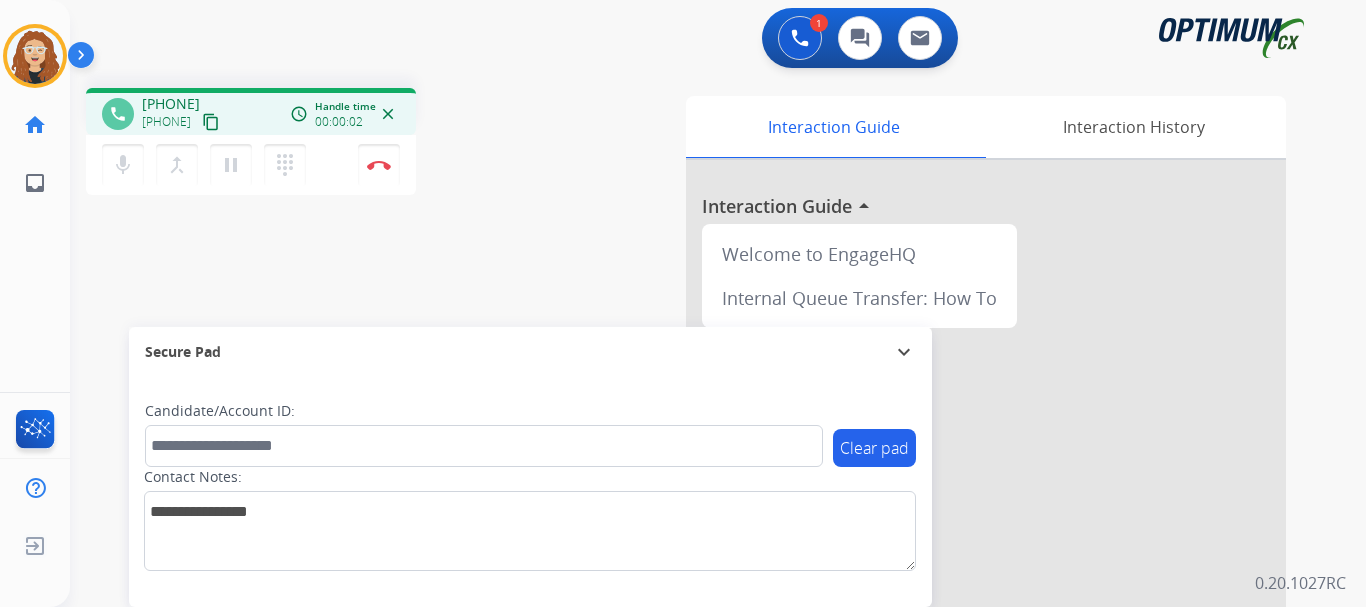 click on "[PHONE] [PHONE] content_copy" at bounding box center [182, 114] 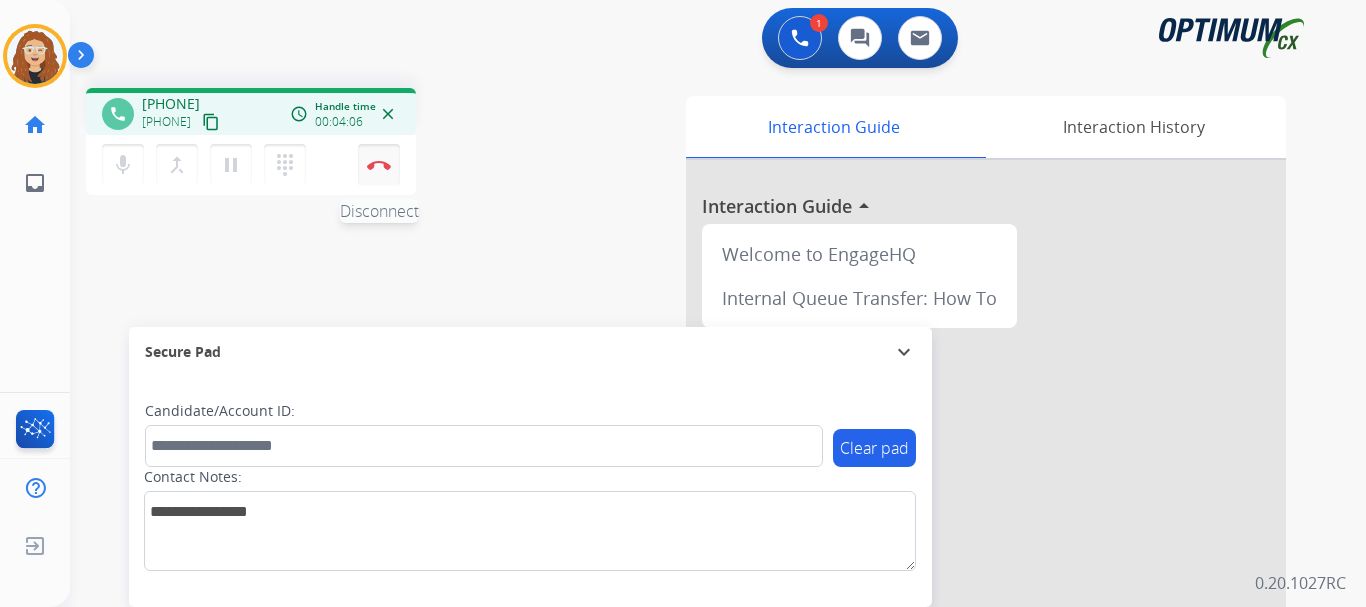 click at bounding box center (379, 165) 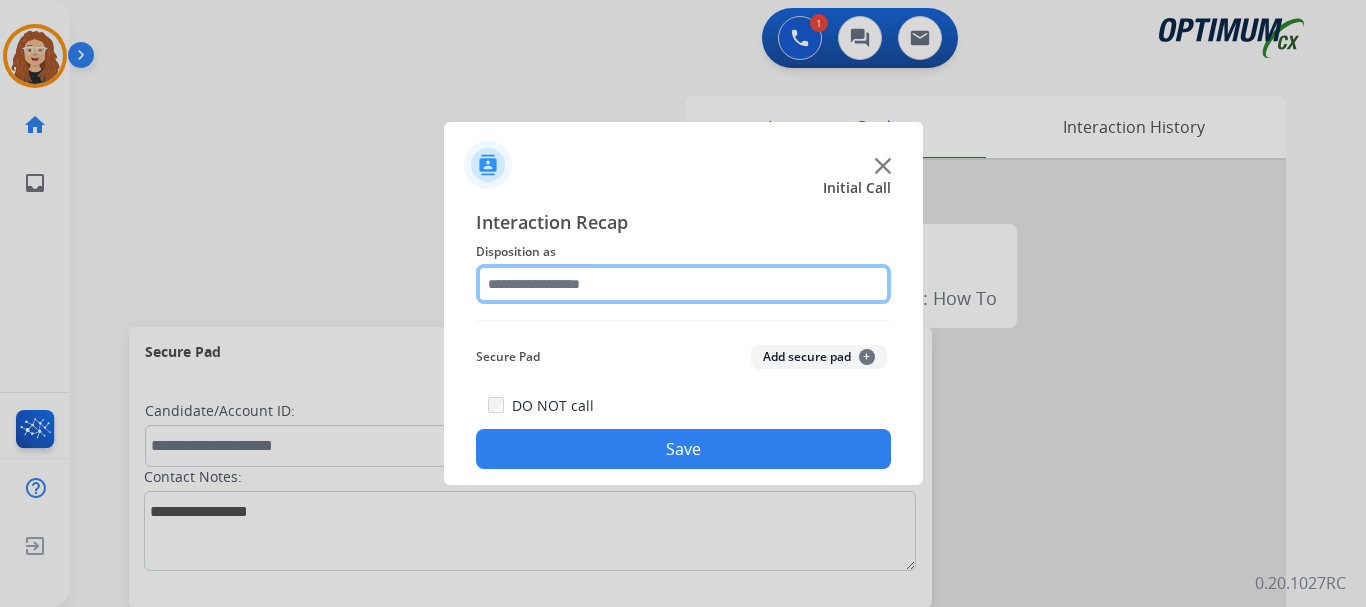click 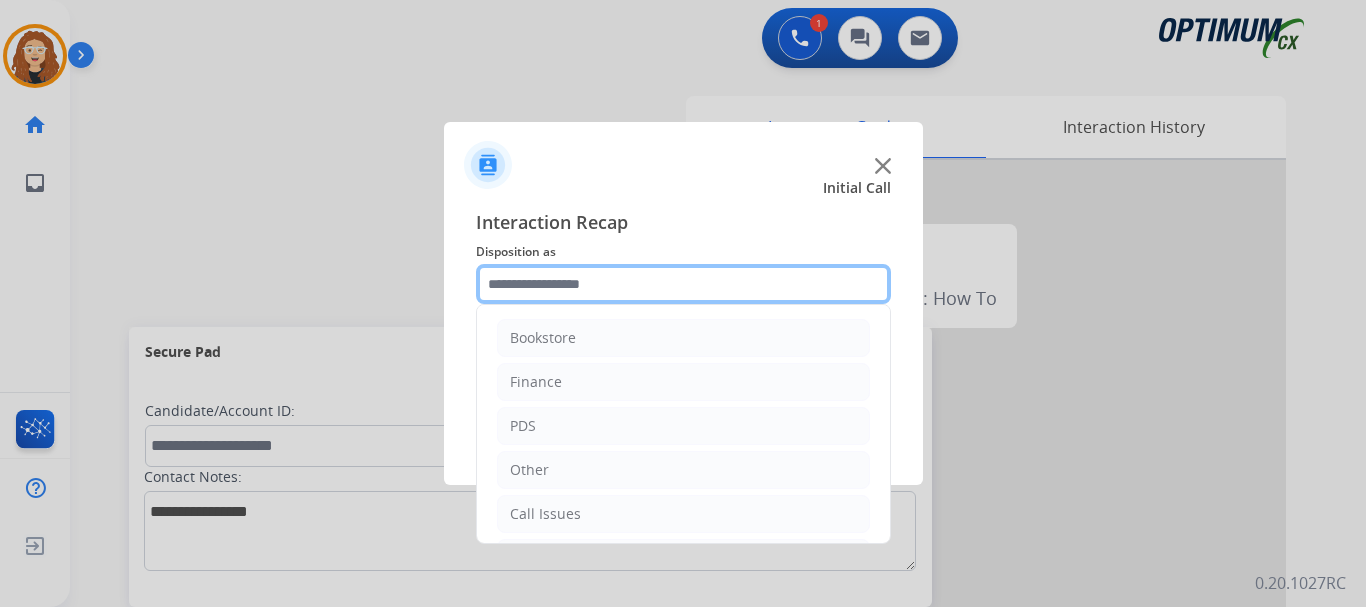 scroll, scrollTop: 136, scrollLeft: 0, axis: vertical 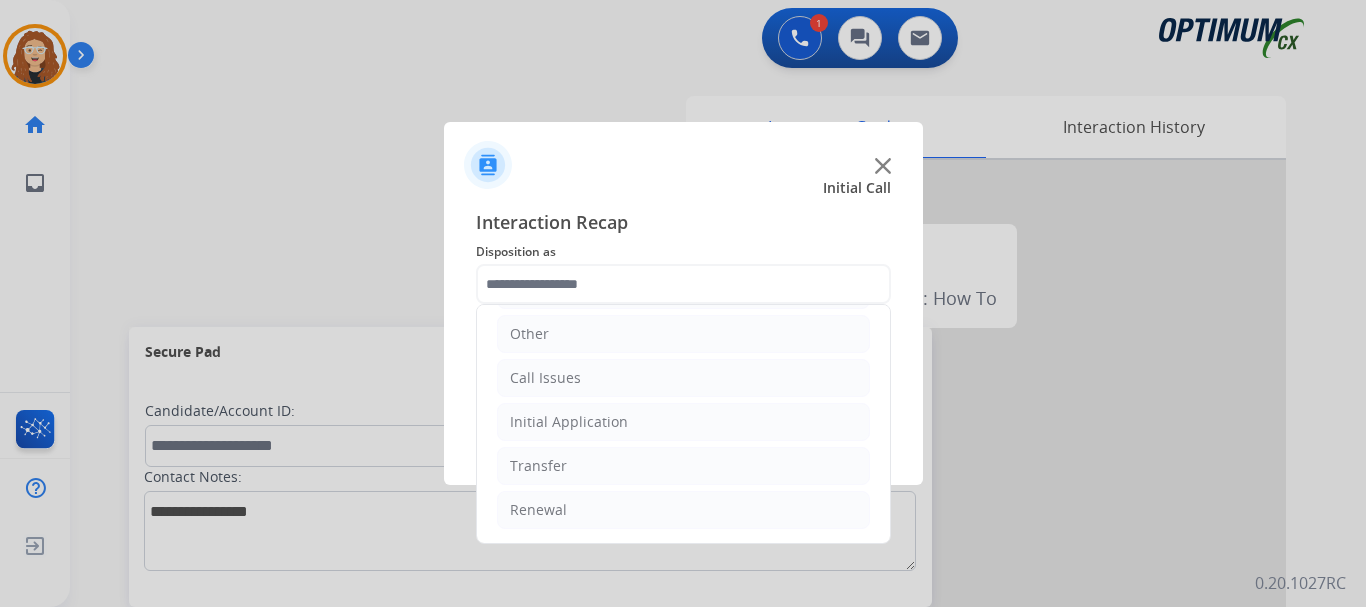 drag, startPoint x: 706, startPoint y: 511, endPoint x: 815, endPoint y: 486, distance: 111.83023 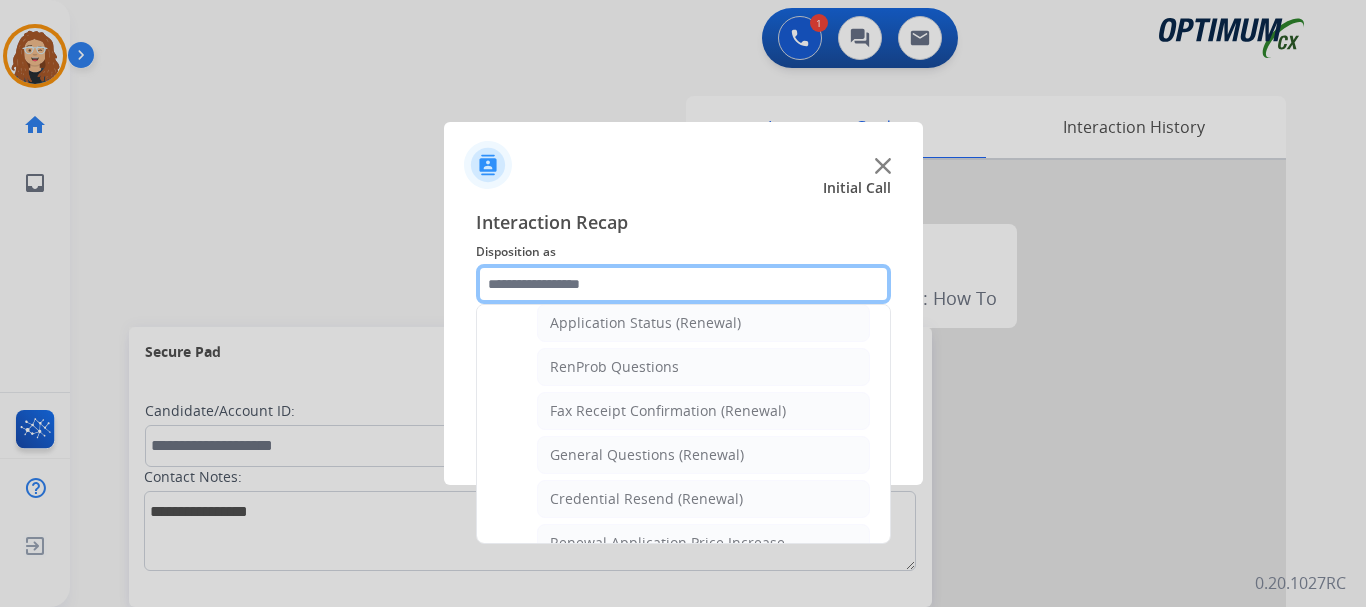 scroll, scrollTop: 505, scrollLeft: 0, axis: vertical 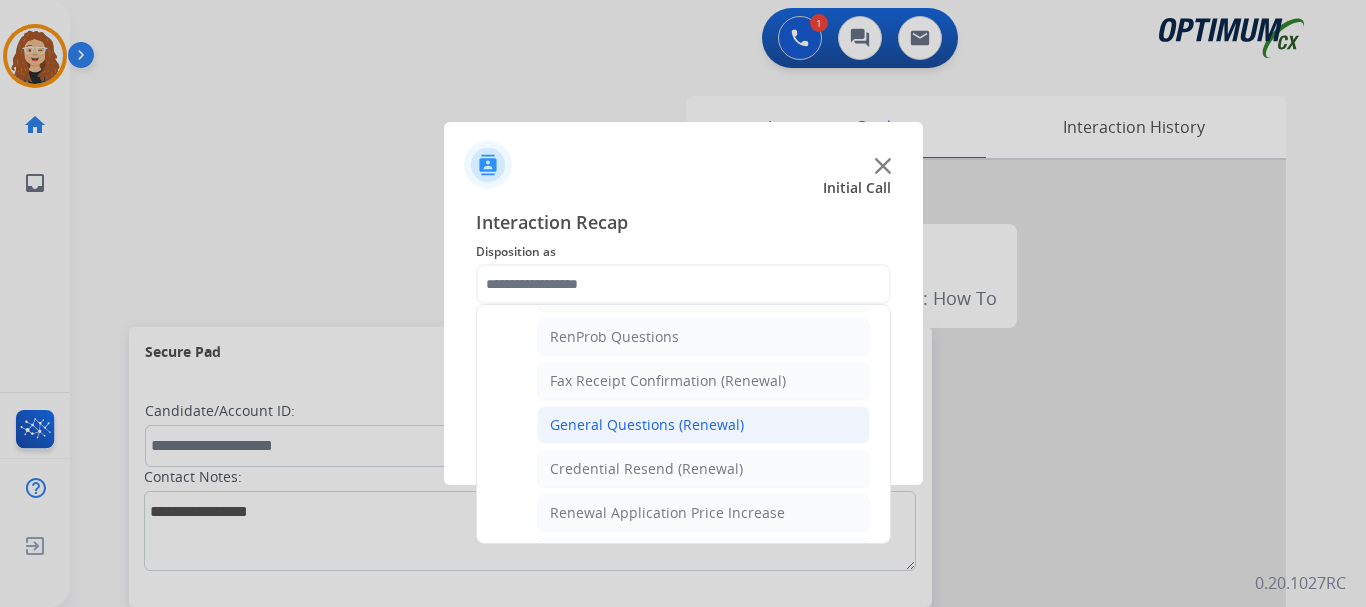 click on "General Questions (Renewal)" 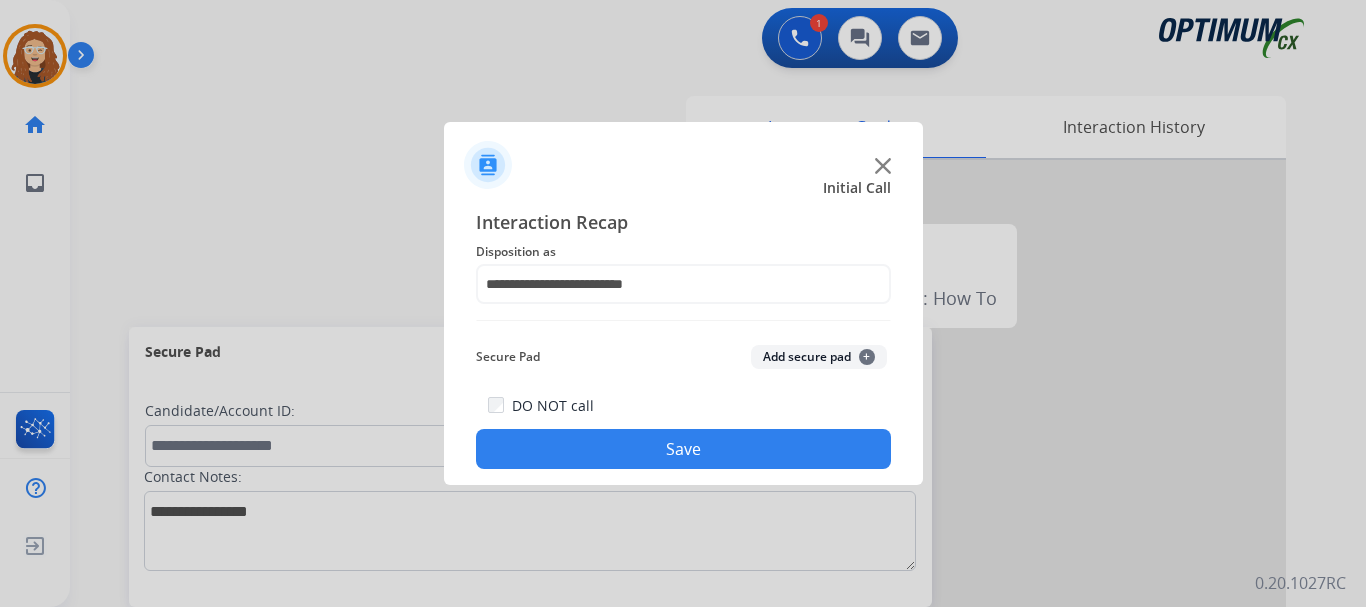 click on "Save" 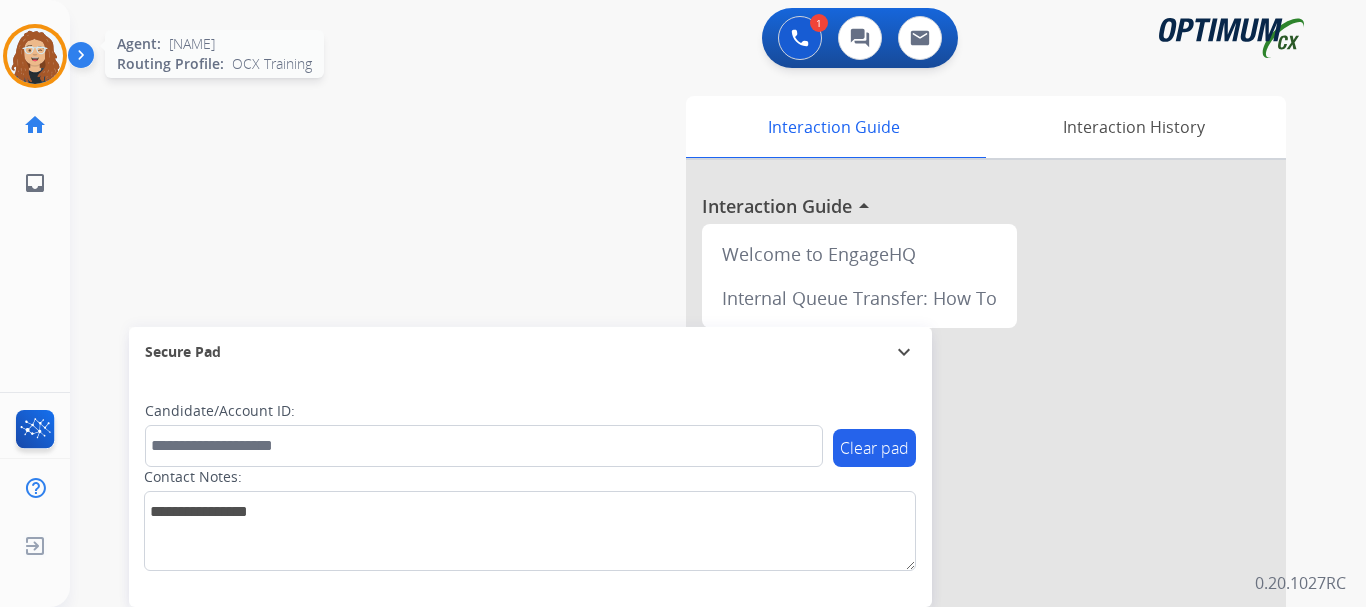 click at bounding box center (35, 56) 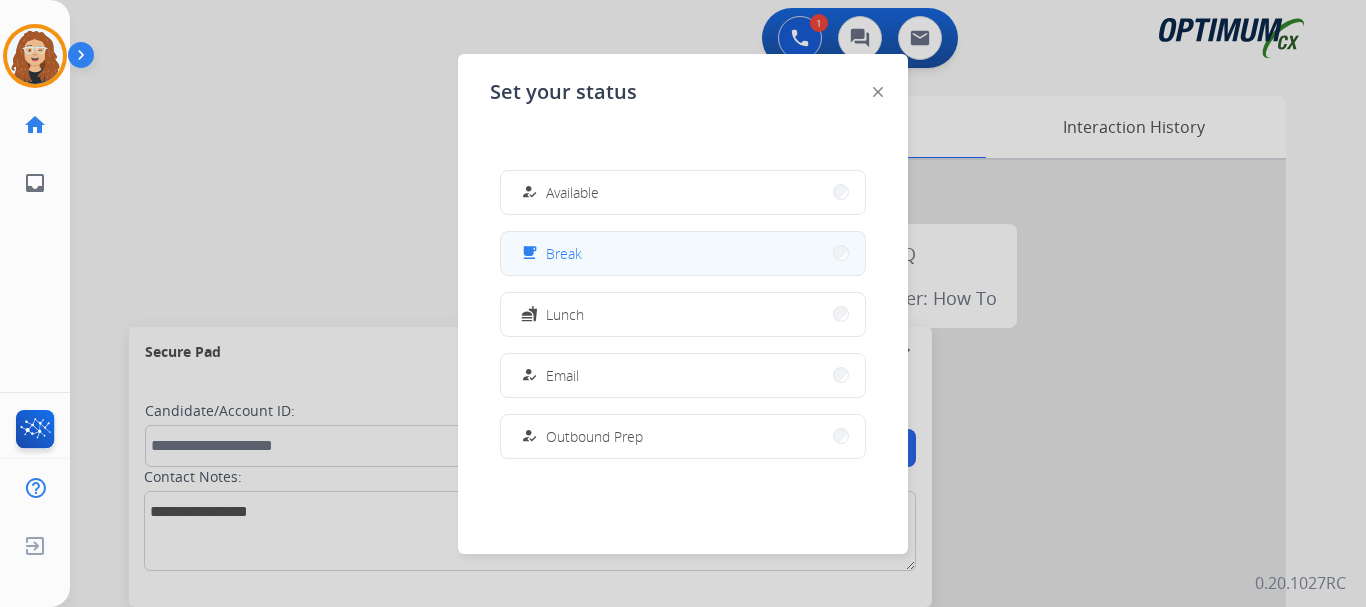 click on "free_breakfast Break" at bounding box center (683, 253) 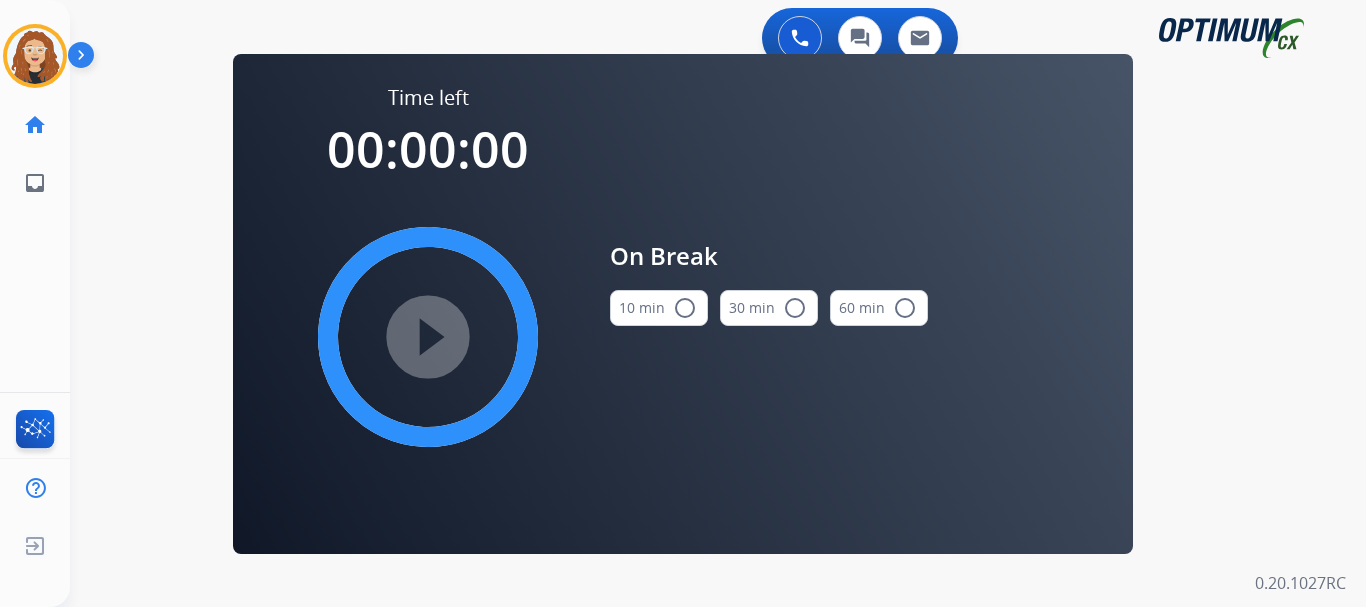 click on "radio_button_unchecked" at bounding box center [685, 308] 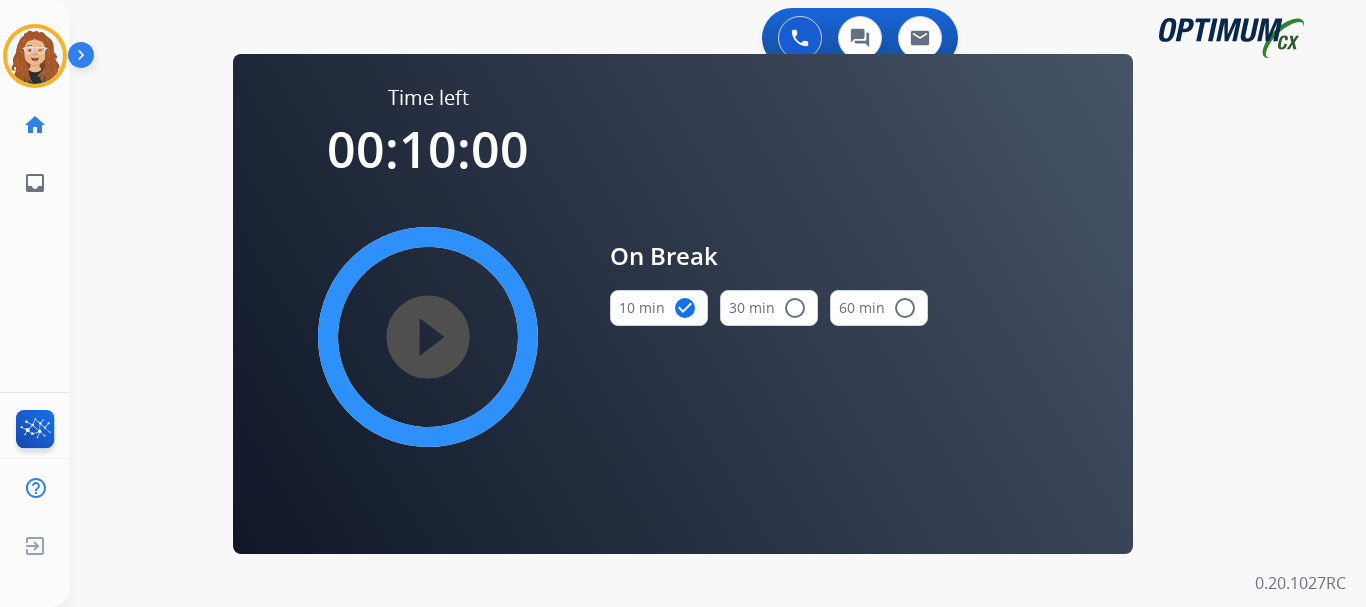 click on "play_circle_filled" at bounding box center [428, 337] 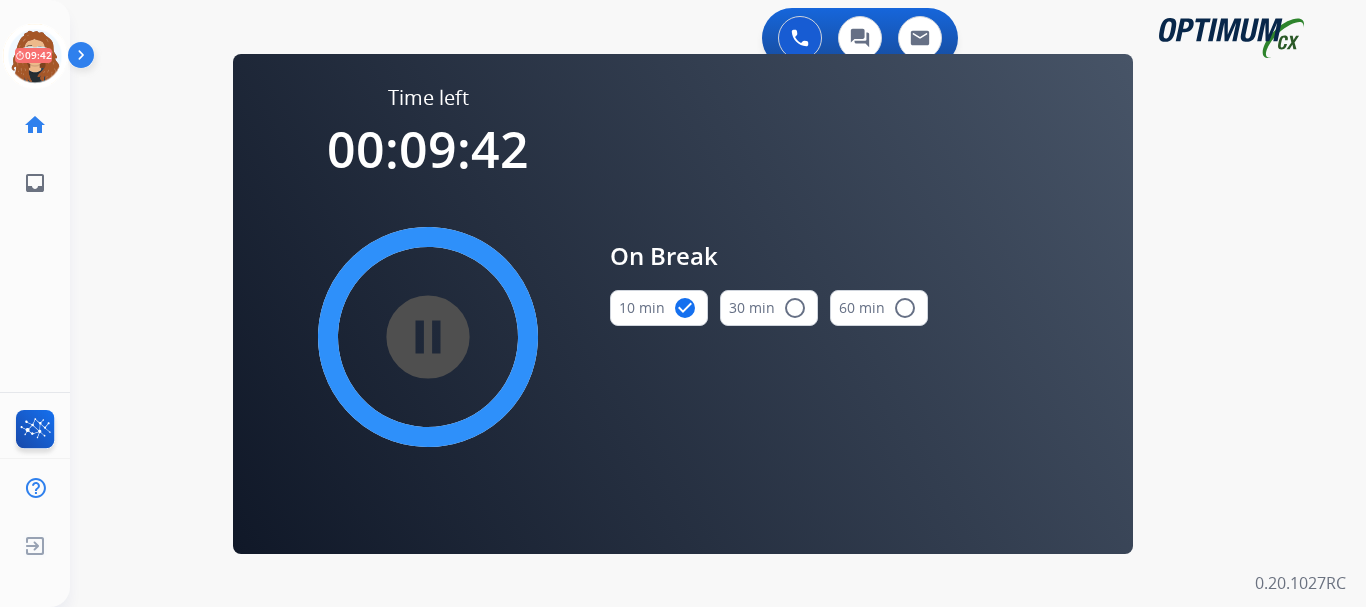 click on "0 Voice Interactions  0  Chat Interactions   0  Email Interactions swap_horiz Break voice bridge close_fullscreen Connect 3-Way Call merge_type Separate 3-Way Call Time left 00:09:42 pause_circle_filled On Break  10 min  check_circle  30 min  radio_button_unchecked  60 min  radio_button_unchecked  Interaction Guide   Interaction History  Interaction Guide arrow_drop_up  Welcome to EngageHQ   Internal Queue Transfer: How To  Secure Pad expand_more Clear pad Candidate/Account ID: Contact Notes:                  0.20.1027RC" at bounding box center (718, 303) 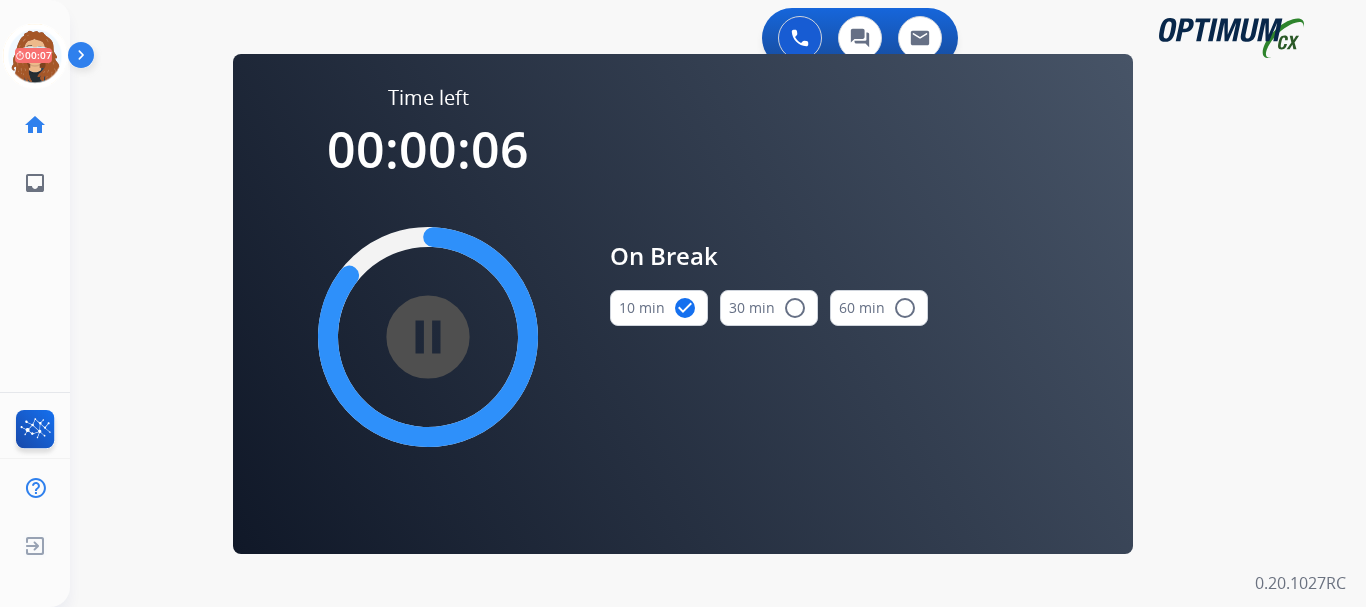 click on "0 Voice Interactions  0  Chat Interactions   0  Email Interactions swap_horiz Break voice bridge close_fullscreen Connect 3-Way Call merge_type Separate 3-Way Call Time left 00:00:06 pause_circle_filled On Break  10 min  check_circle  30 min  radio_button_unchecked  60 min  radio_button_unchecked  Interaction Guide   Interaction History  Interaction Guide arrow_drop_up  Welcome to EngageHQ   Internal Queue Transfer: How To  Secure Pad expand_more Clear pad Candidate/Account ID: Contact Notes:                  0.20.1027RC" at bounding box center [718, 303] 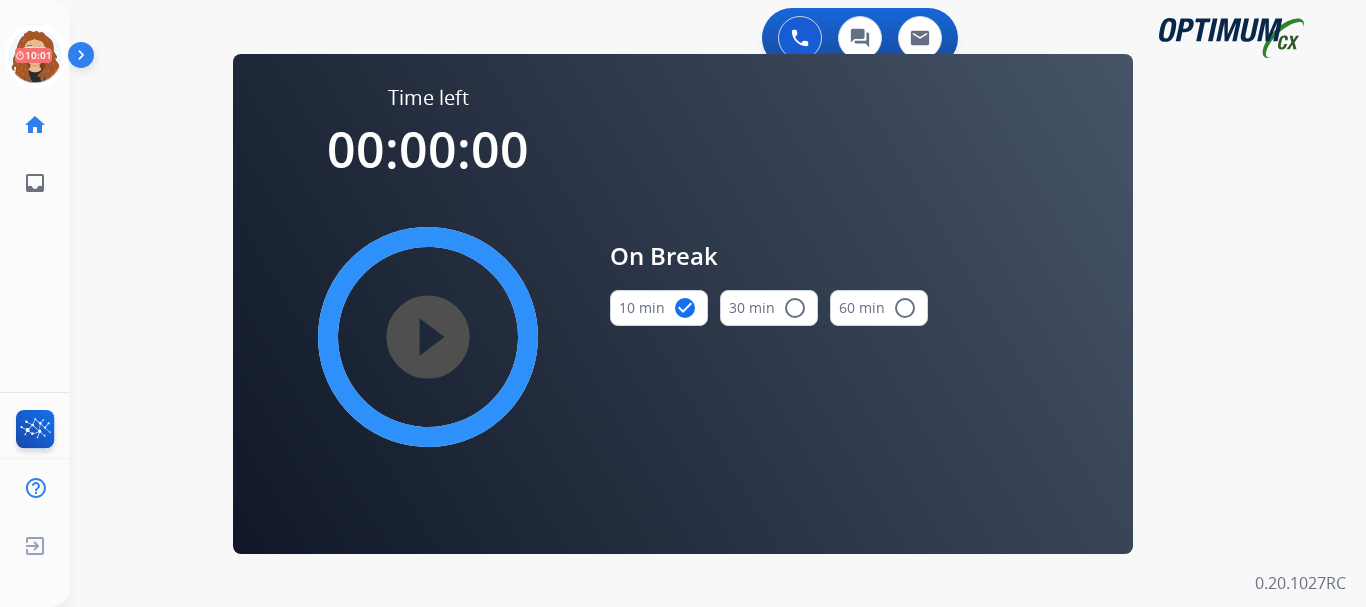 click on "0 Voice Interactions  0  Chat Interactions   0  Email Interactions swap_horiz Break voice bridge close_fullscreen Connect 3-Way Call merge_type Separate 3-Way Call Time left 00:00:00 play_circle_filled On Break  10 min  check_circle  30 min  radio_button_unchecked  60 min  radio_button_unchecked  Interaction Guide   Interaction History  Interaction Guide arrow_drop_up  Welcome to EngageHQ   Internal Queue Transfer: How To  Secure Pad expand_more Clear pad Candidate/Account ID: Contact Notes:                  0.20.1027RC" at bounding box center [718, 303] 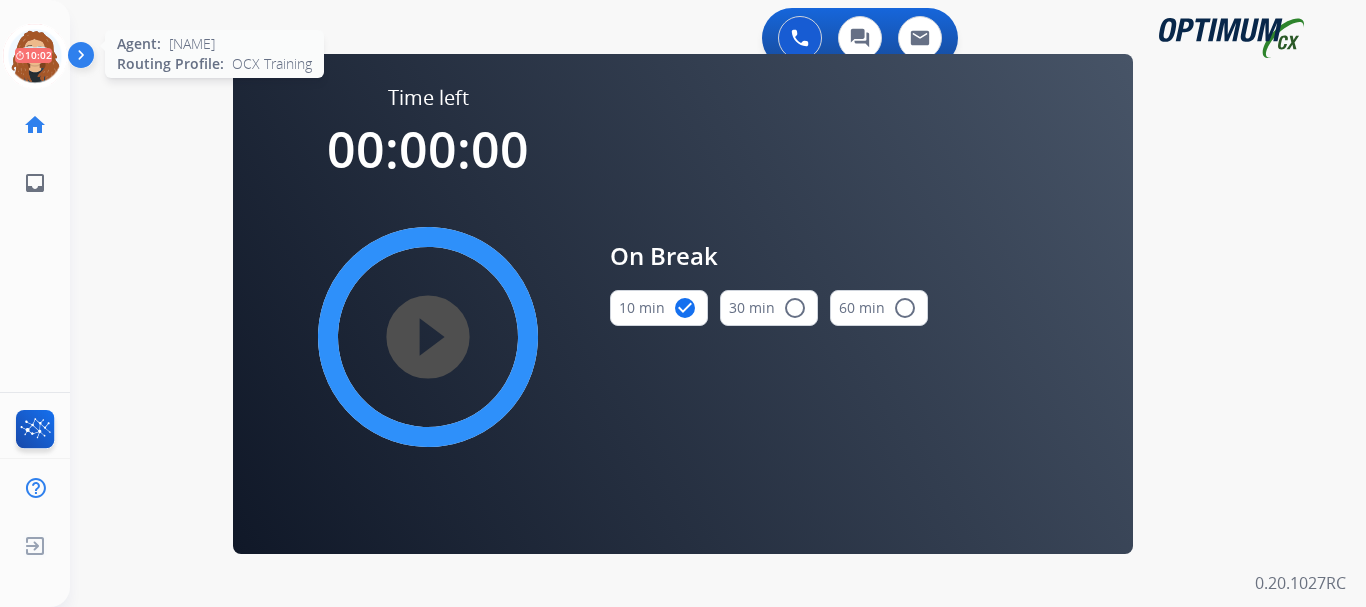 click 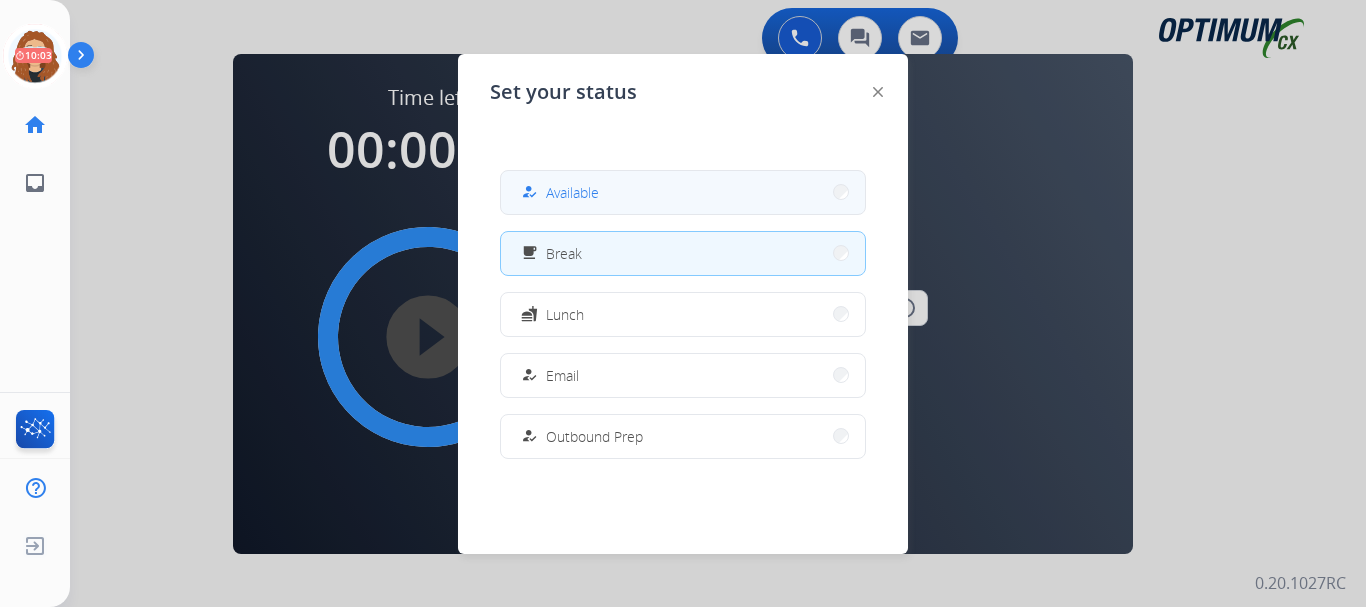 click on "how_to_reg Available" at bounding box center (683, 192) 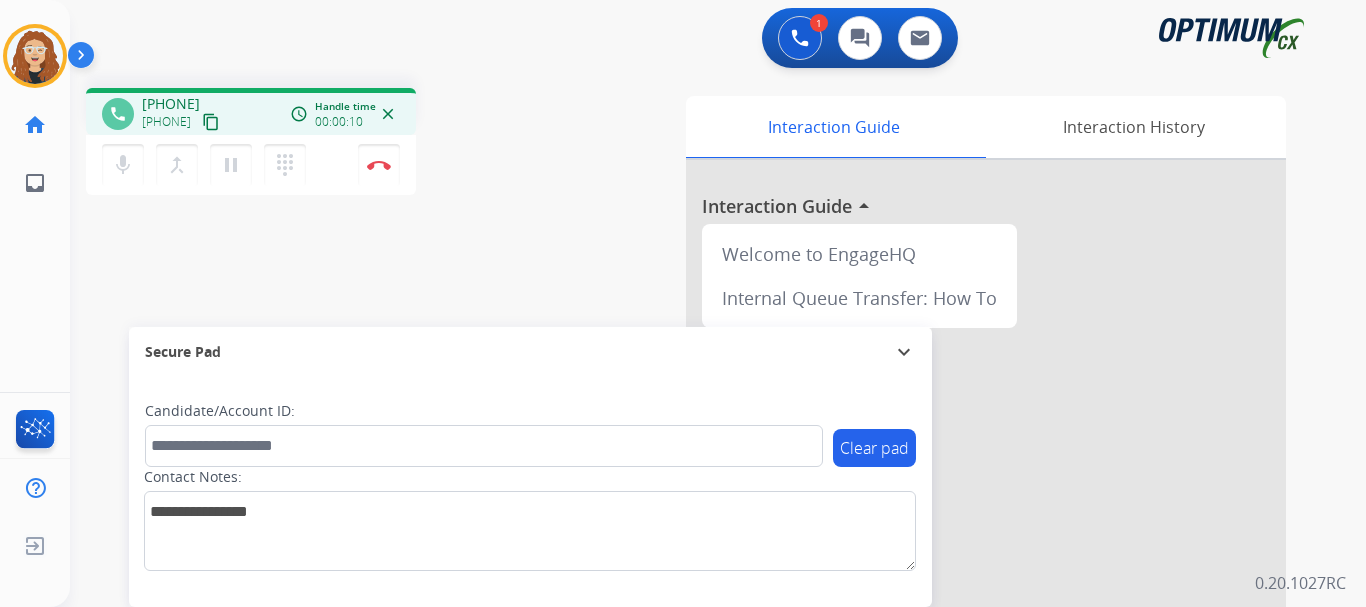 drag, startPoint x: 156, startPoint y: 101, endPoint x: 234, endPoint y: 99, distance: 78.025635 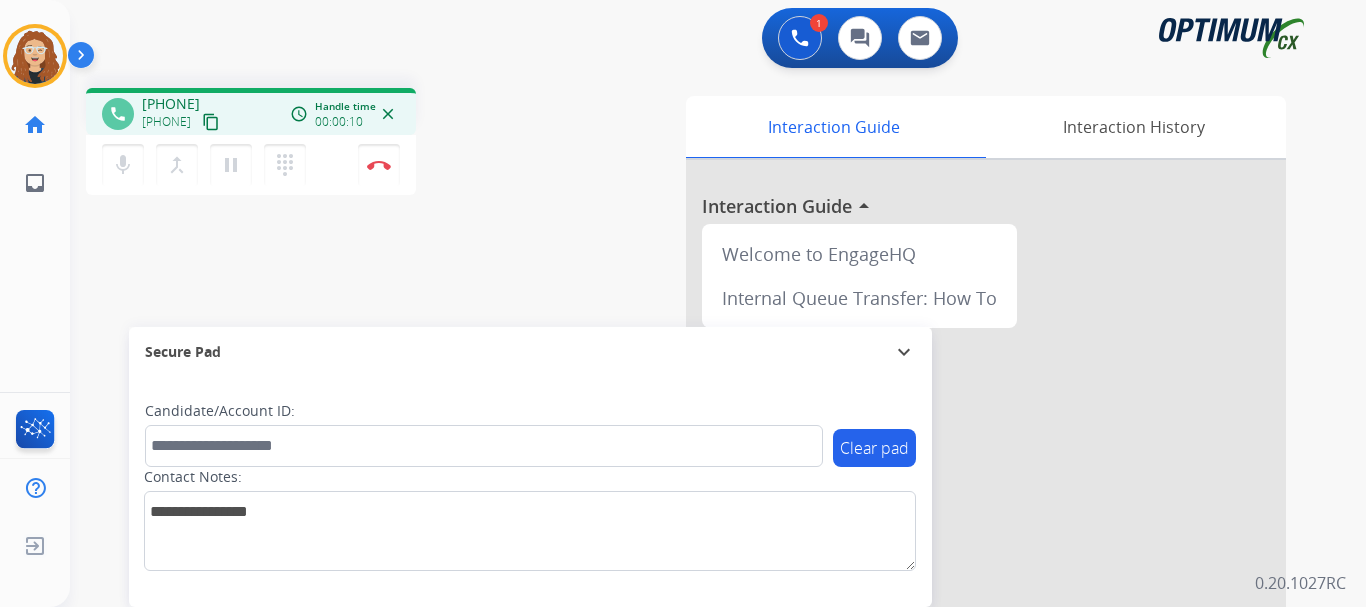 click on "[PHONE]" at bounding box center (171, 104) 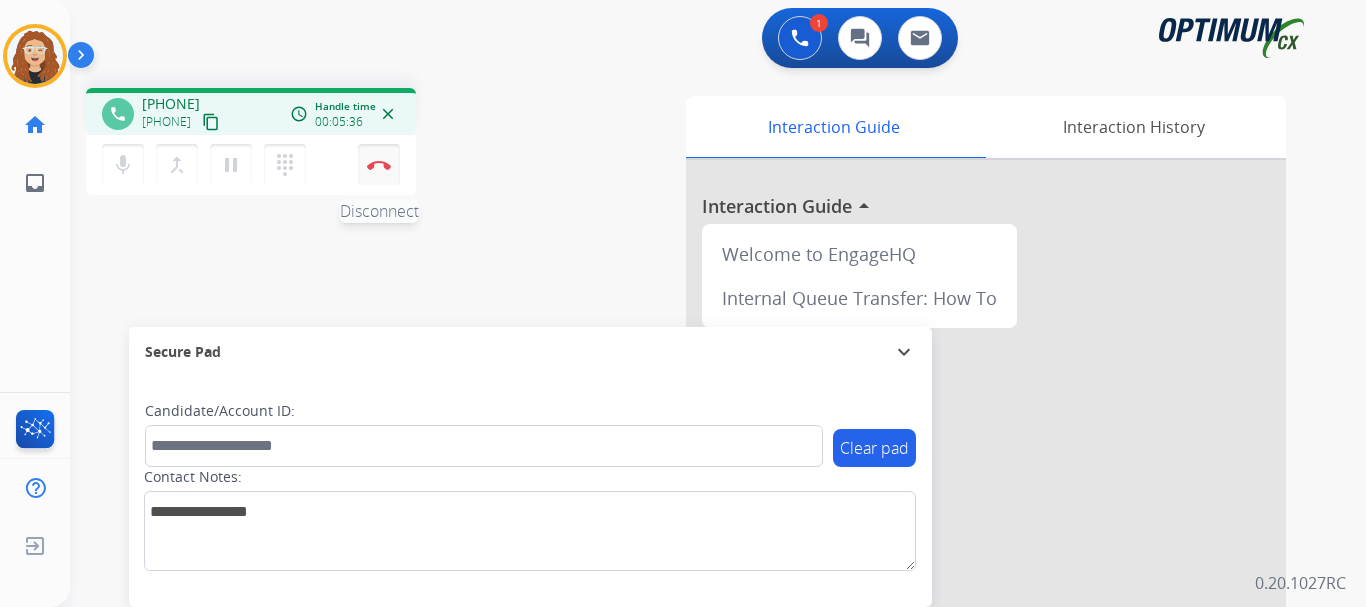click at bounding box center (379, 165) 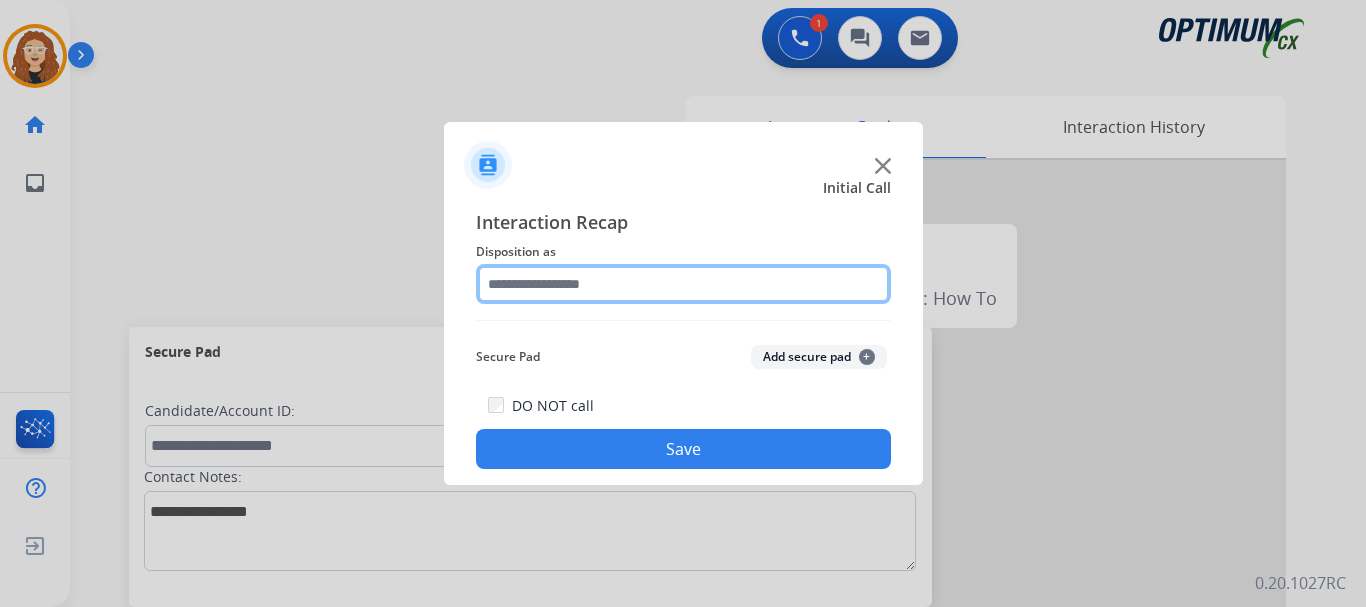click 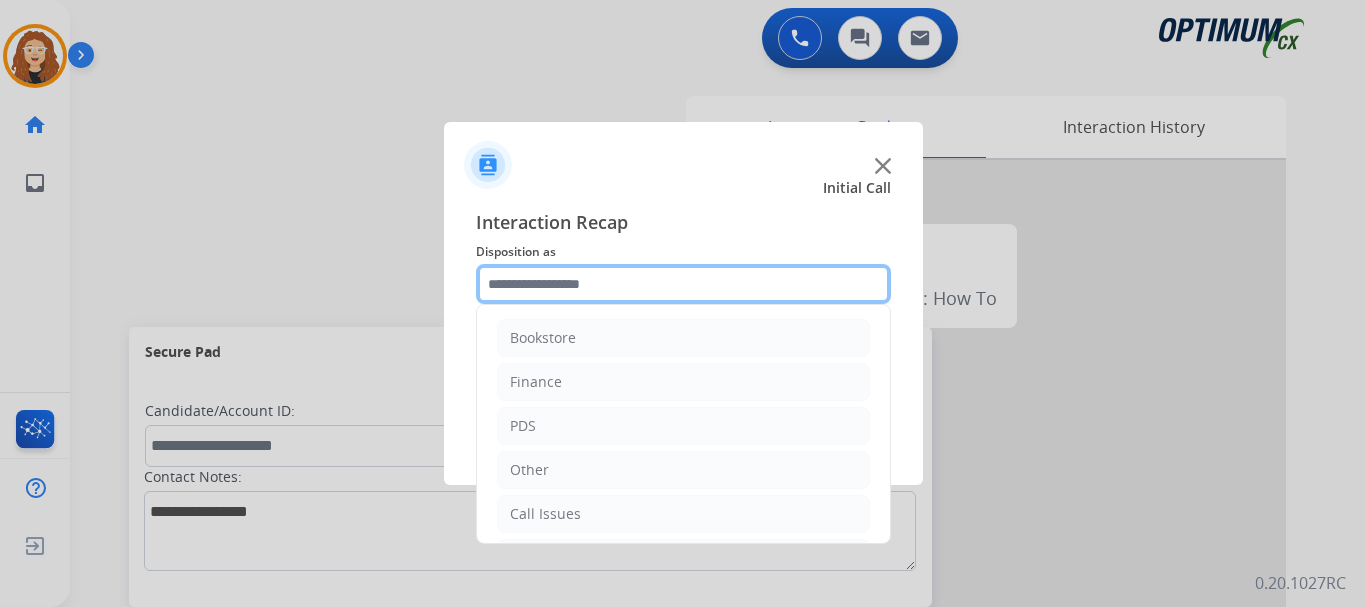 scroll, scrollTop: 136, scrollLeft: 0, axis: vertical 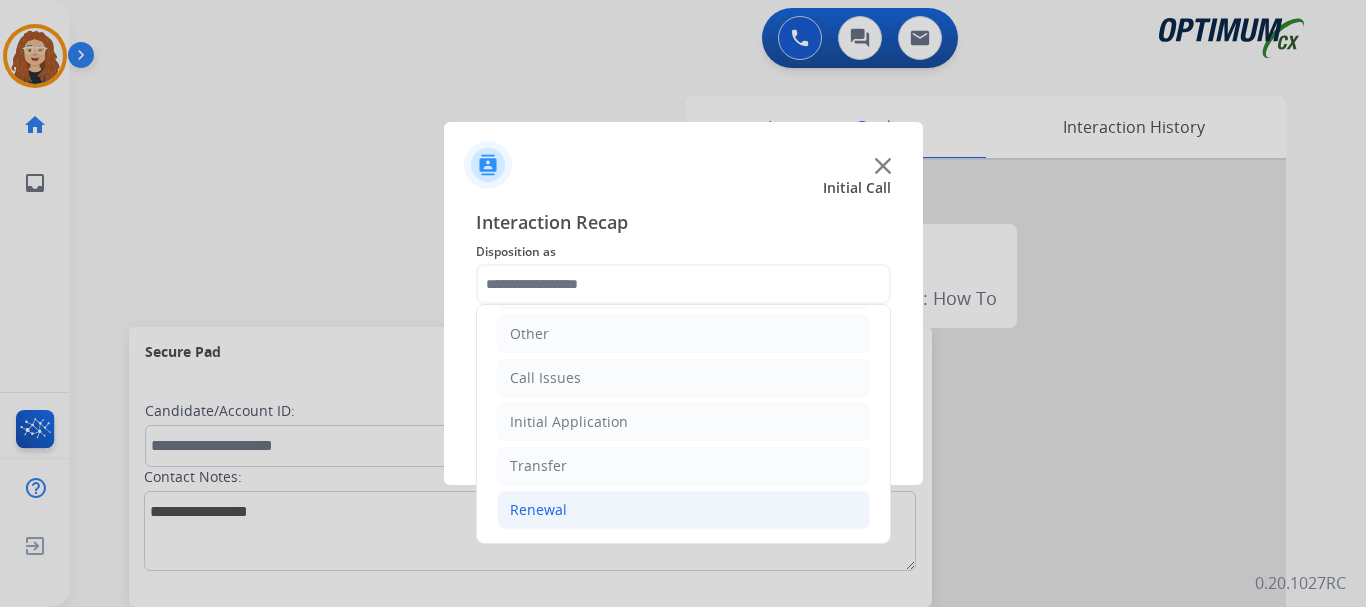 click on "Renewal" 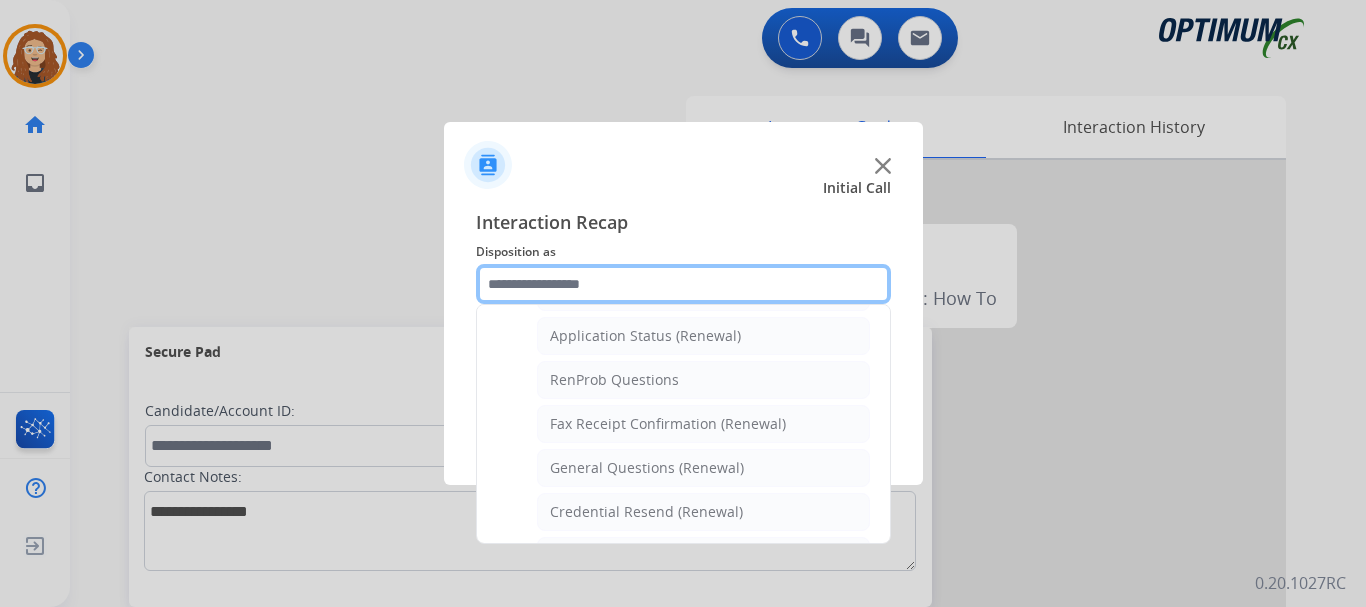 scroll, scrollTop: 484, scrollLeft: 0, axis: vertical 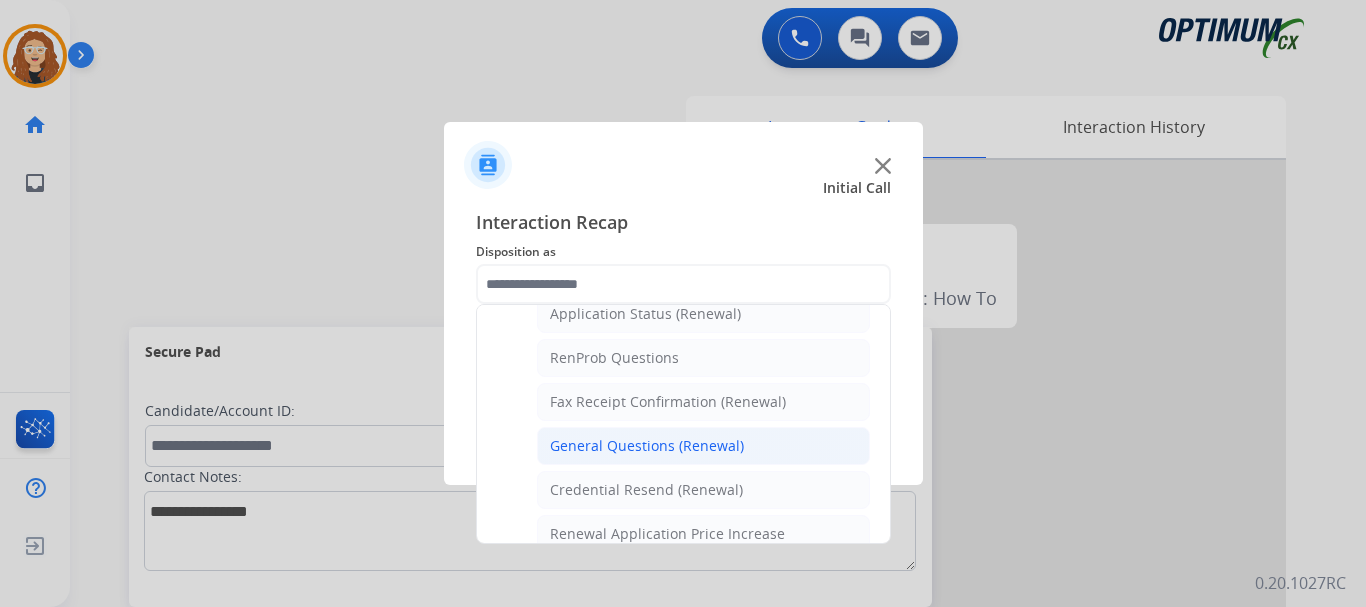 click on "General Questions (Renewal)" 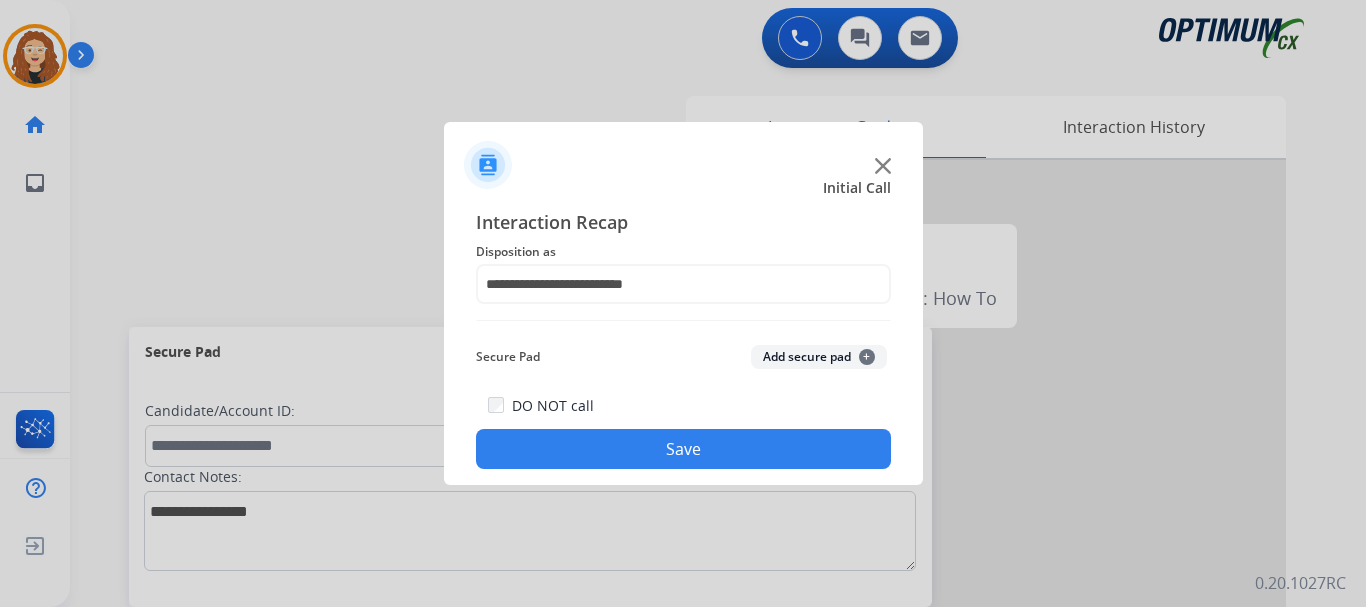 click on "Save" 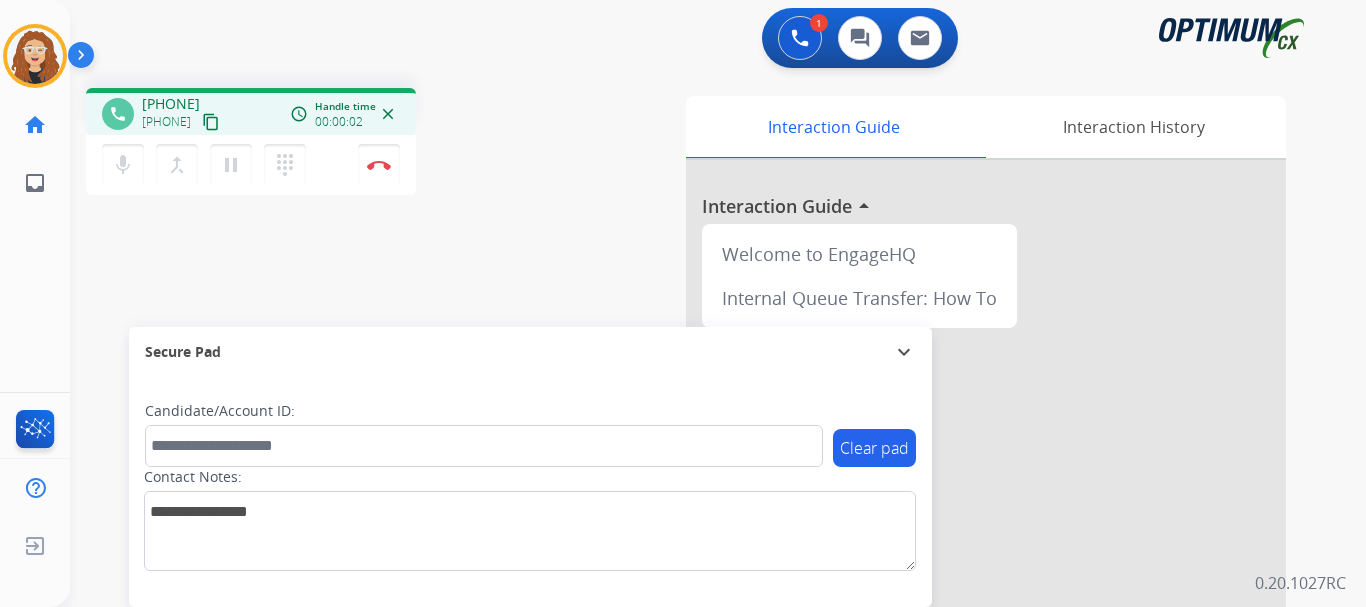 drag, startPoint x: 159, startPoint y: 105, endPoint x: 244, endPoint y: 90, distance: 86.313385 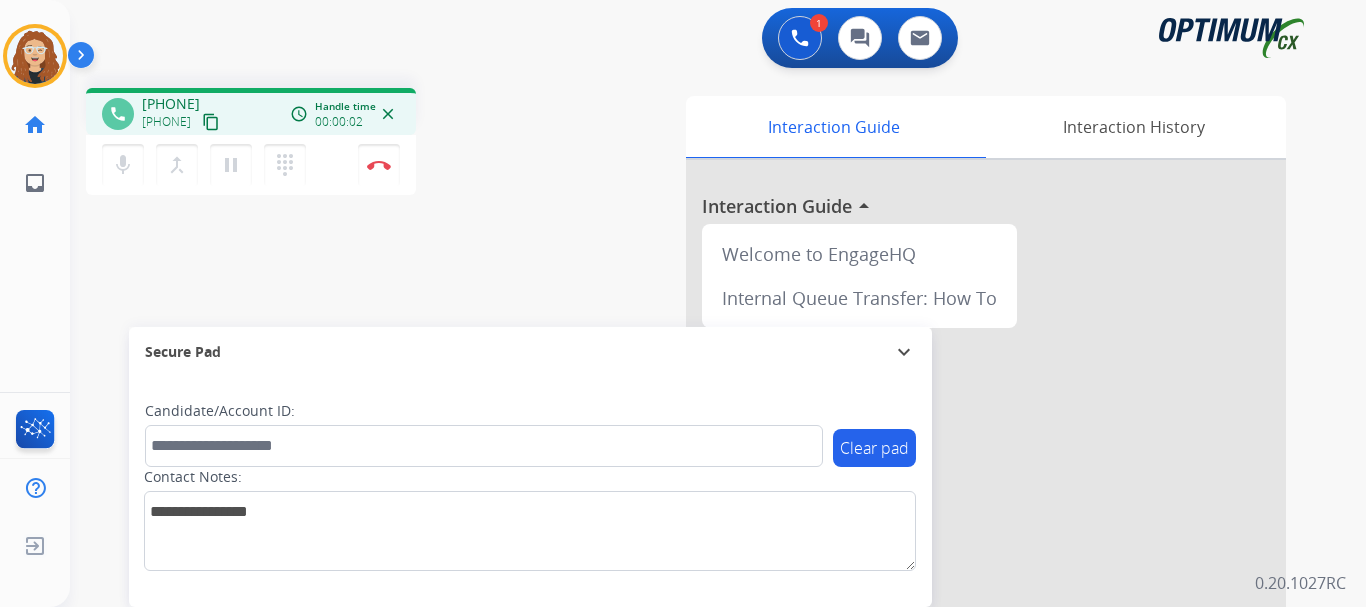 click on "phone [PHONE] [PHONE] content_copy access_time Call metrics Queue   00:10 Hold   00:00 Talk   00:03 Total   00:12 Handle time 00:00:02 close" at bounding box center [251, 111] 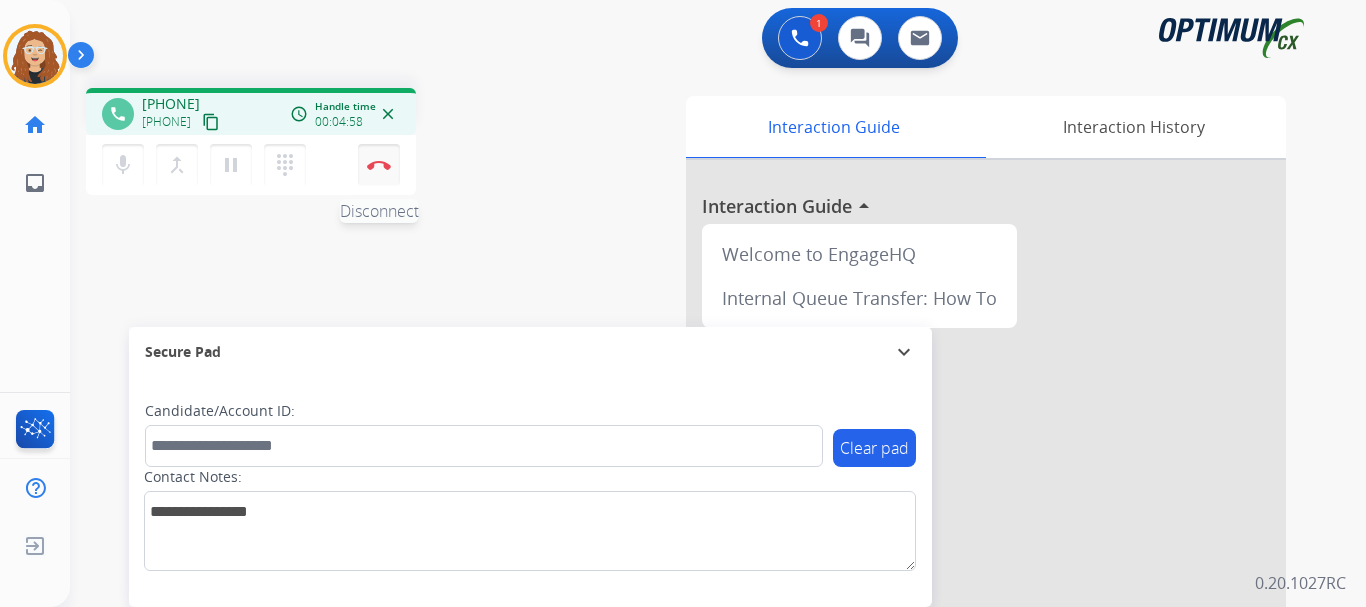 click on "Disconnect" at bounding box center (379, 165) 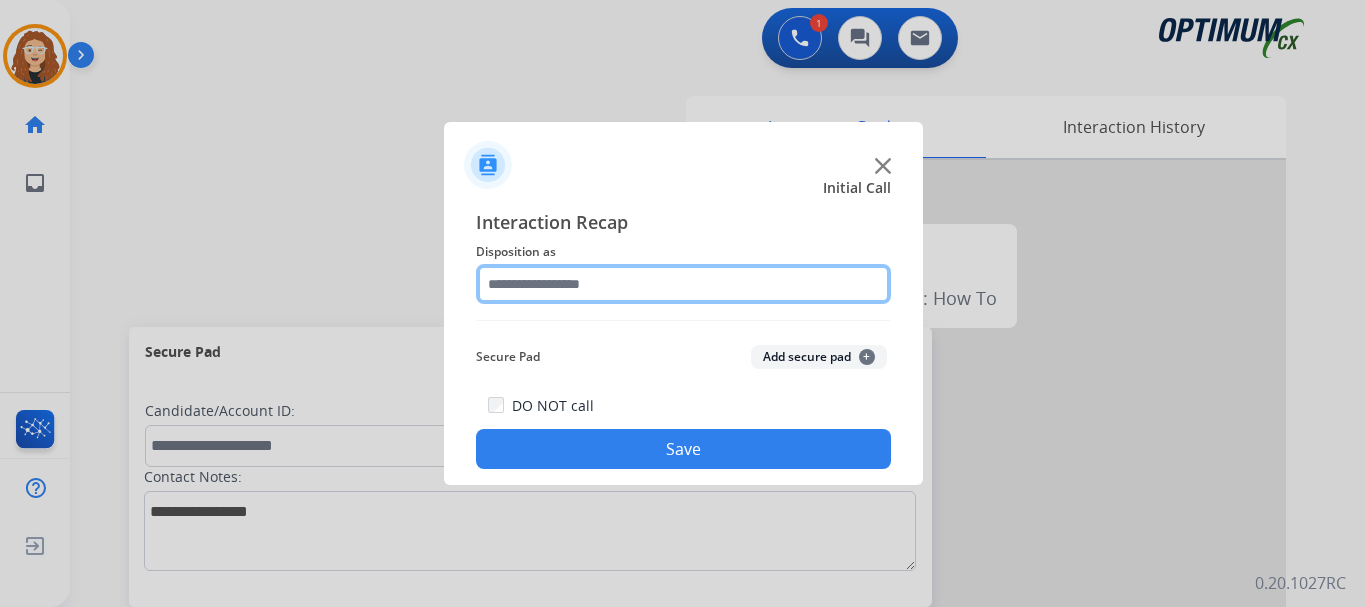click 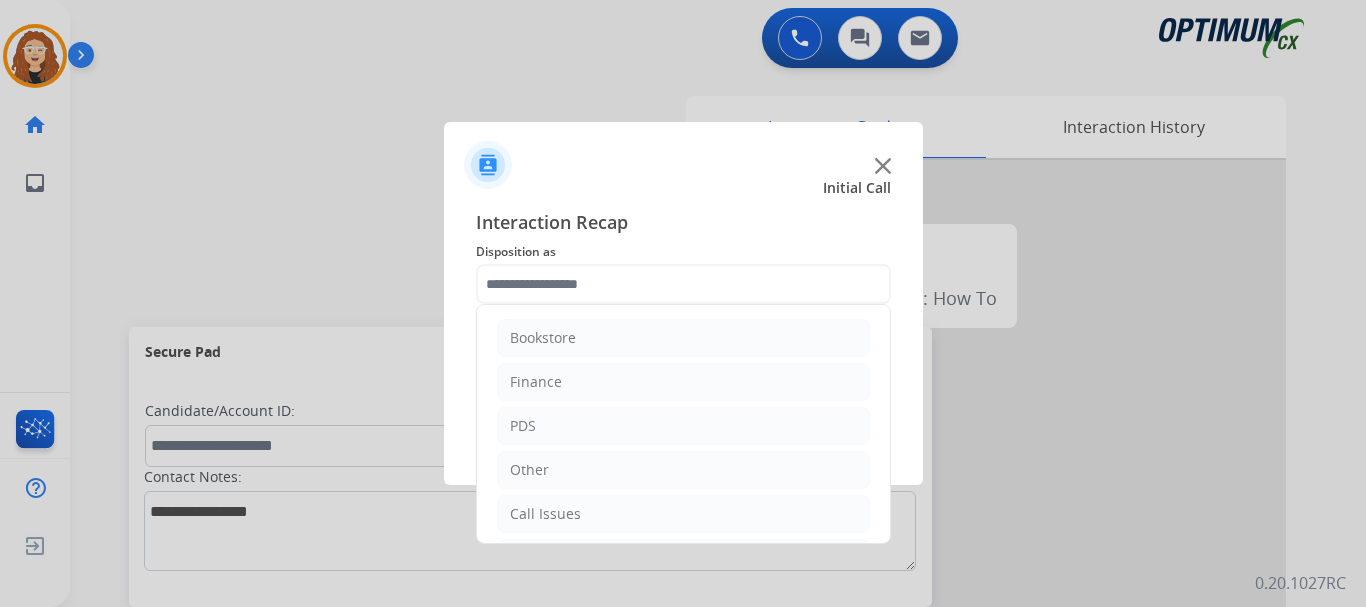 drag, startPoint x: 887, startPoint y: 434, endPoint x: 877, endPoint y: 448, distance: 17.20465 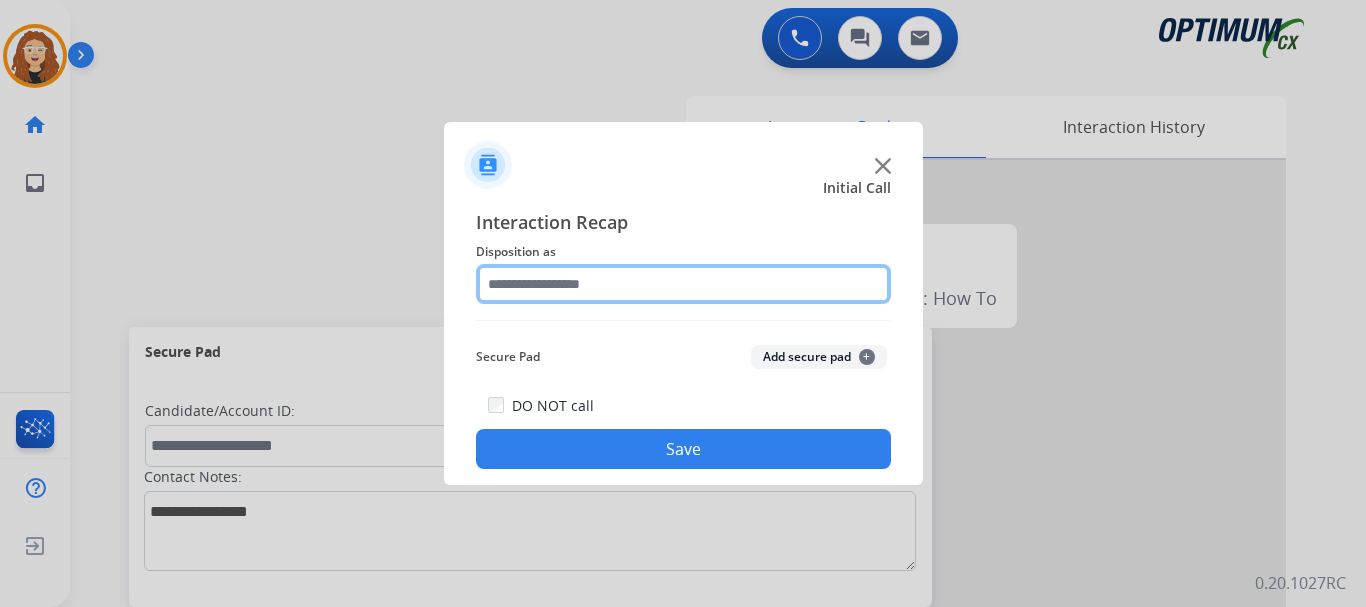 click 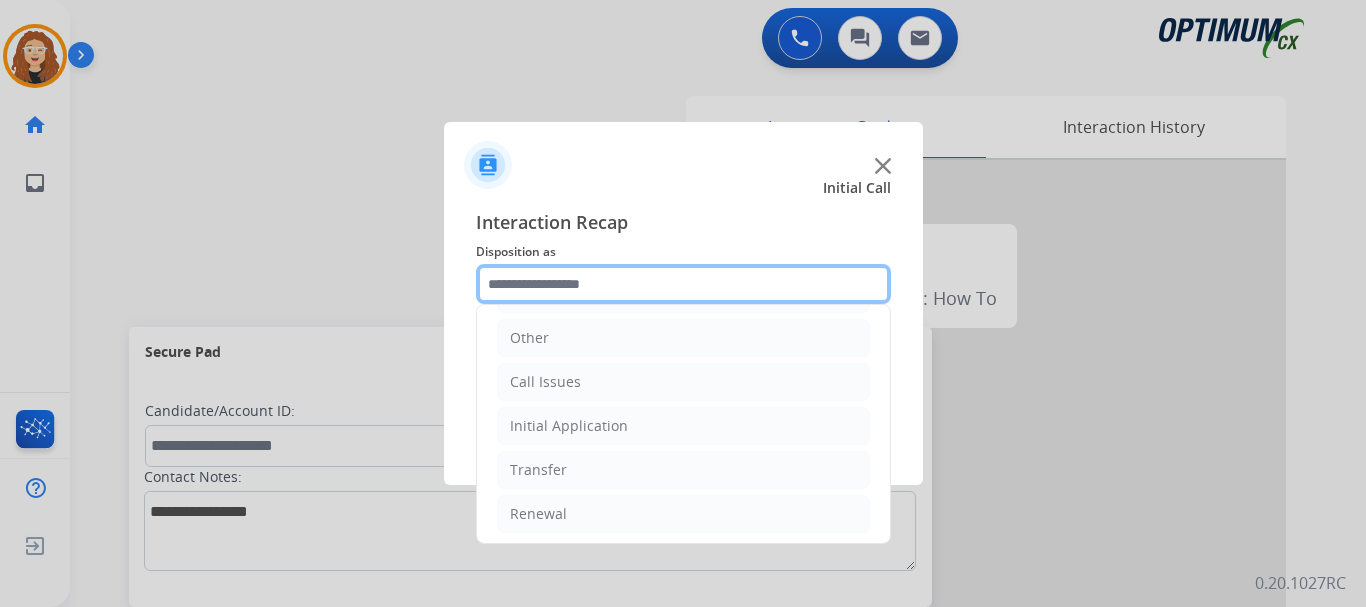 scroll, scrollTop: 136, scrollLeft: 0, axis: vertical 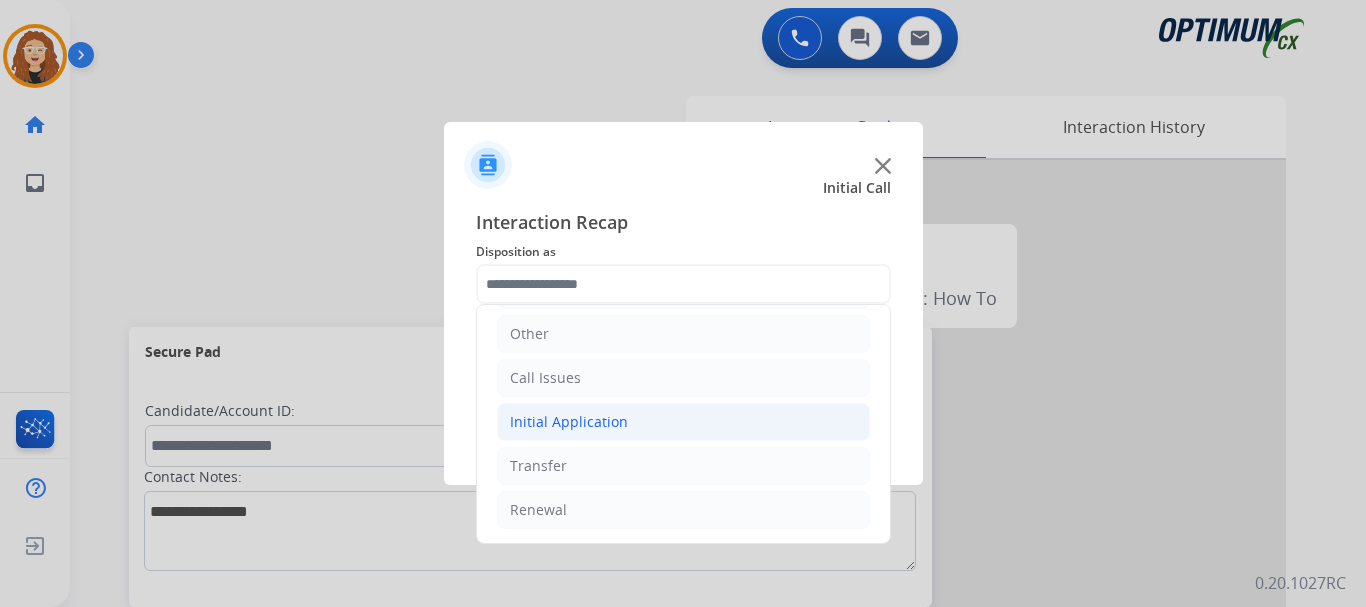 click on "Initial Application" 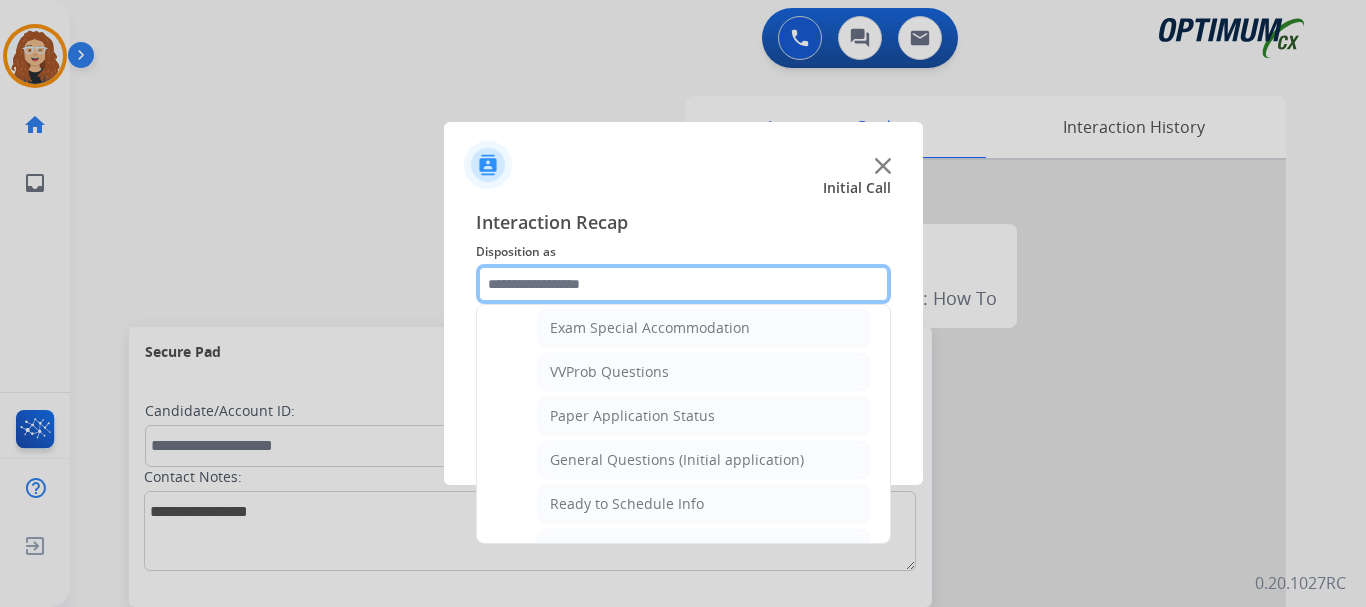 scroll, scrollTop: 1023, scrollLeft: 0, axis: vertical 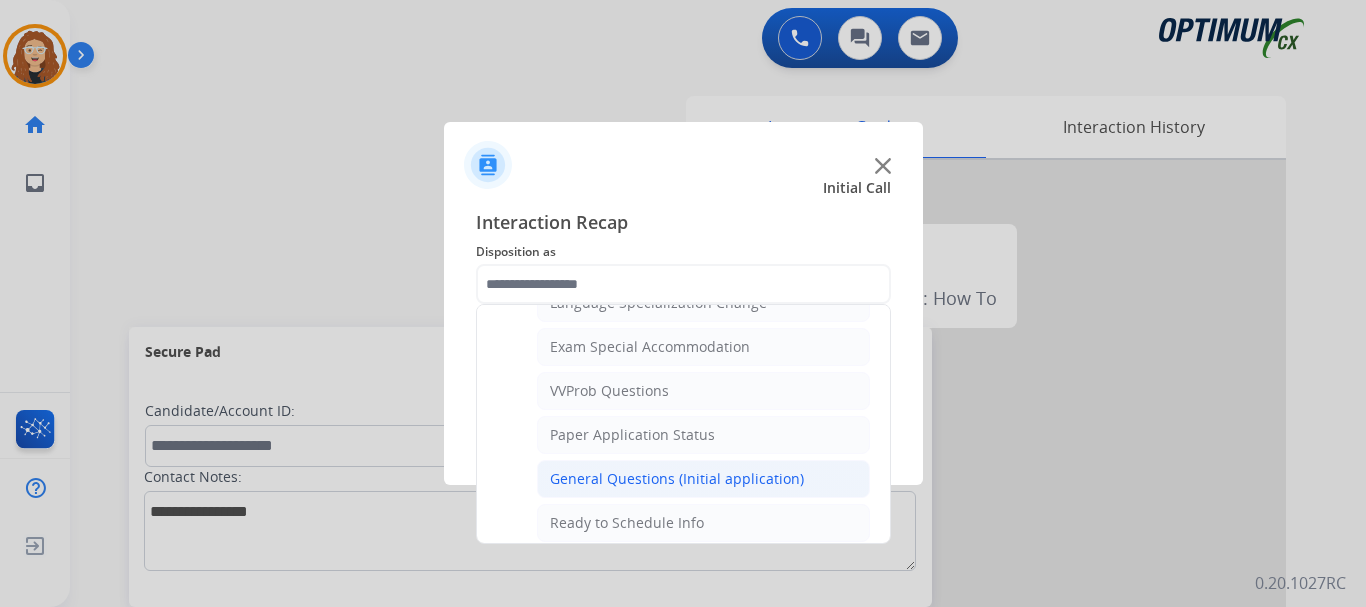 click on "General Questions (Initial application)" 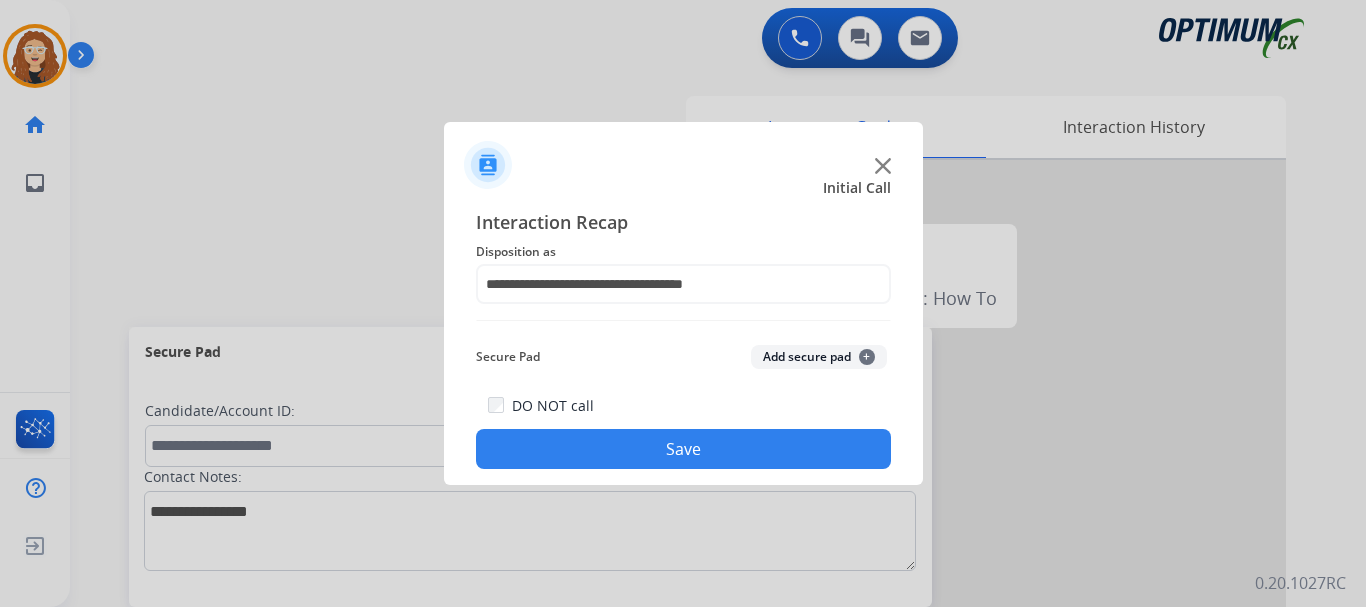click on "Save" 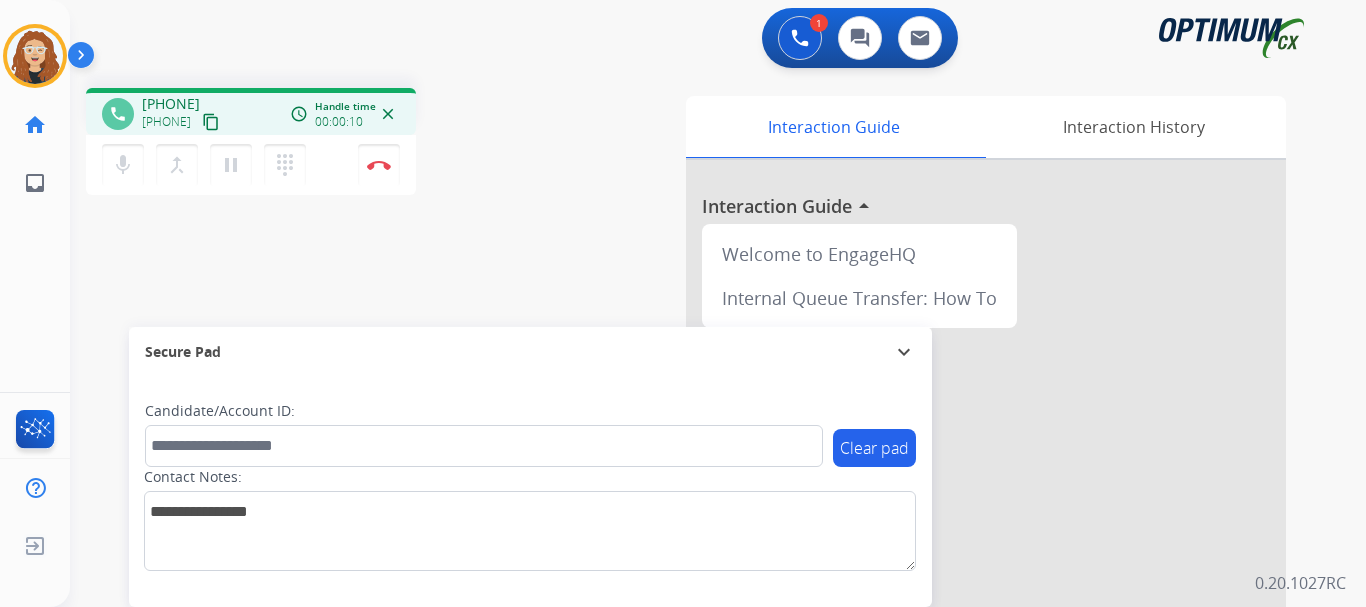 drag, startPoint x: 157, startPoint y: 101, endPoint x: 242, endPoint y: 93, distance: 85.37564 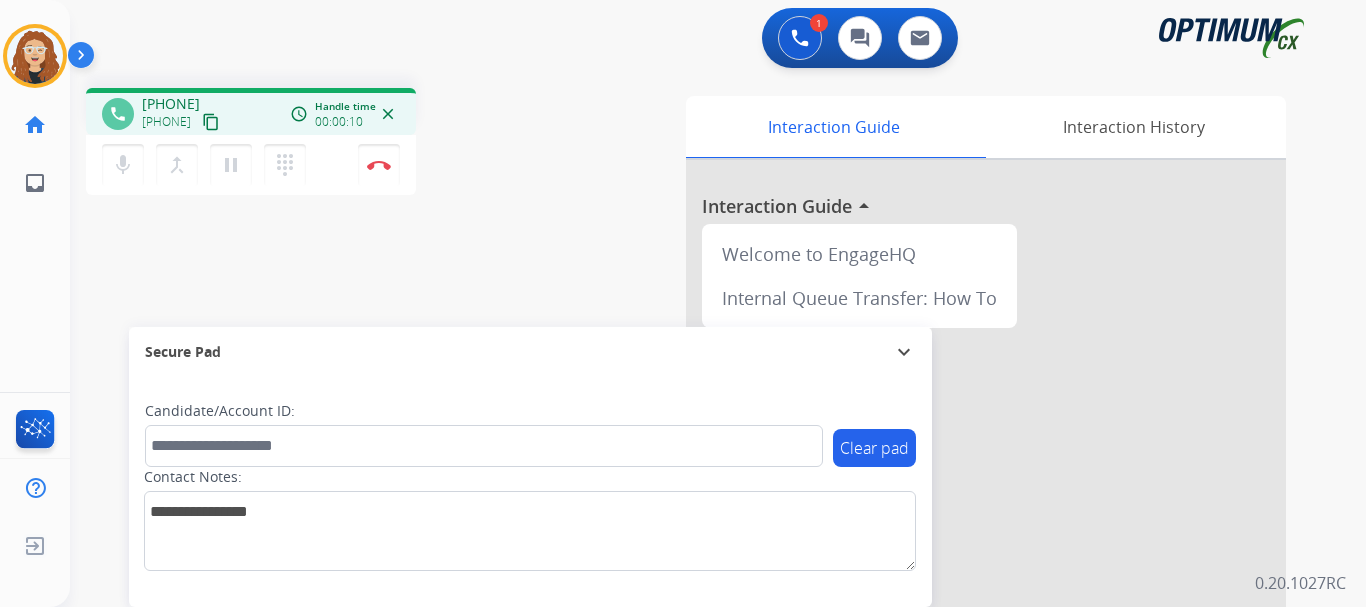 click on "phone [PHONE] [PHONE] content_copy access_time Call metrics Queue   00:08 Hold   00:00 Talk   00:03 Total   00:10 Handle time 00:00:10 close" at bounding box center (251, 111) 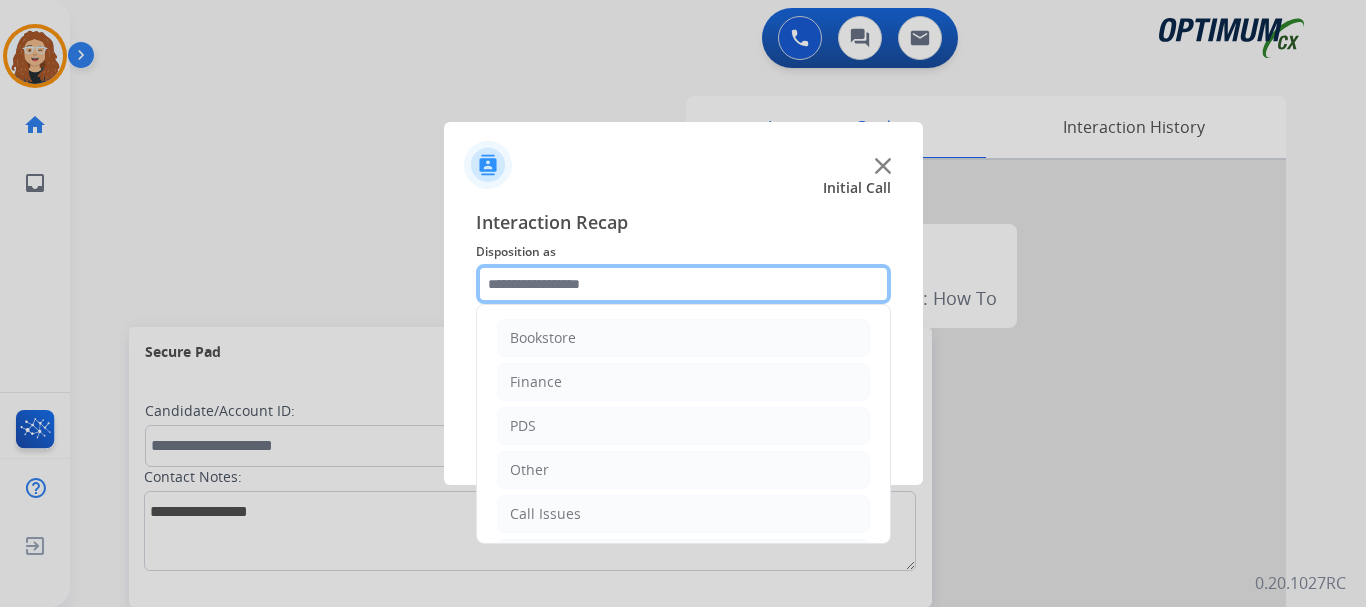 click 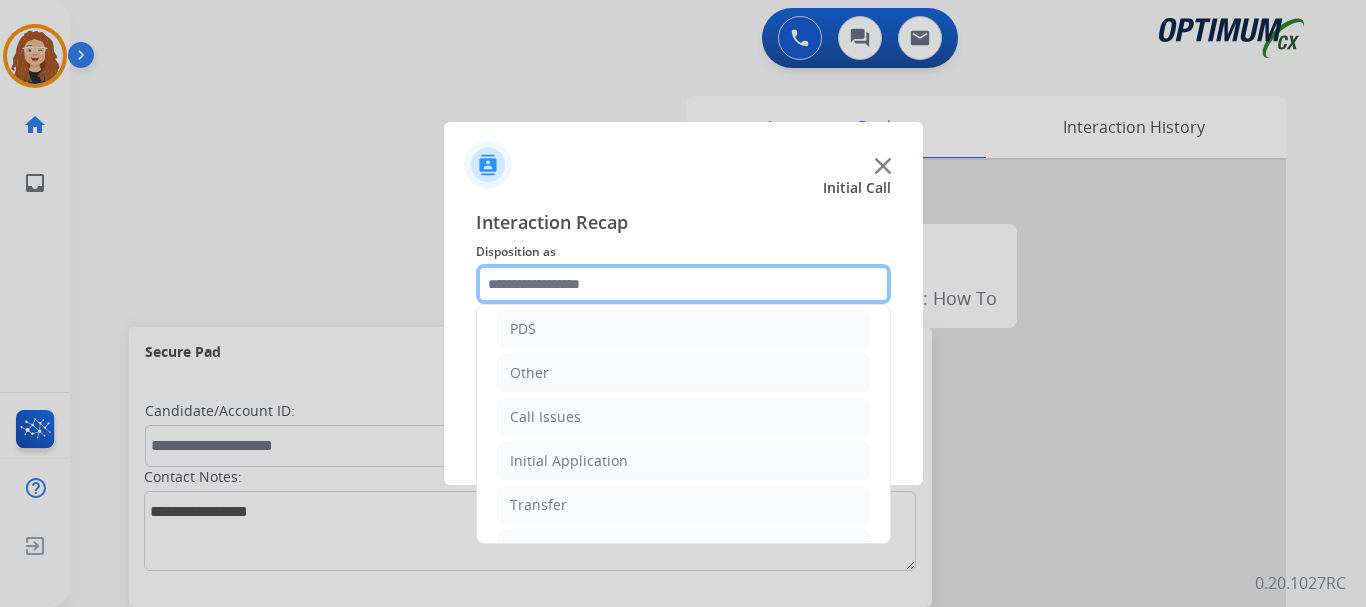 scroll, scrollTop: 136, scrollLeft: 0, axis: vertical 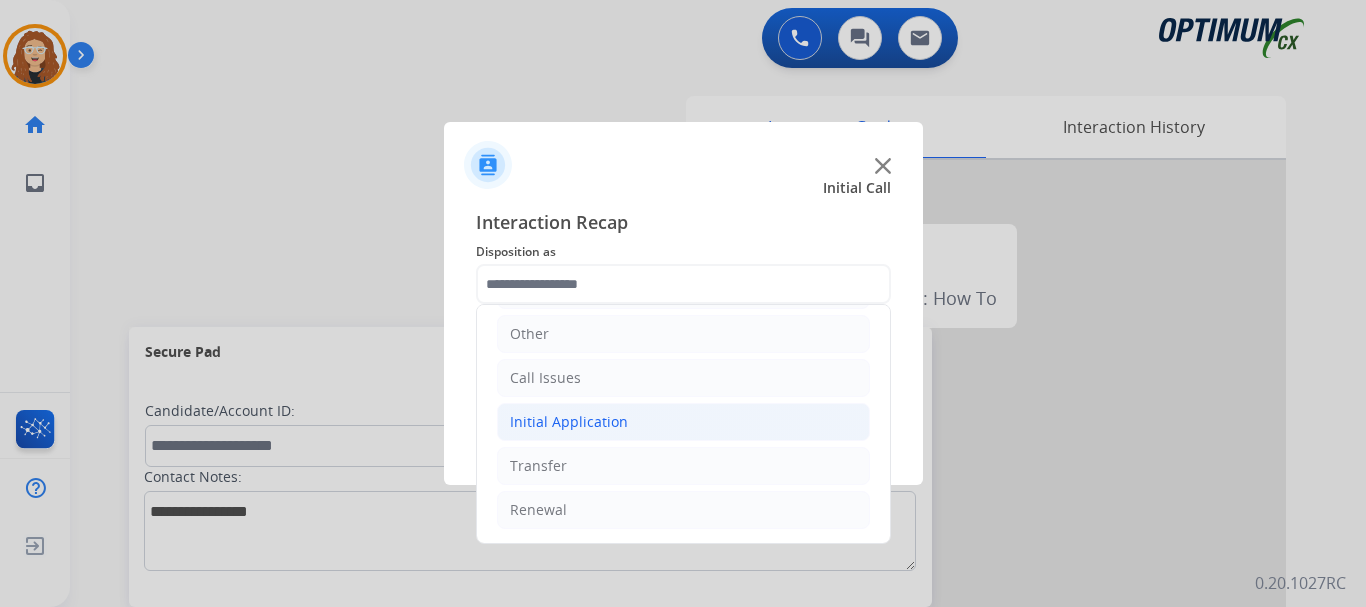 click on "Initial Application" 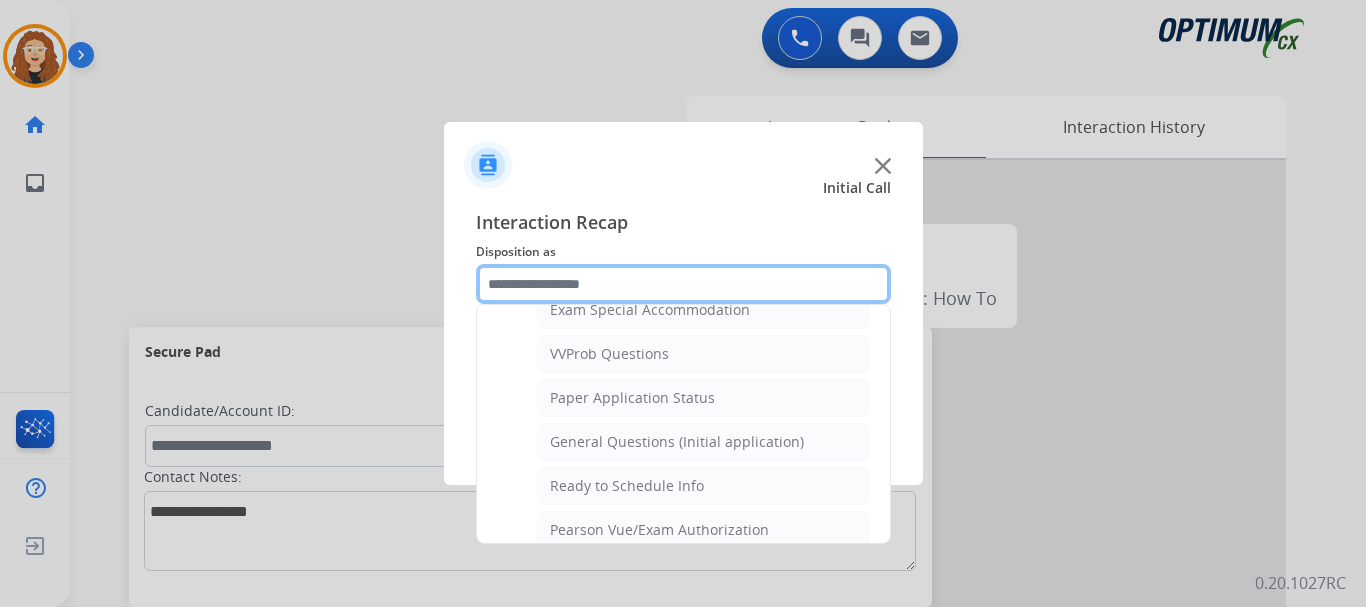 scroll, scrollTop: 1072, scrollLeft: 0, axis: vertical 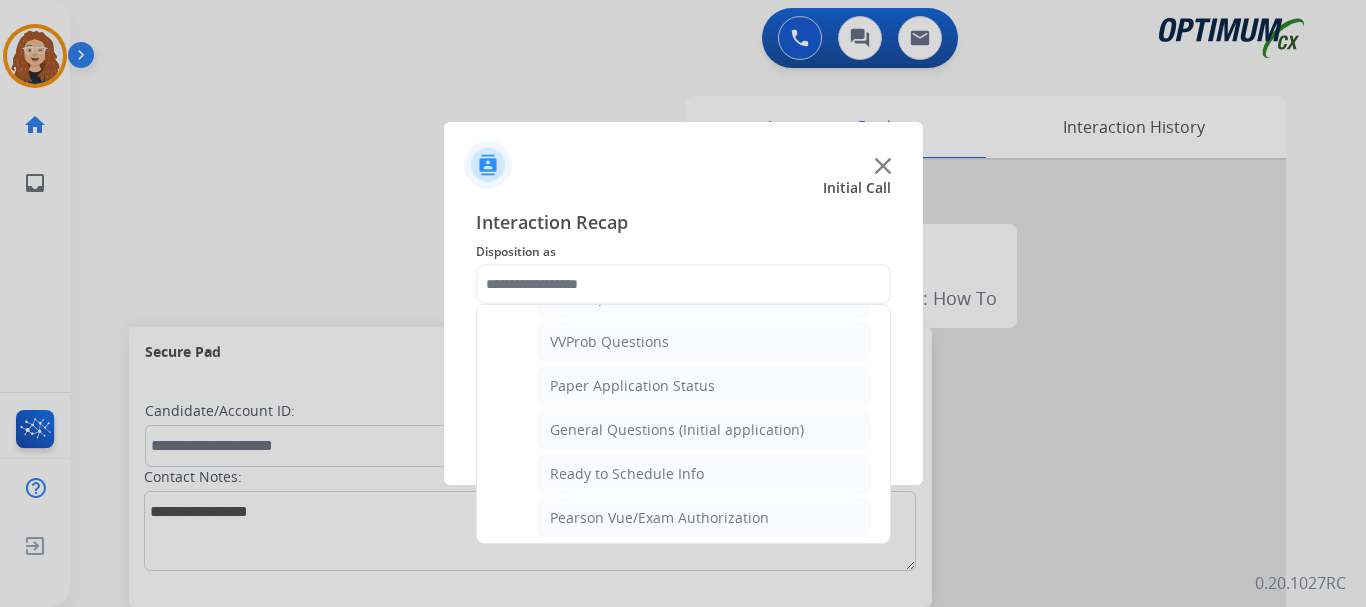 click on "General Questions (Initial application)" 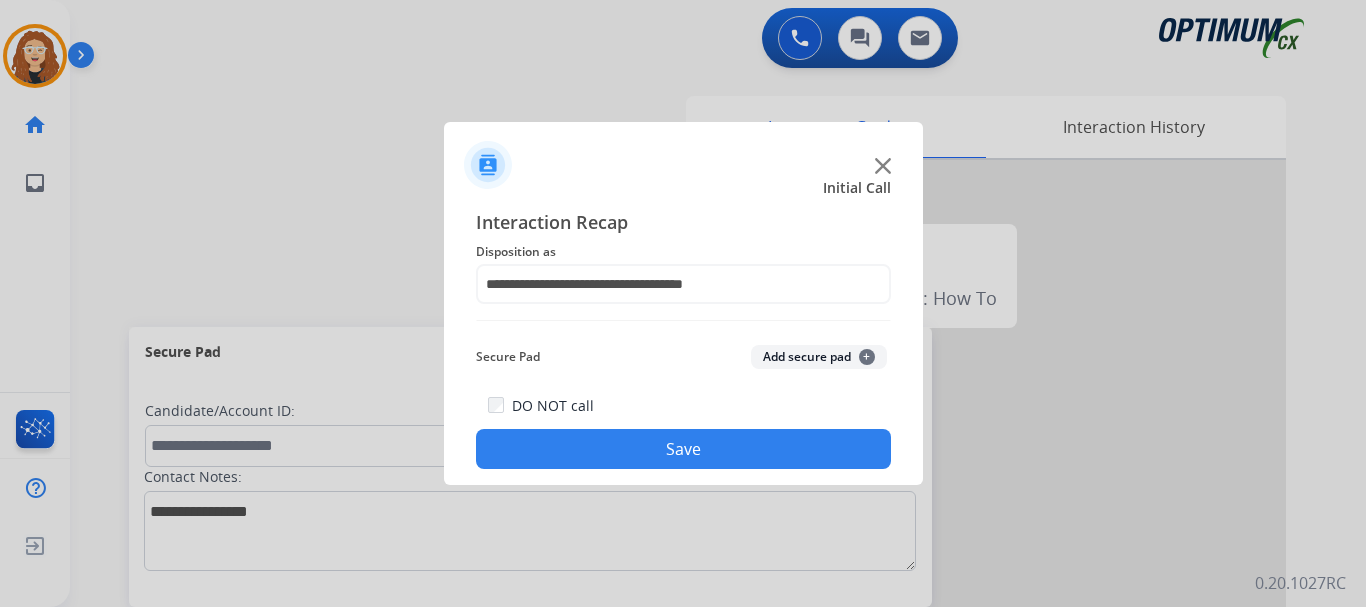 click on "Save" 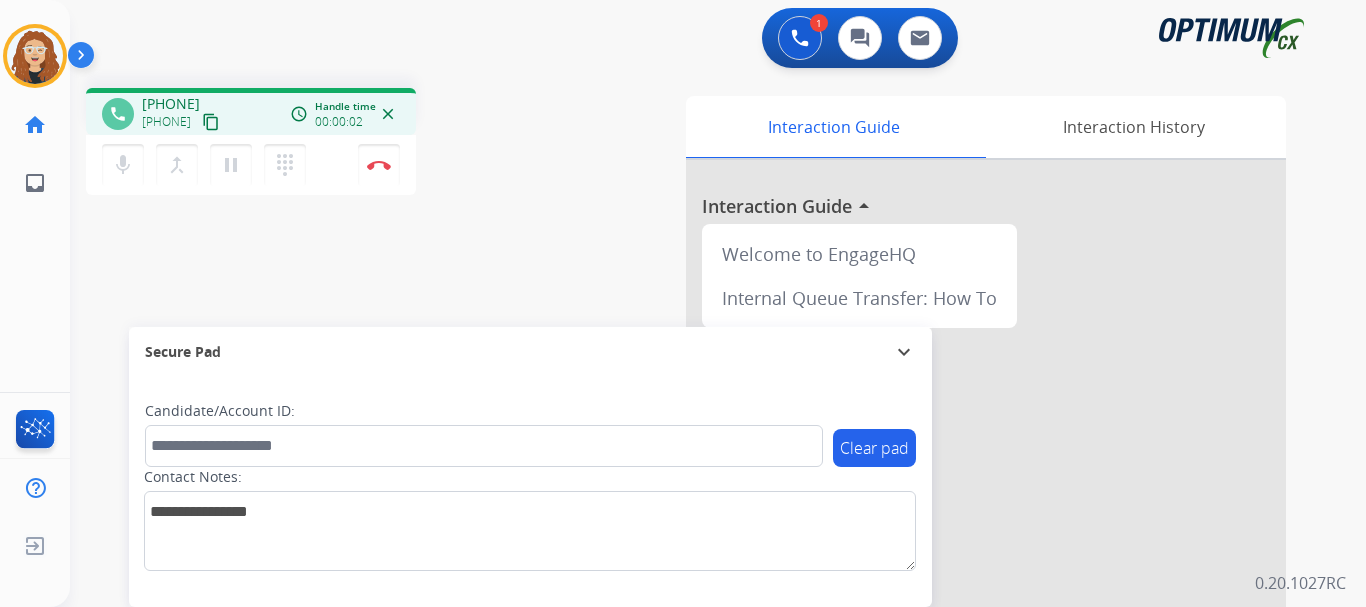 drag, startPoint x: 161, startPoint y: 101, endPoint x: 240, endPoint y: 91, distance: 79.630394 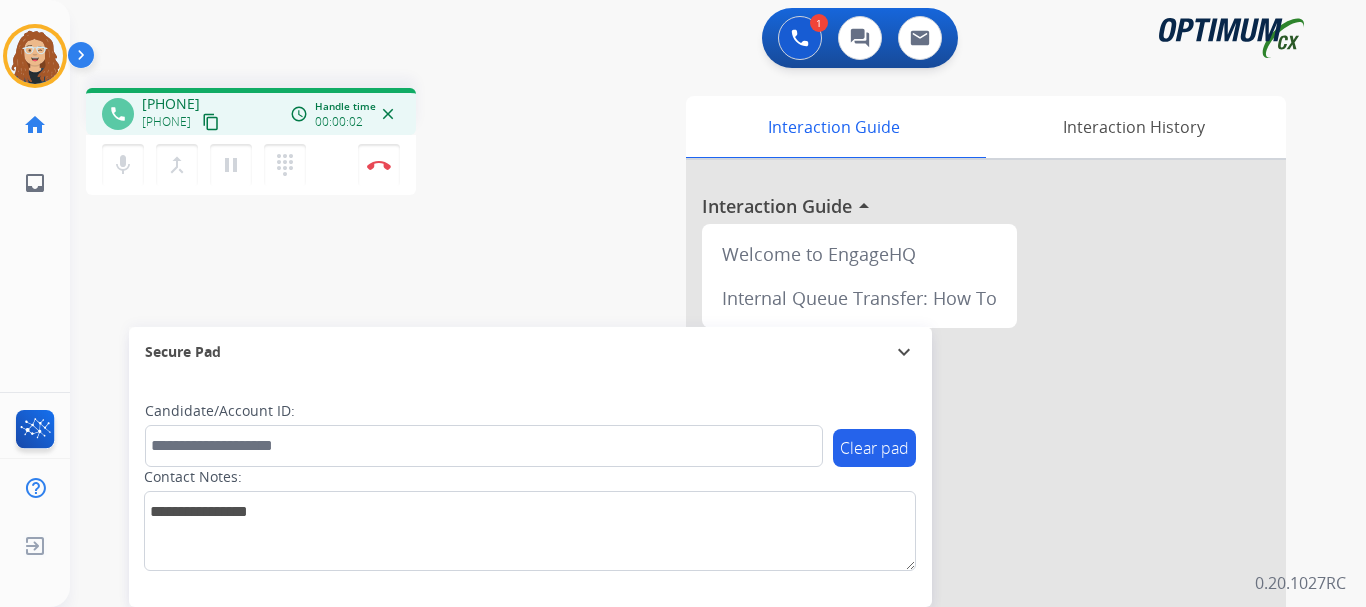 click on "phone [PHONE] [PHONE] content_copy access_time Call metrics Queue   00:10 Hold   00:00 Talk   00:03 Total   00:12 Handle time 00:00:02 close" at bounding box center (251, 111) 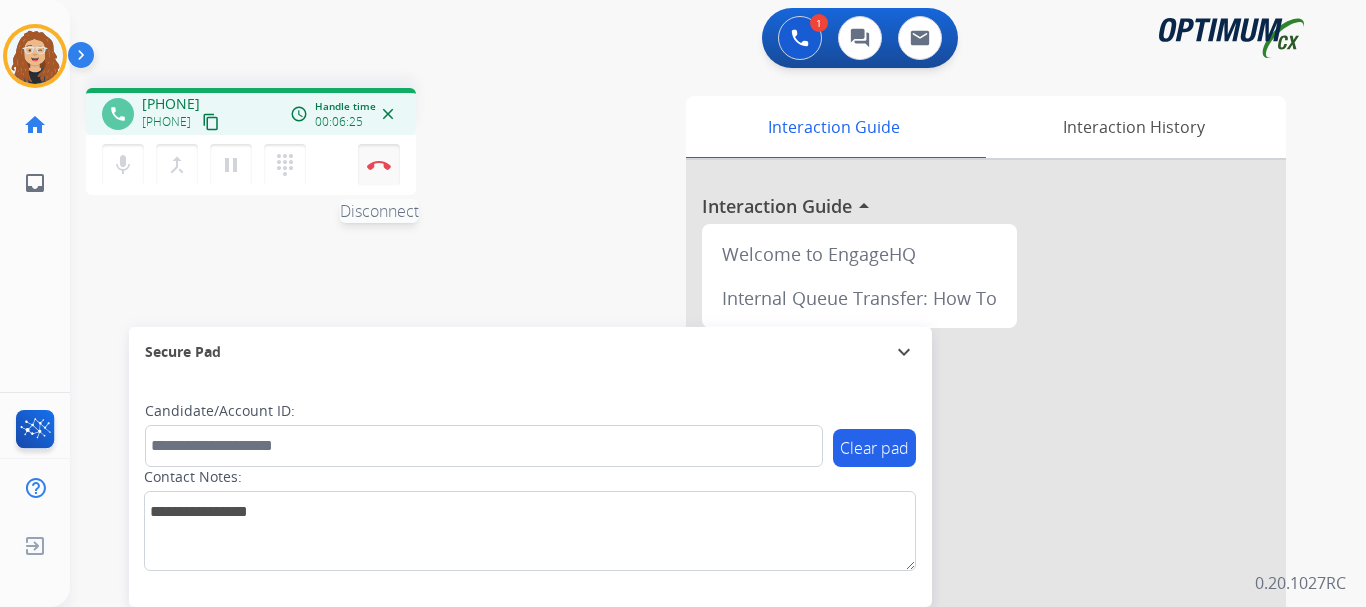 click on "Disconnect" at bounding box center (379, 165) 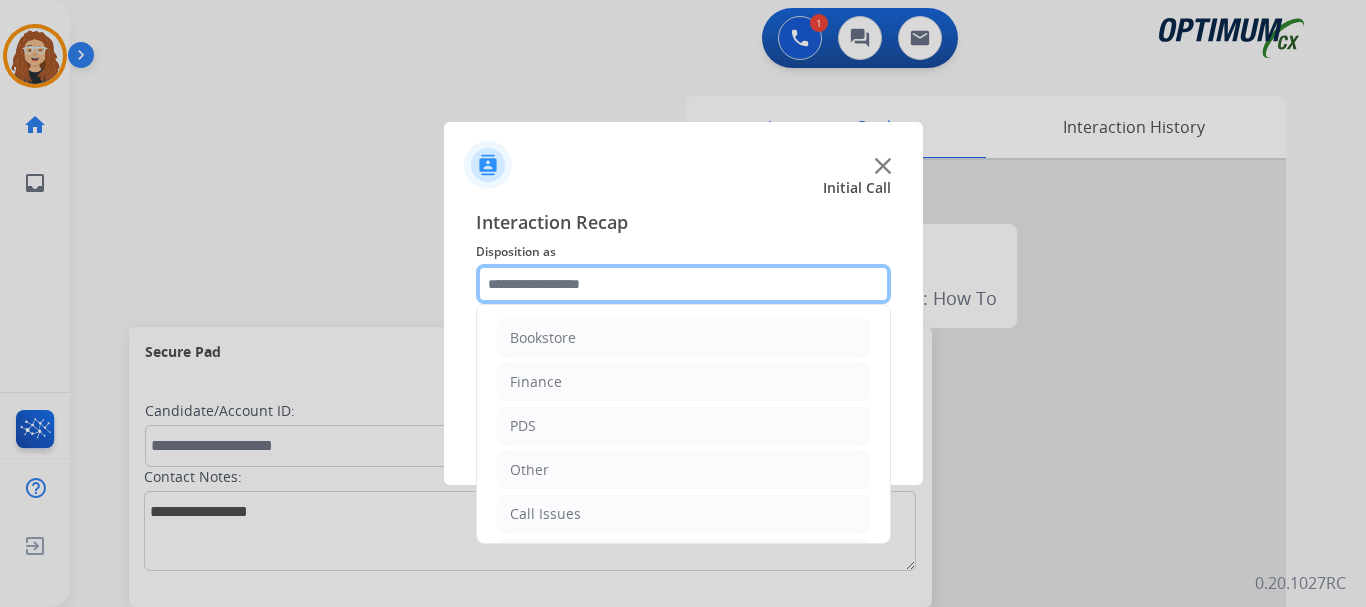 click 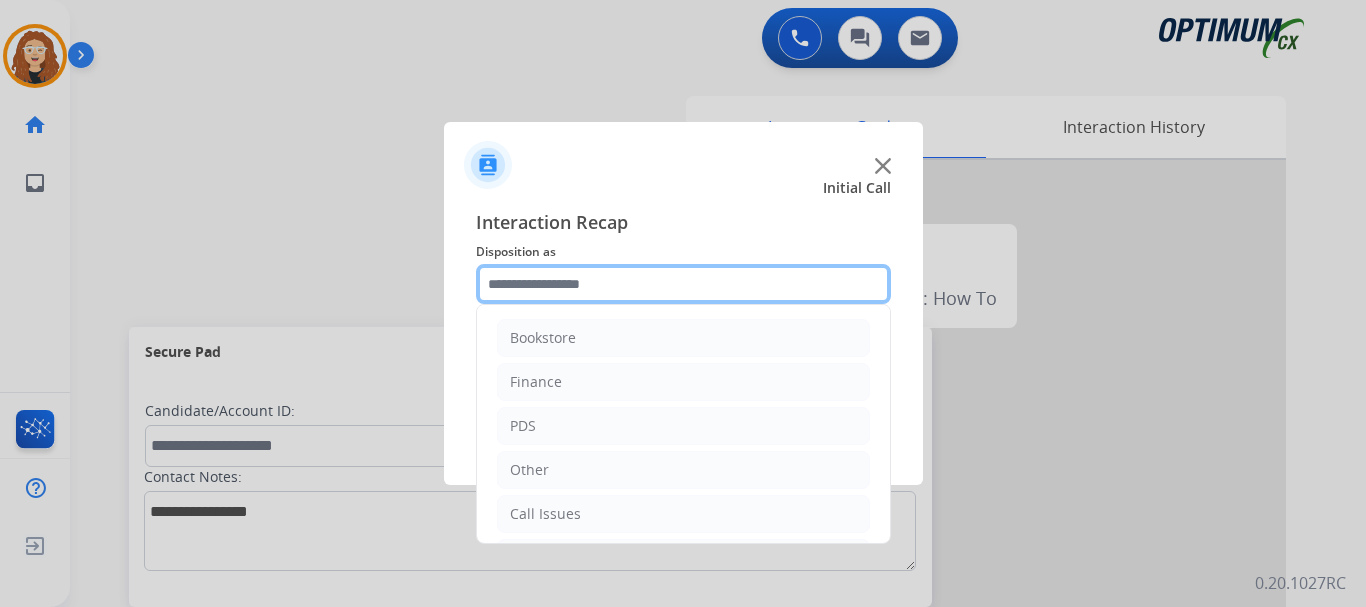 scroll, scrollTop: 136, scrollLeft: 0, axis: vertical 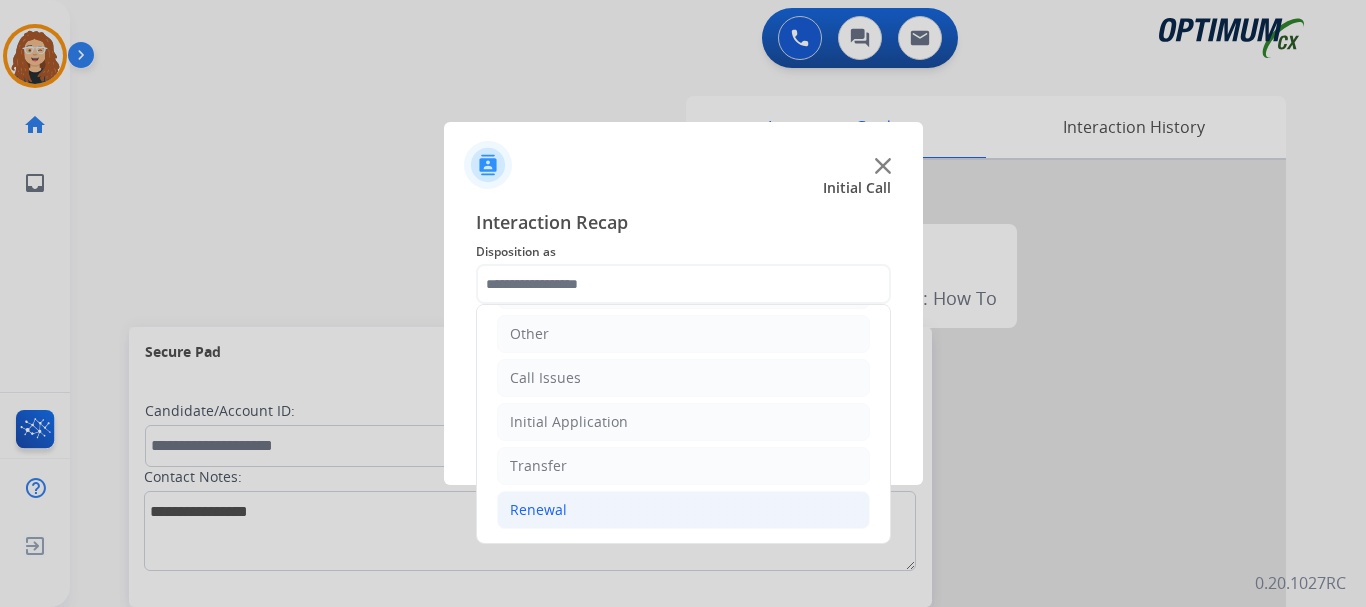 click on "Renewal" 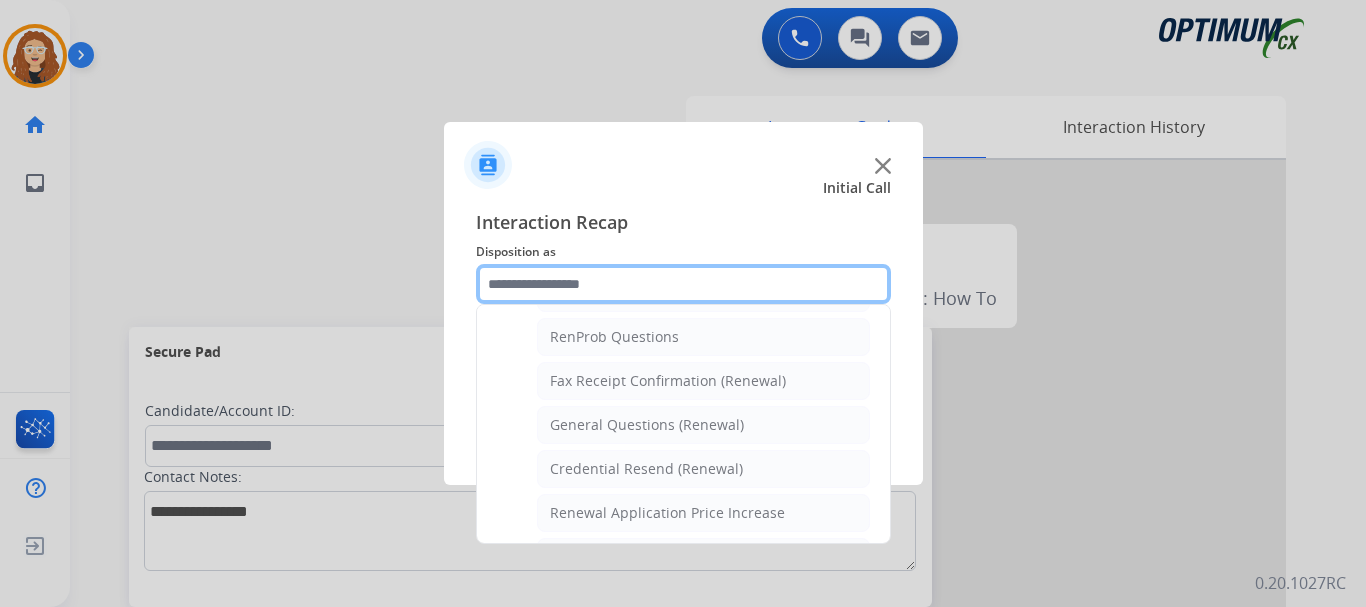 scroll, scrollTop: 509, scrollLeft: 0, axis: vertical 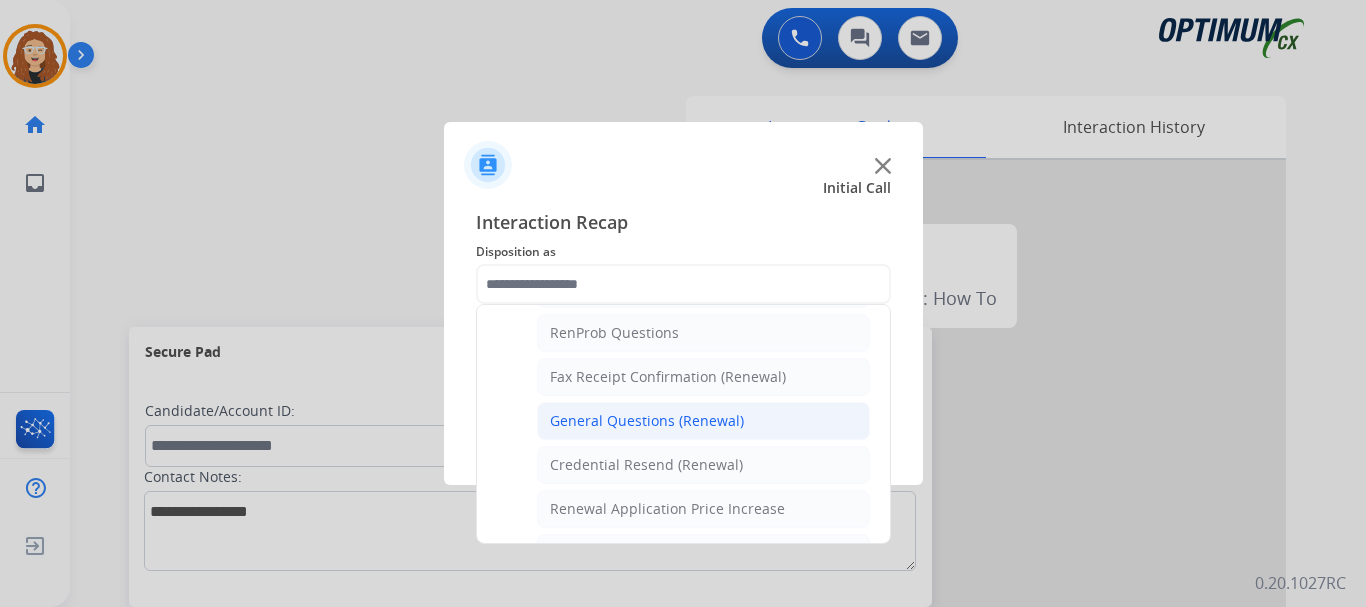 click on "General Questions (Renewal)" 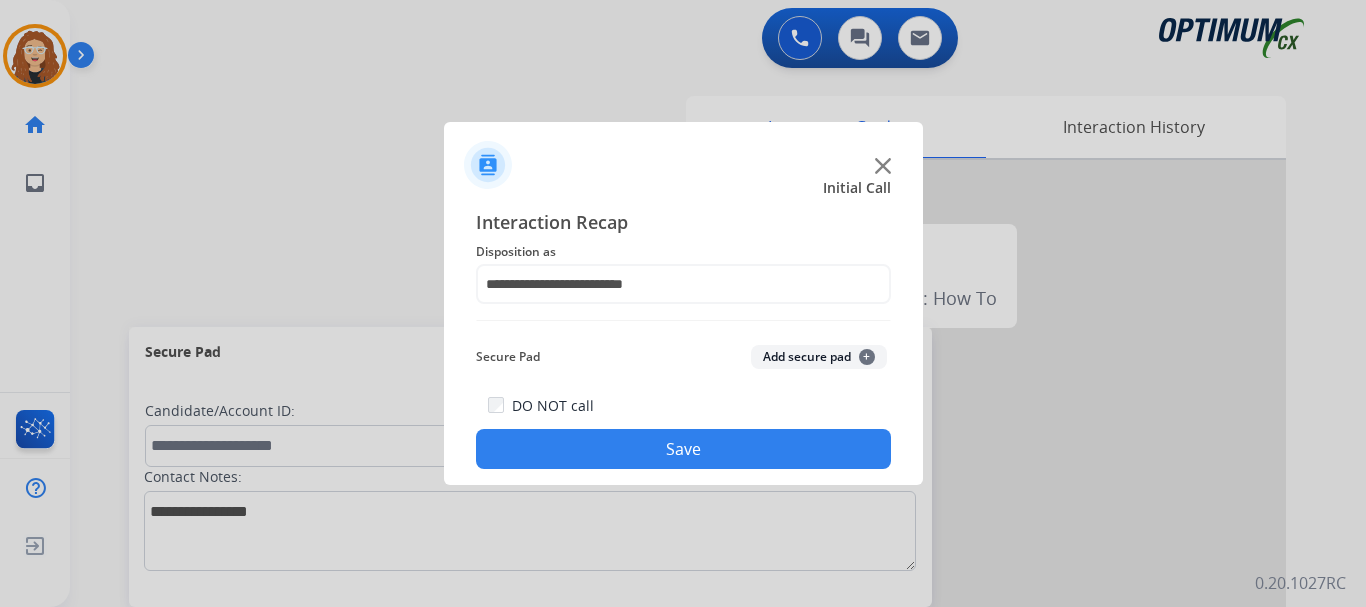 click on "Save" 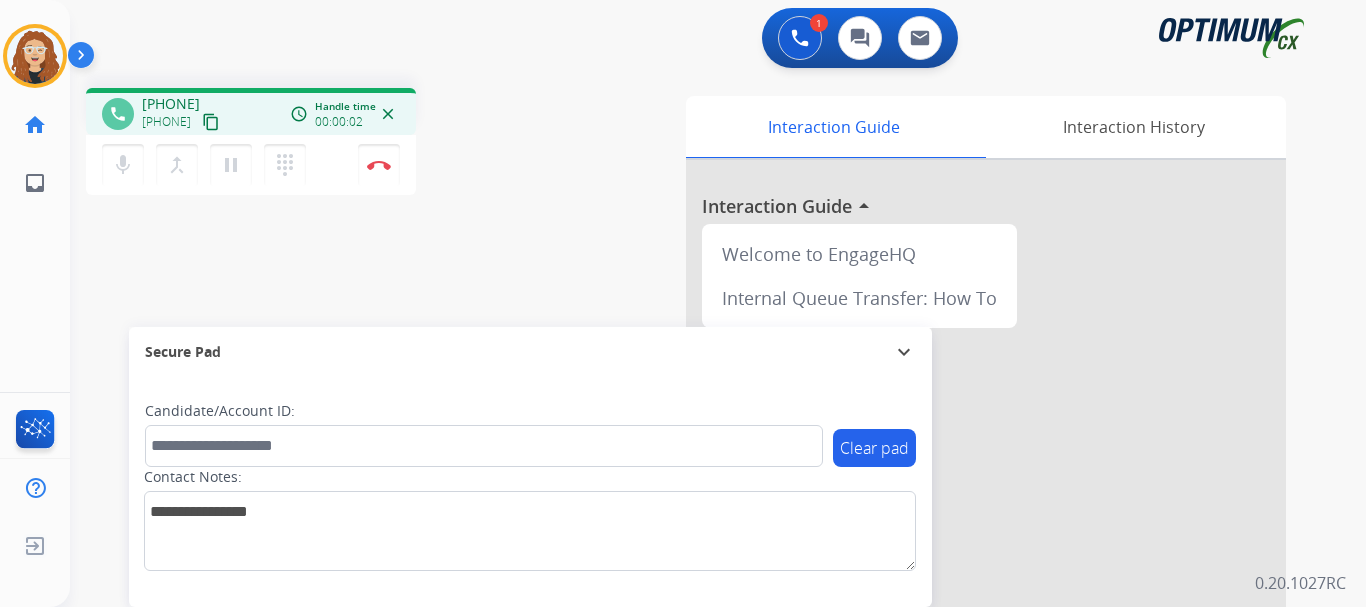 drag, startPoint x: 159, startPoint y: 103, endPoint x: 240, endPoint y: 93, distance: 81.61495 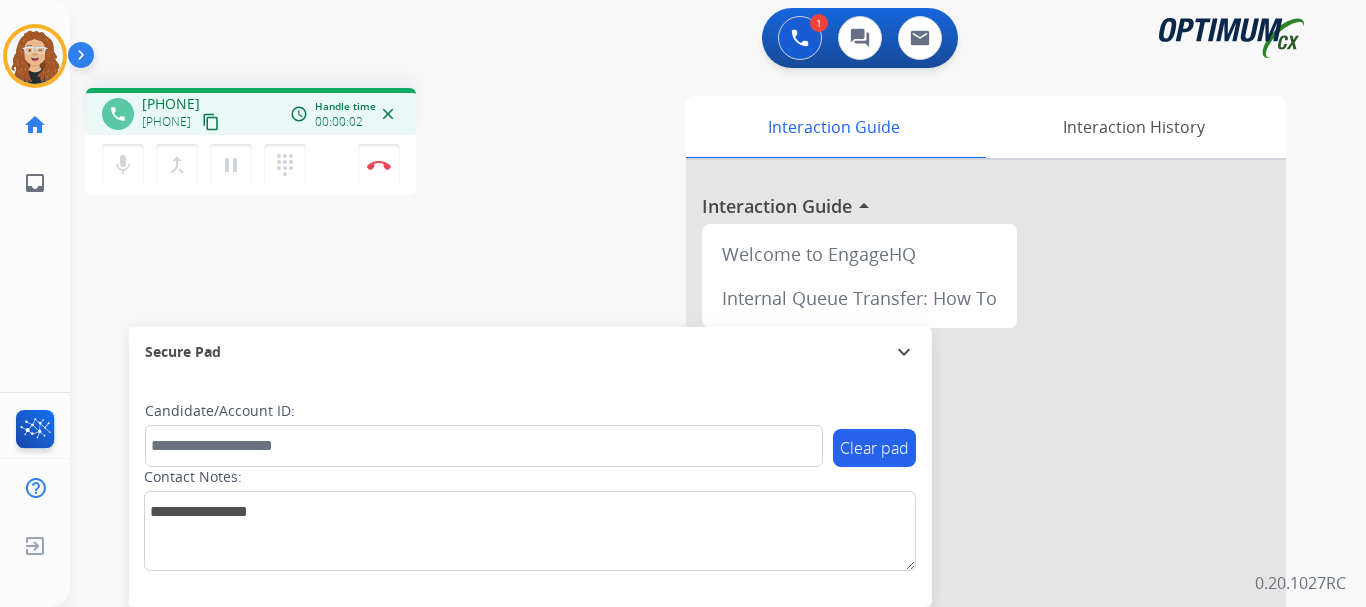 click on "phone [PHONE] [PHONE] content_copy access_time Call metrics Queue   00:10 Hold   00:00 Talk   00:03 Total   00:12 Handle time 00:00:02 close" at bounding box center [251, 111] 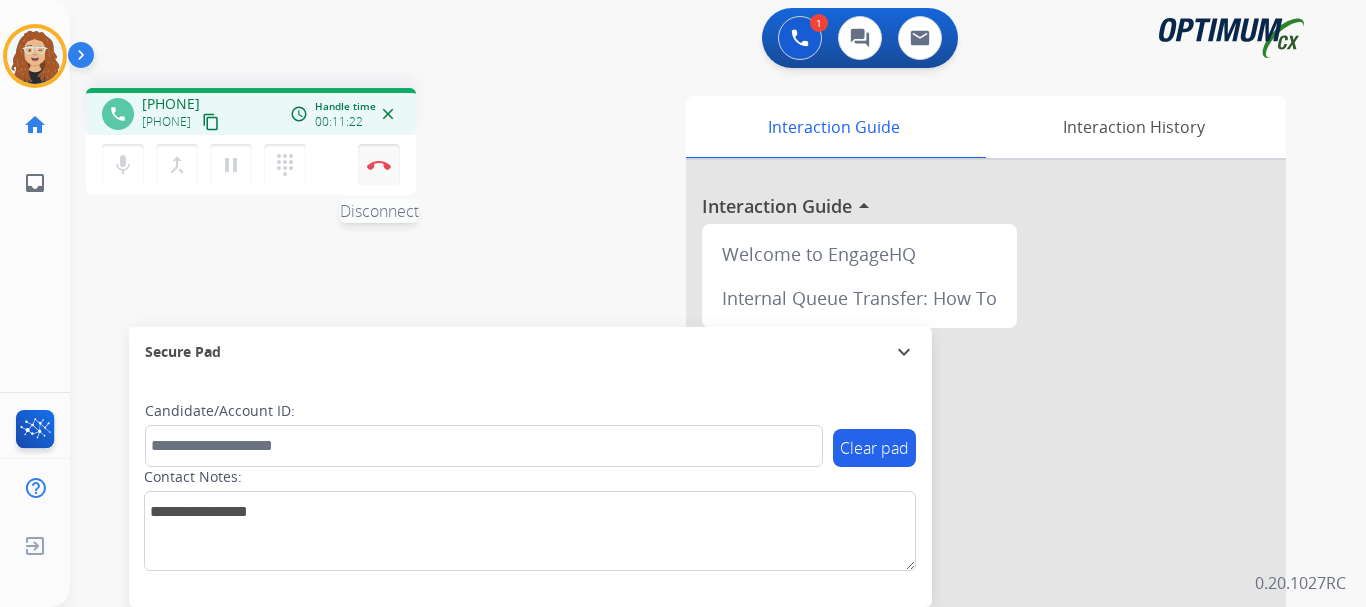 click at bounding box center (379, 165) 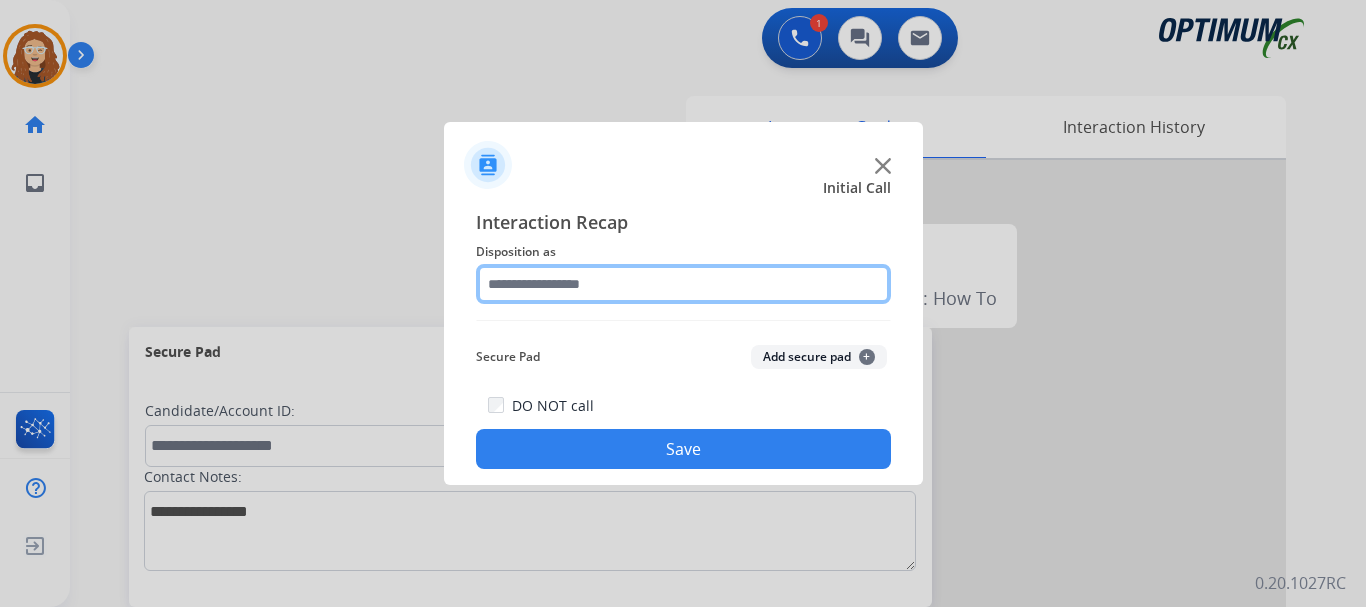 click 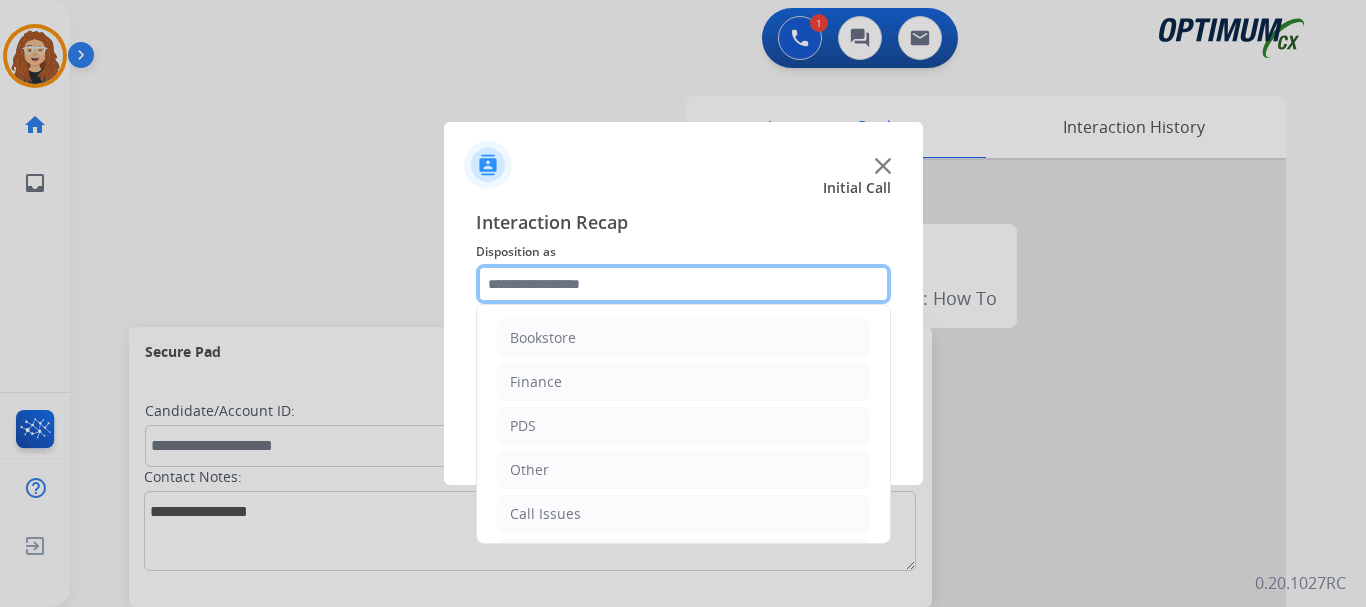 scroll, scrollTop: 136, scrollLeft: 0, axis: vertical 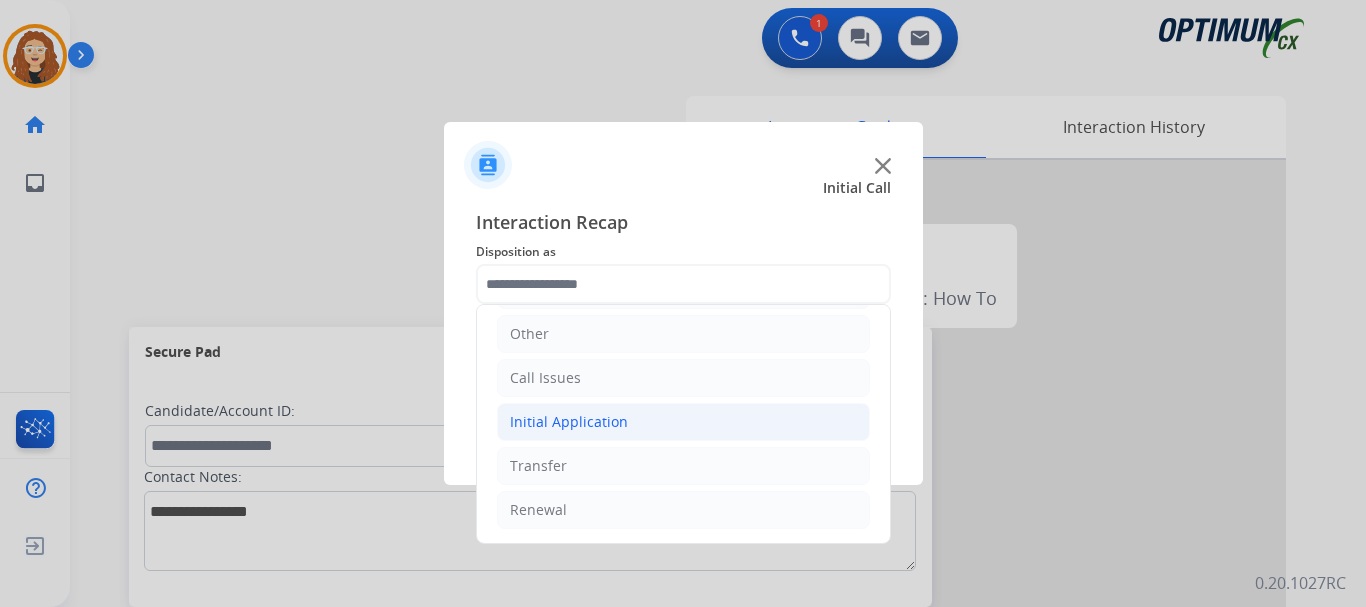 click on "Initial Application" 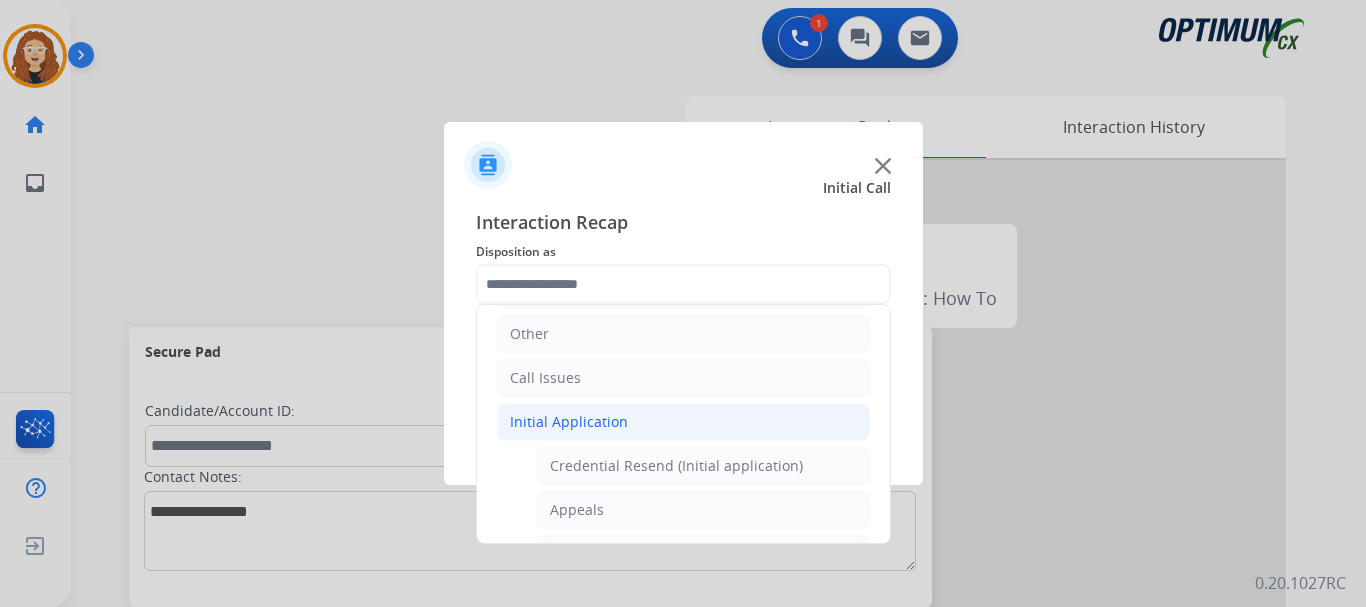 drag, startPoint x: 602, startPoint y: 511, endPoint x: 689, endPoint y: 503, distance: 87.36704 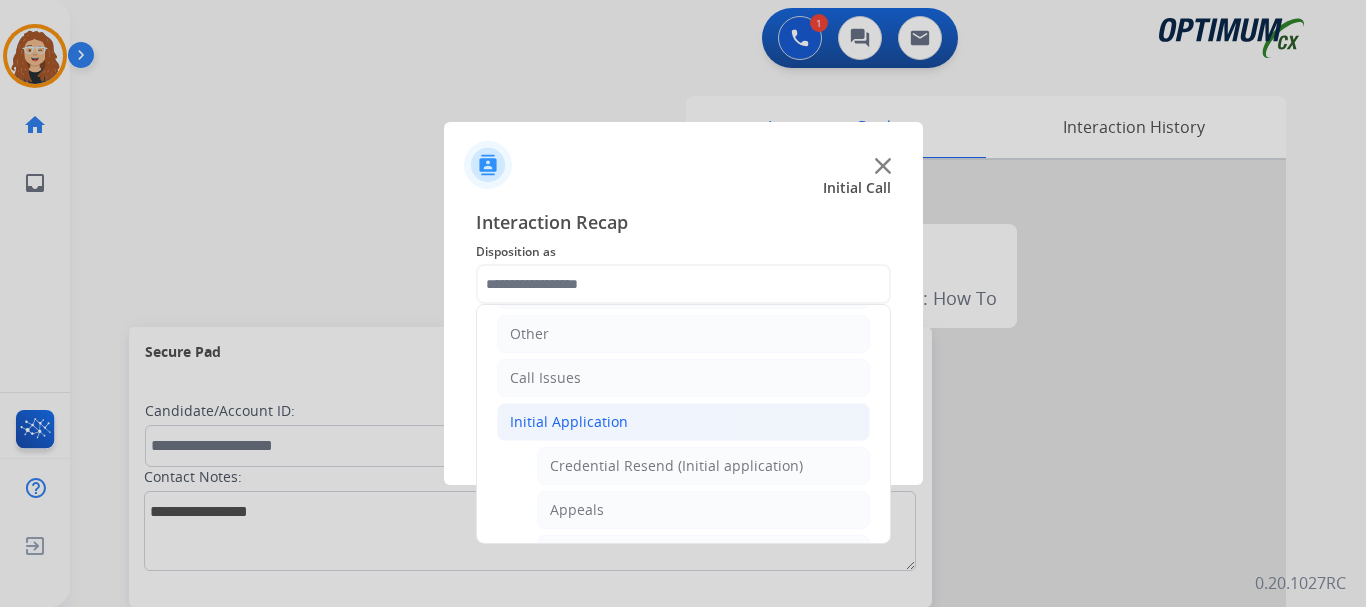 click on "Appeals" 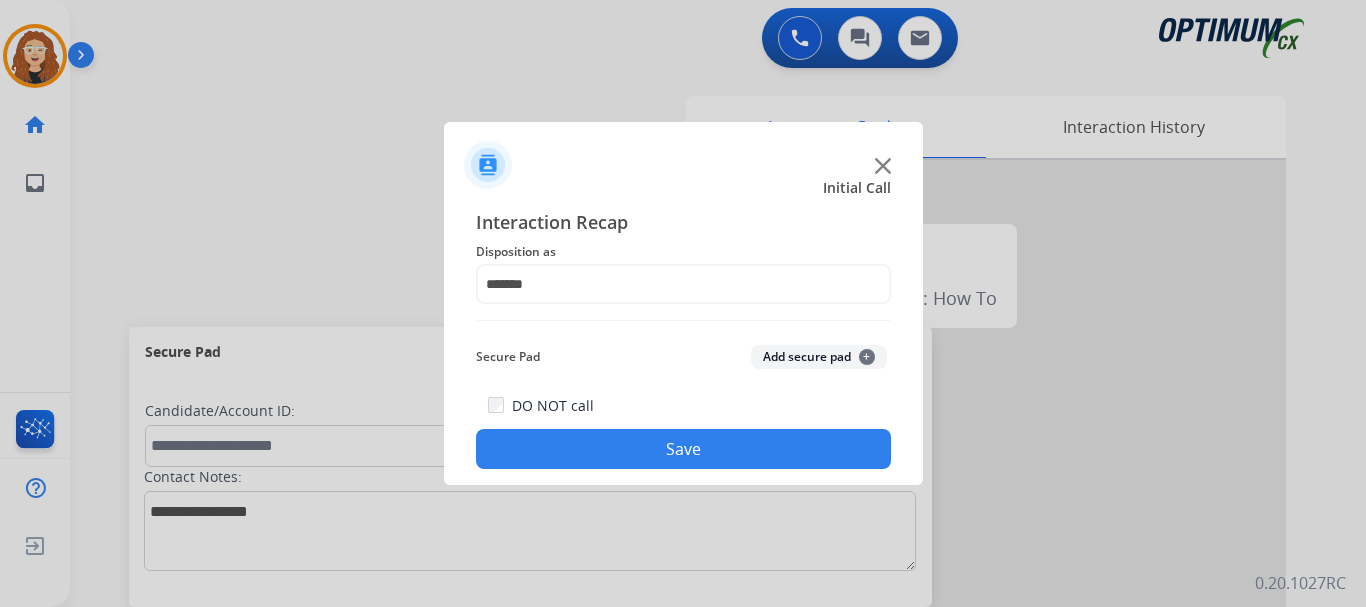 click on "Save" 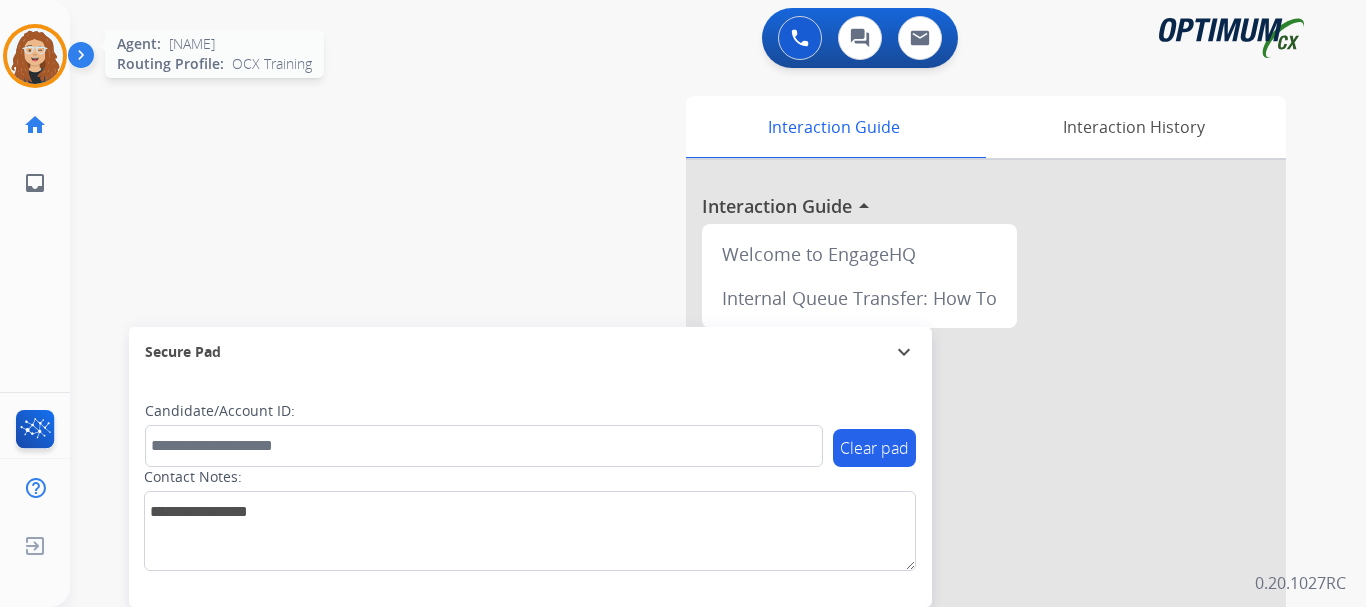 click at bounding box center [35, 56] 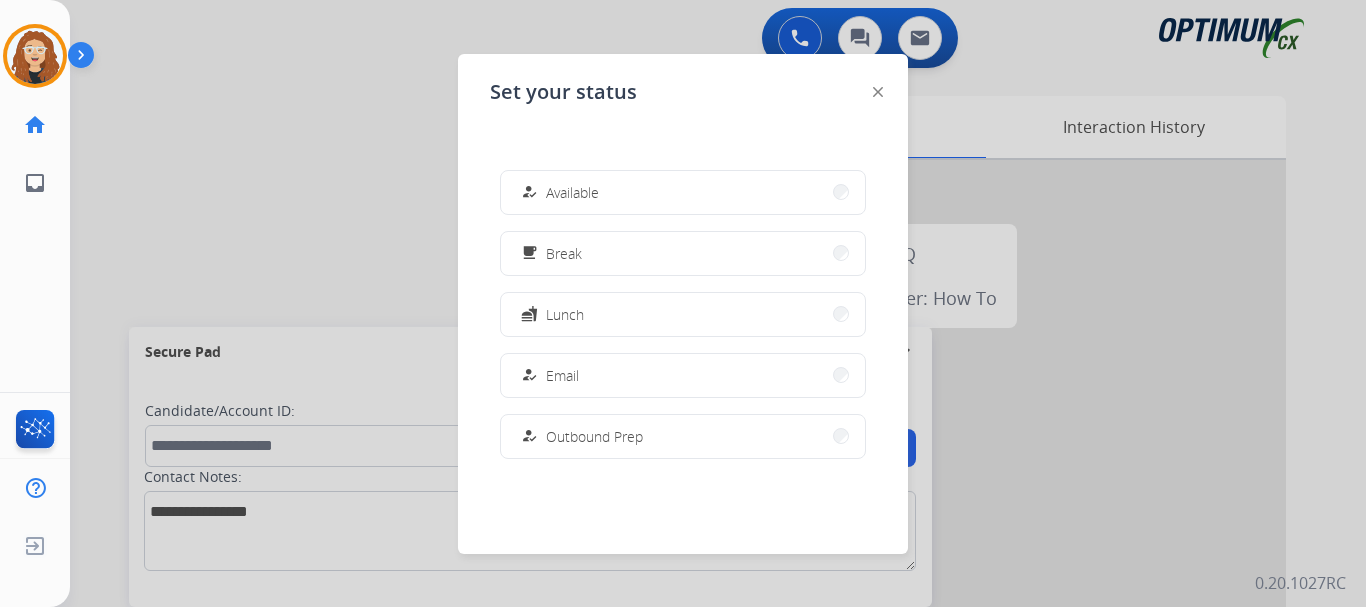 scroll, scrollTop: 499, scrollLeft: 0, axis: vertical 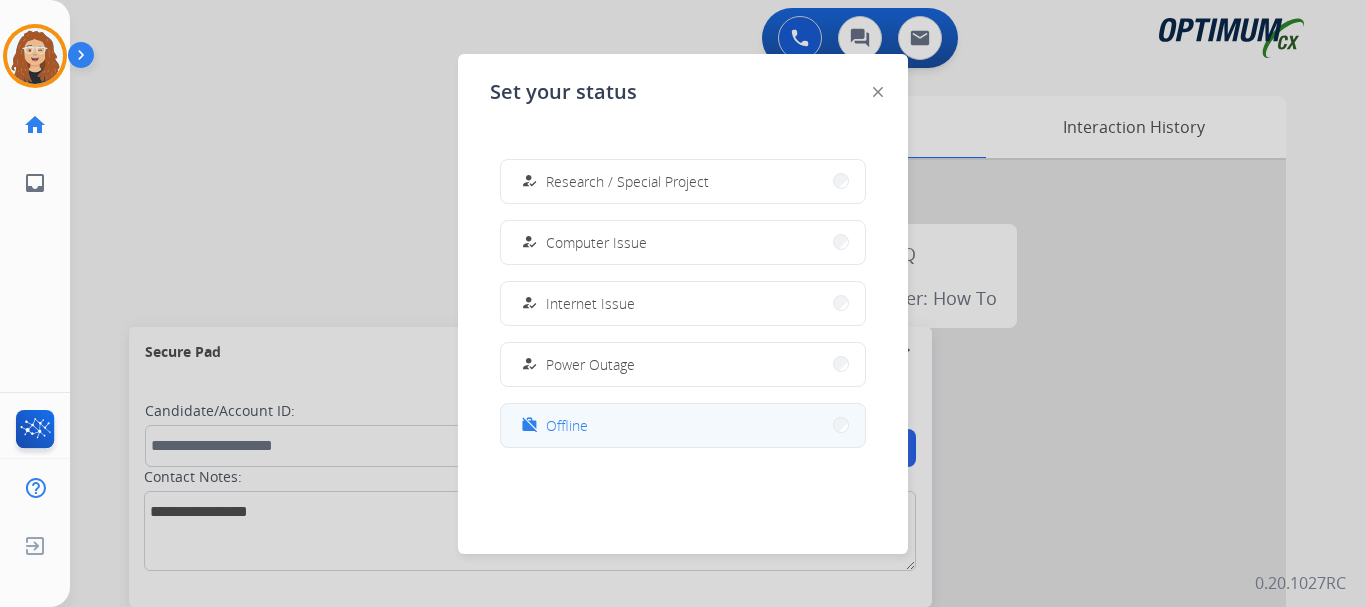 click on "work_off Offline" at bounding box center (683, 425) 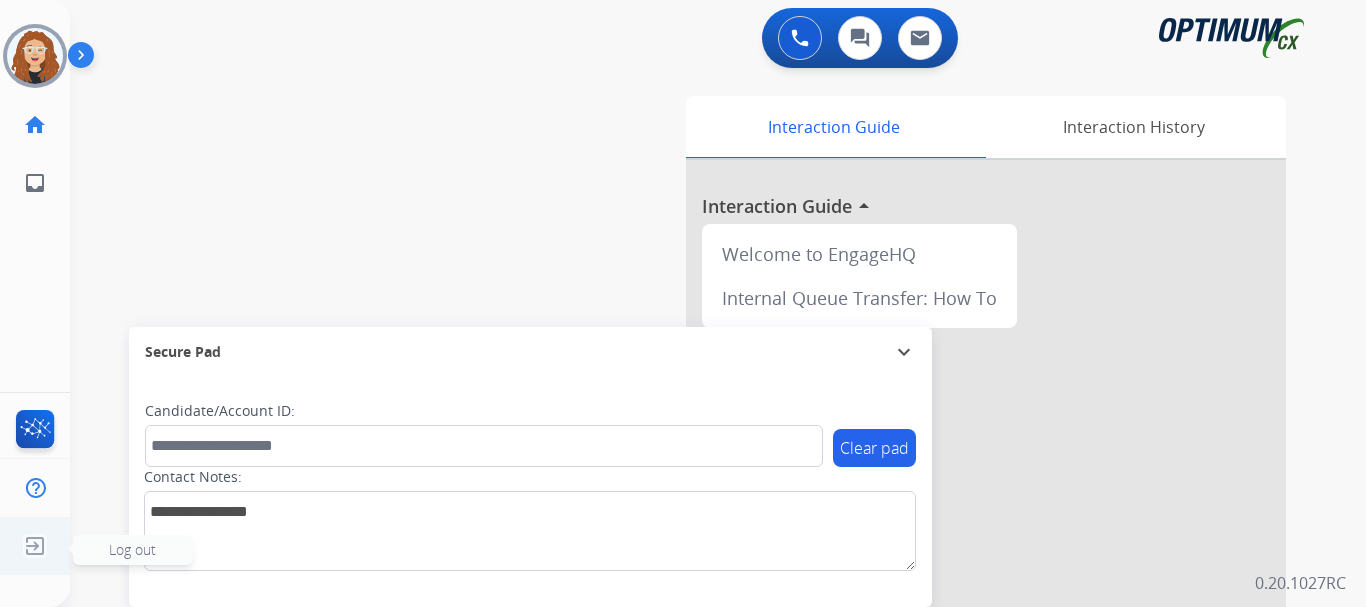 click 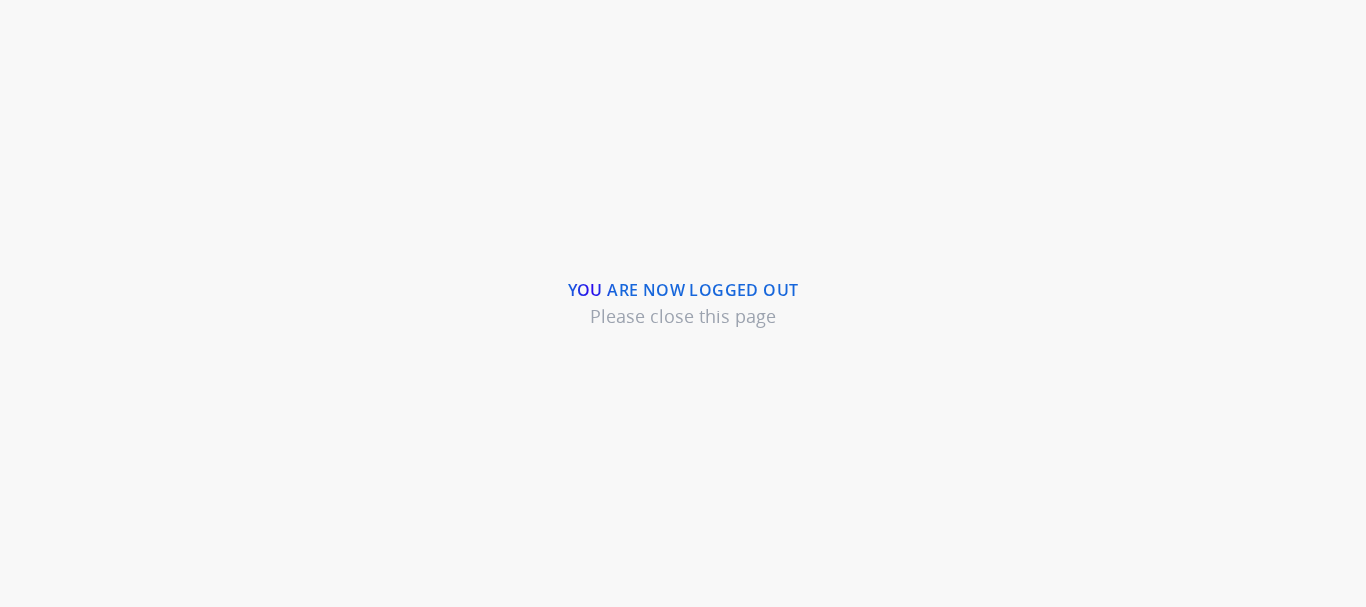 scroll, scrollTop: 0, scrollLeft: 0, axis: both 